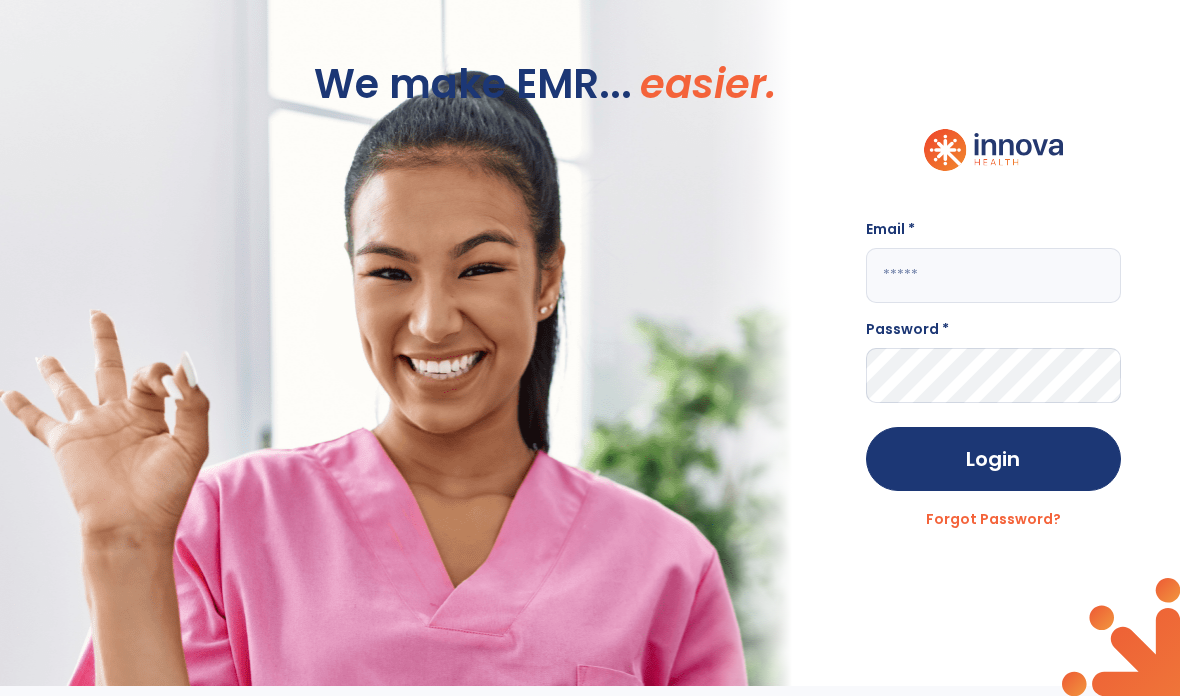 scroll, scrollTop: 70, scrollLeft: 0, axis: vertical 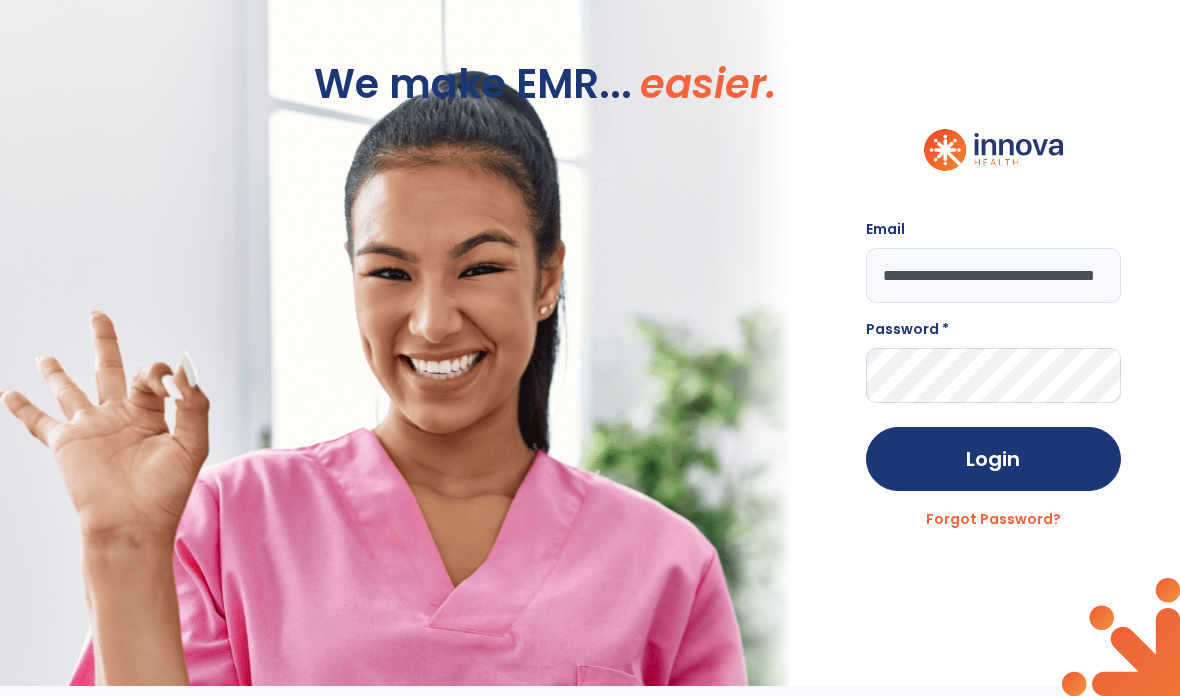 type on "**********" 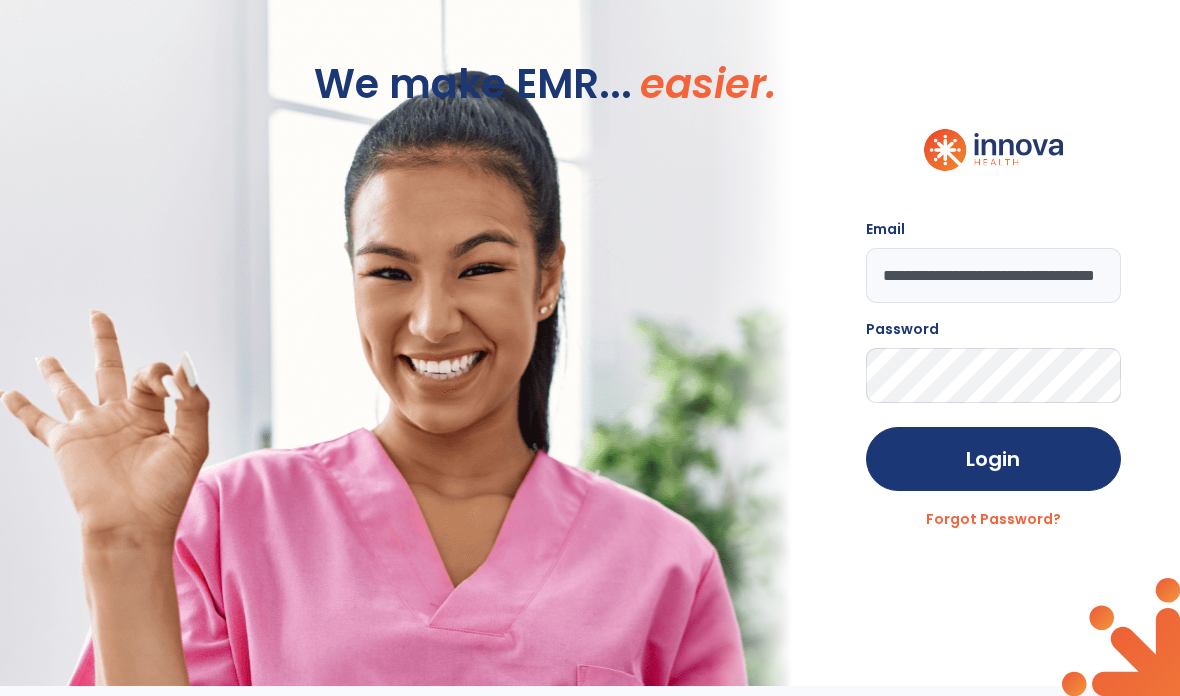 click on "Login" 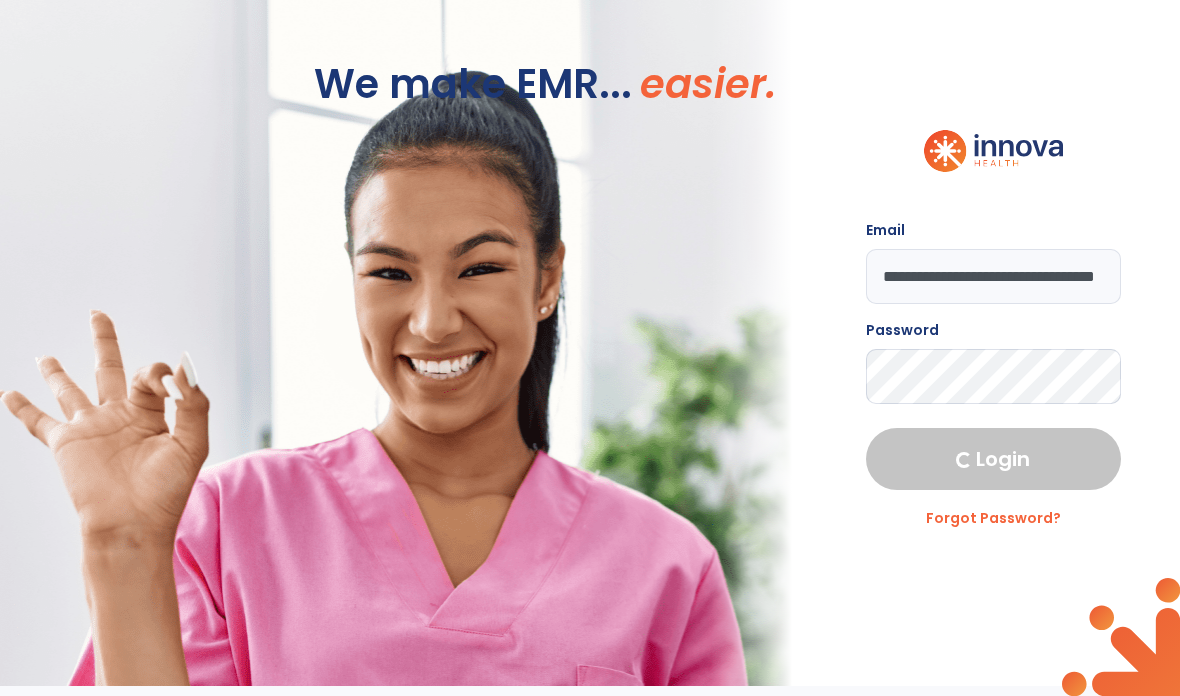 select on "****" 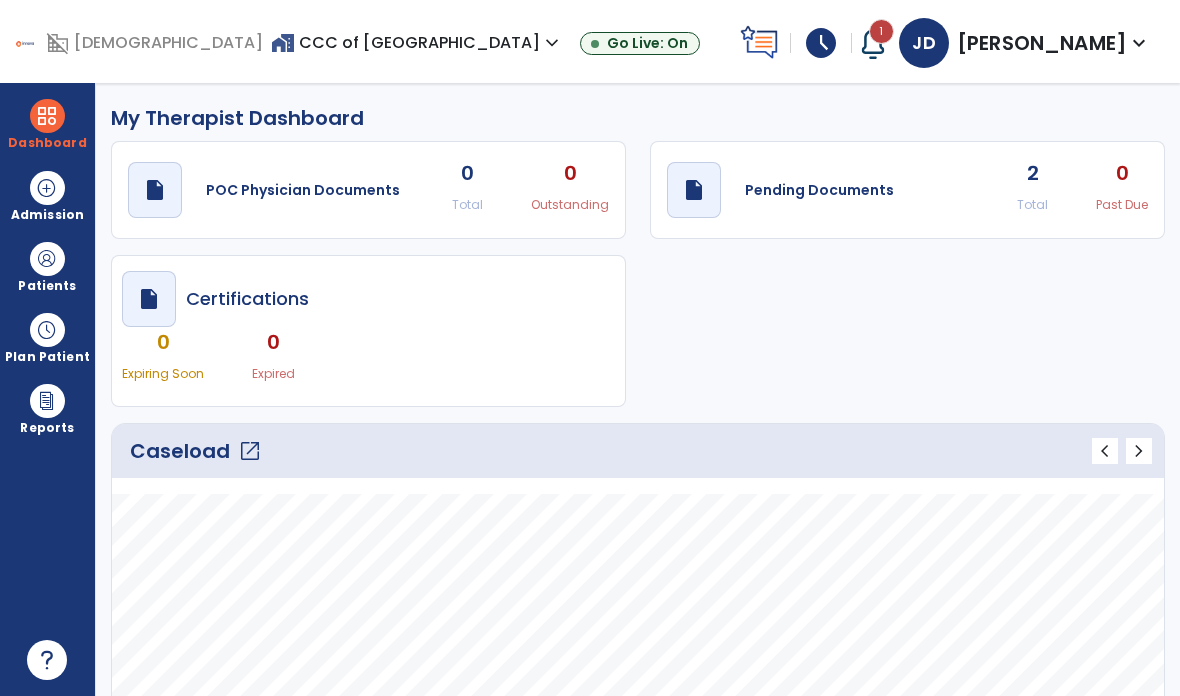 click on "open_in_new" 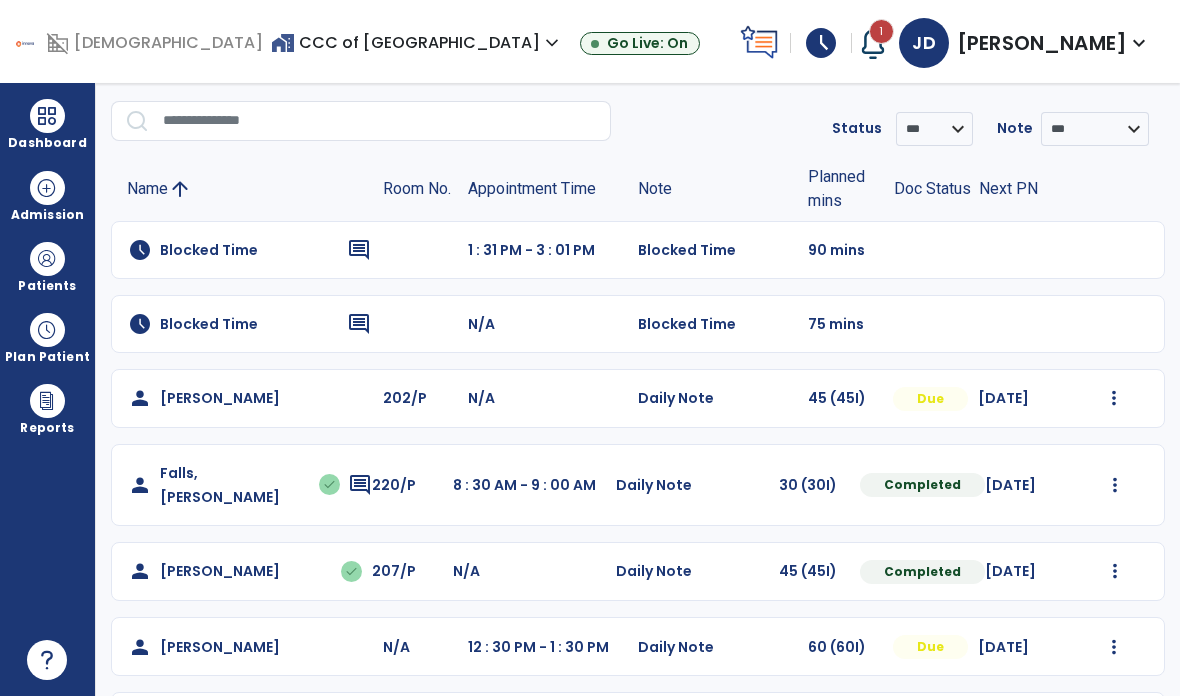 scroll, scrollTop: 61, scrollLeft: 0, axis: vertical 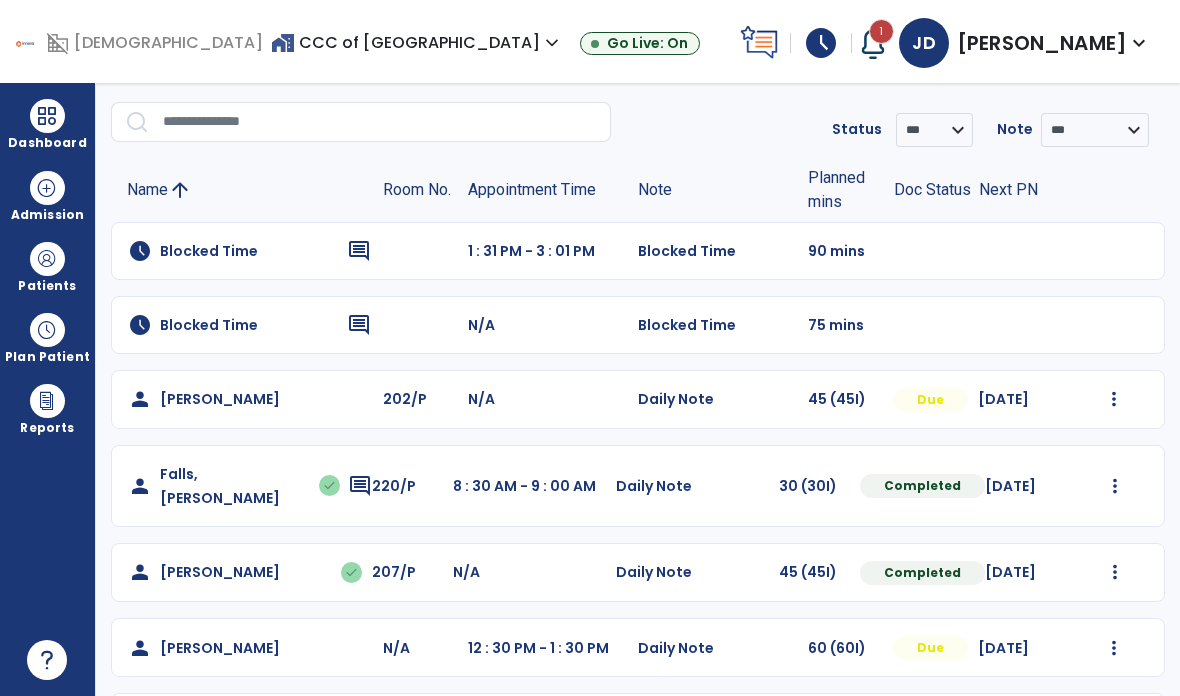 click on "Mark Visit As Complete   Reset Note   Open Document   G + C Mins" 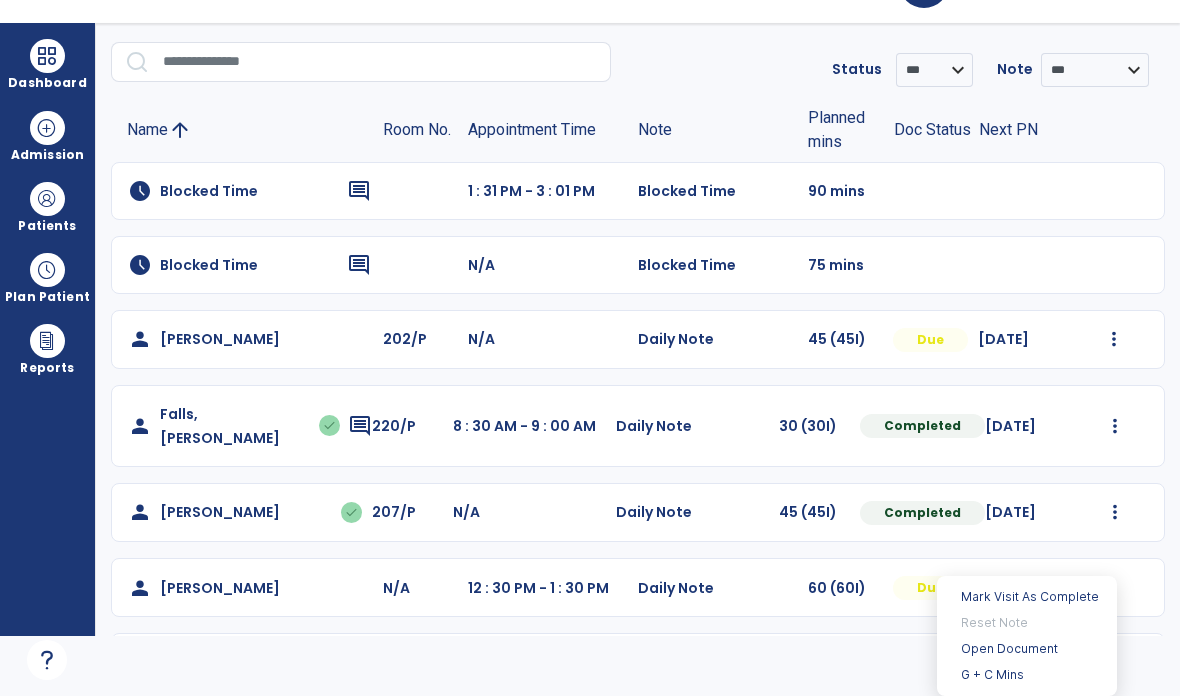 click on "Open Document" at bounding box center [1027, 649] 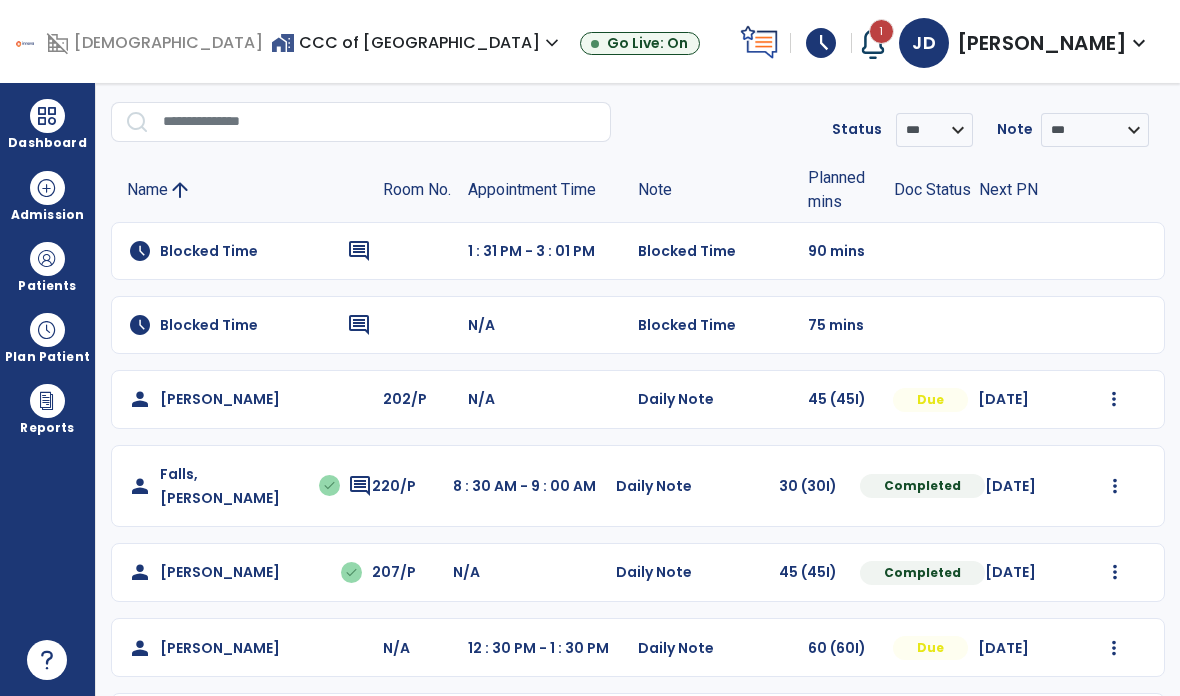 click at bounding box center [1114, 399] 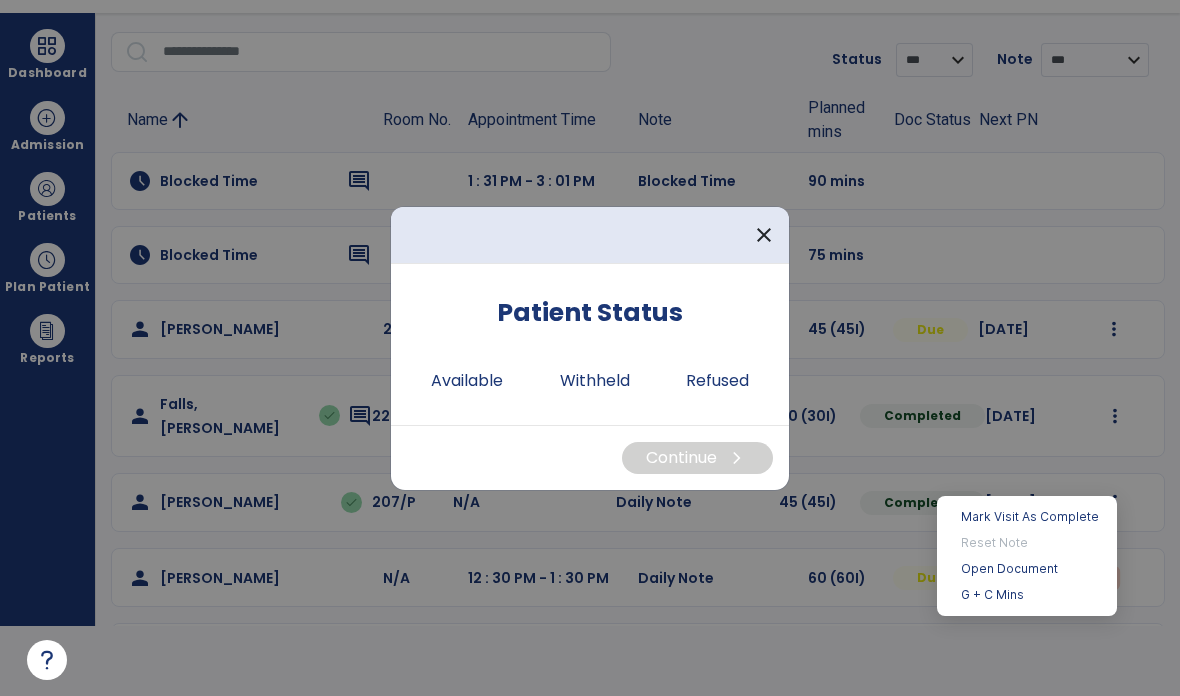 scroll, scrollTop: 0, scrollLeft: 0, axis: both 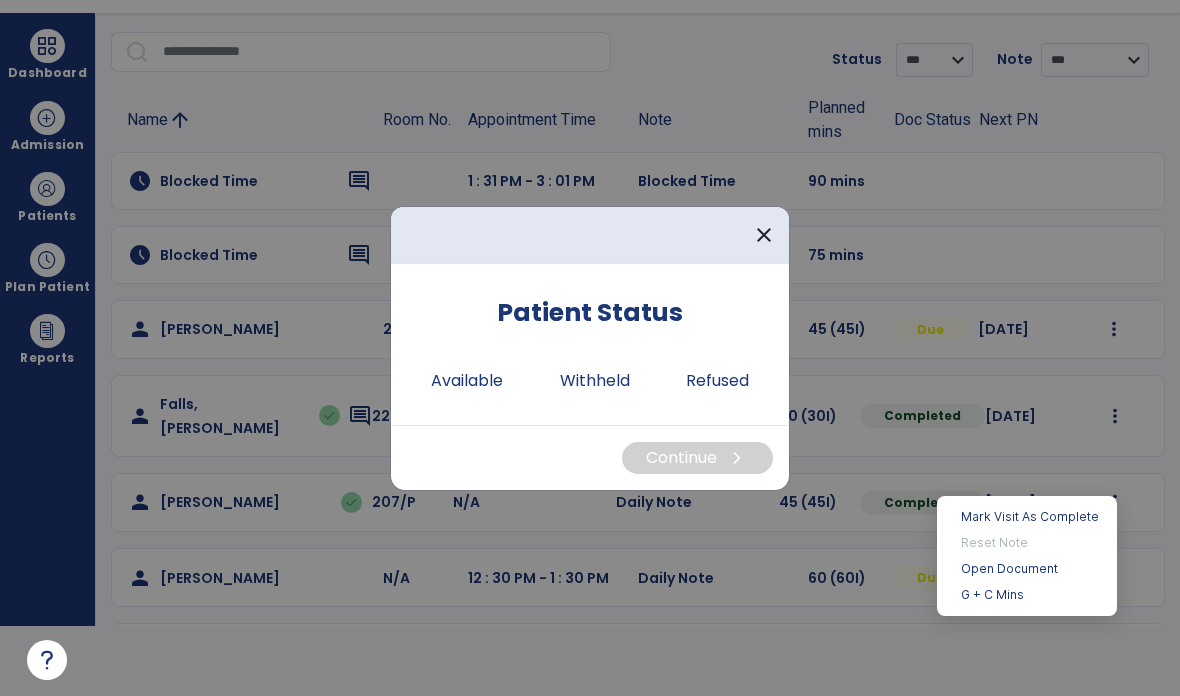 click on "Available" at bounding box center [467, 381] 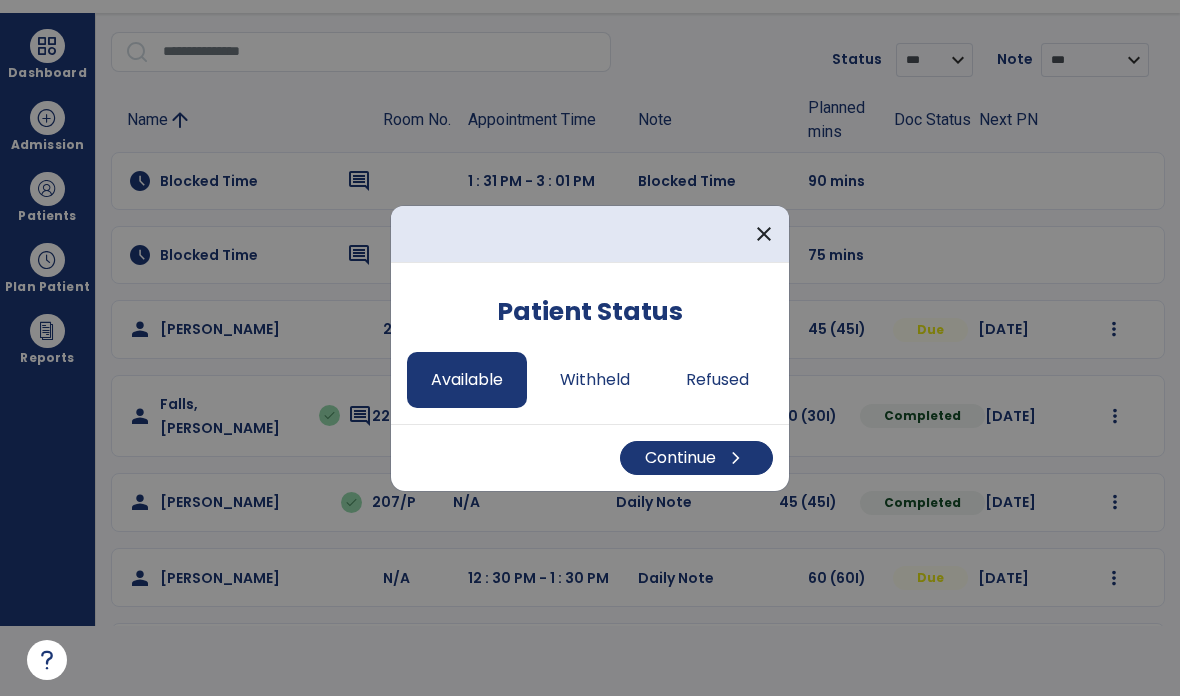 click on "Continue   chevron_right" at bounding box center (696, 458) 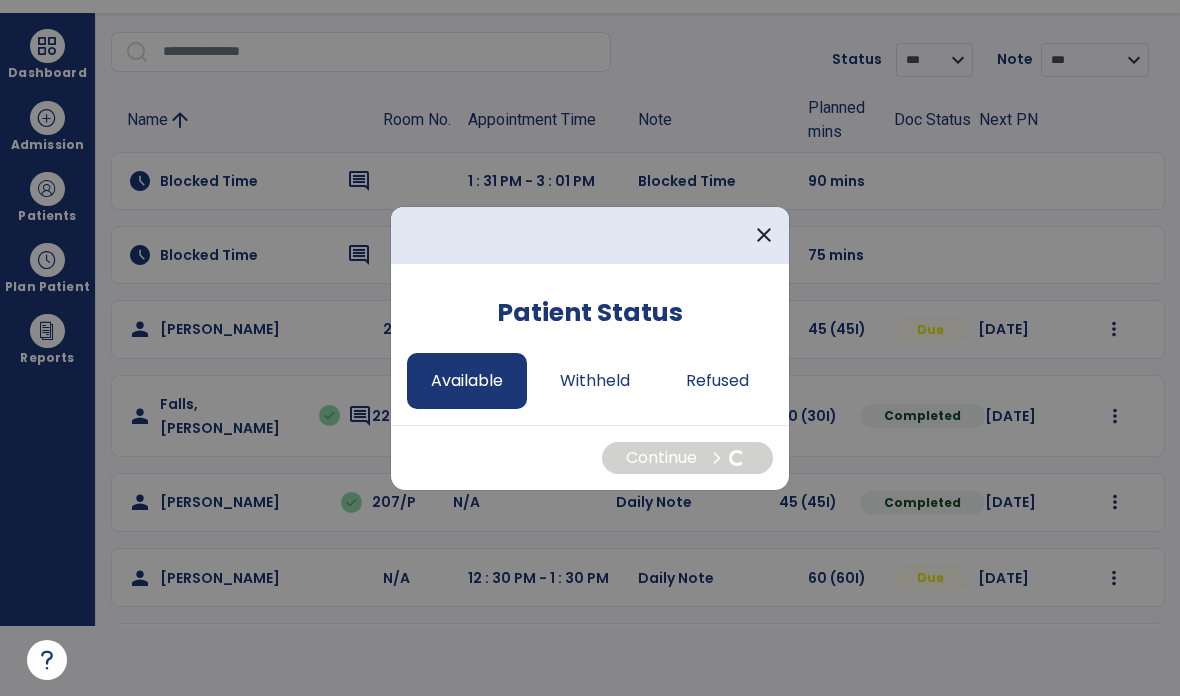 select on "*" 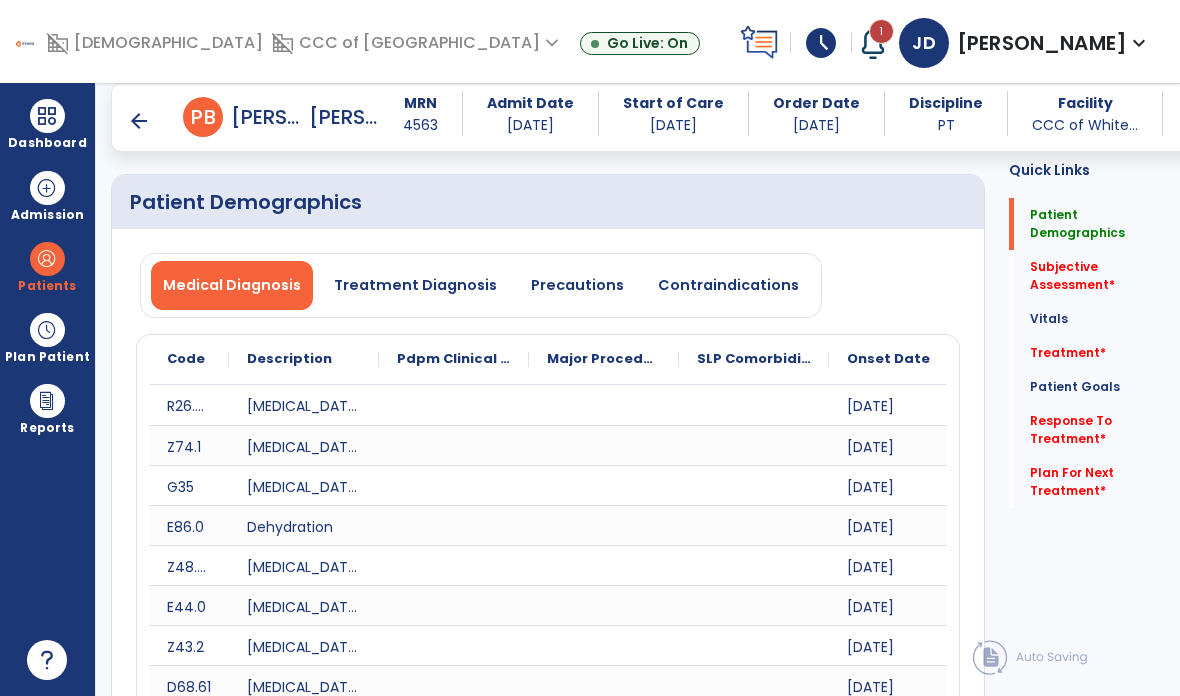 scroll, scrollTop: 70, scrollLeft: 0, axis: vertical 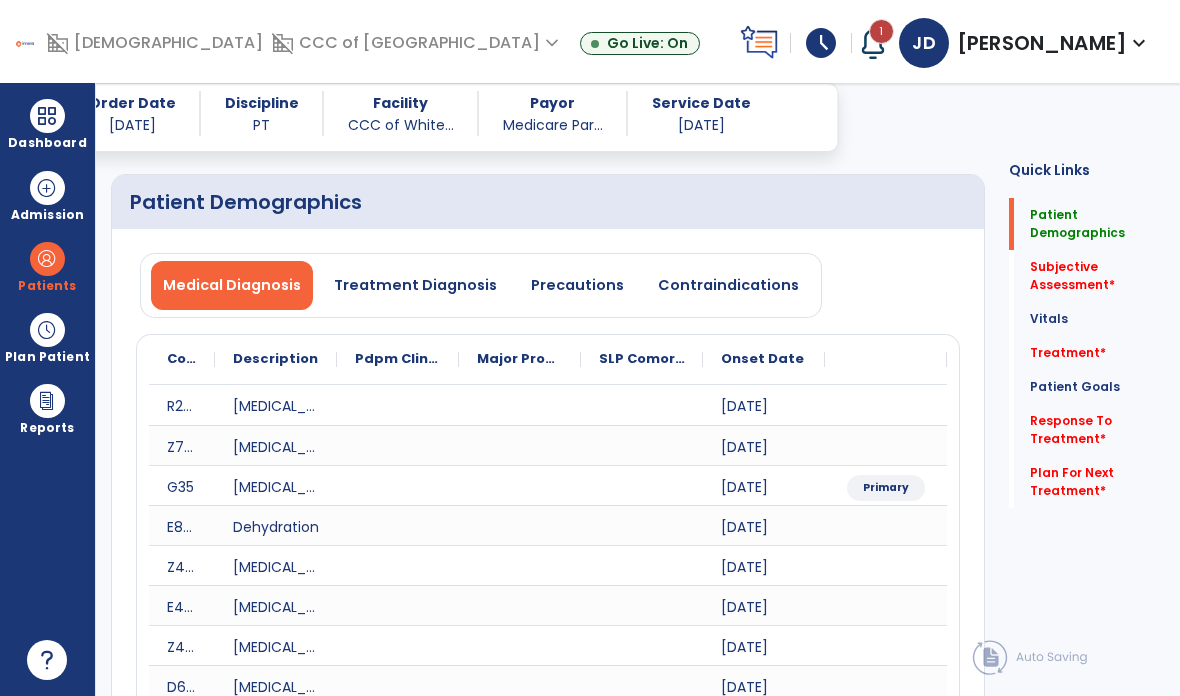 click on "Medical Diagnosis   Treatment Diagnosis   Precautions   Contraindications
Code
Description
Pdpm Clinical Category
Z74.1" 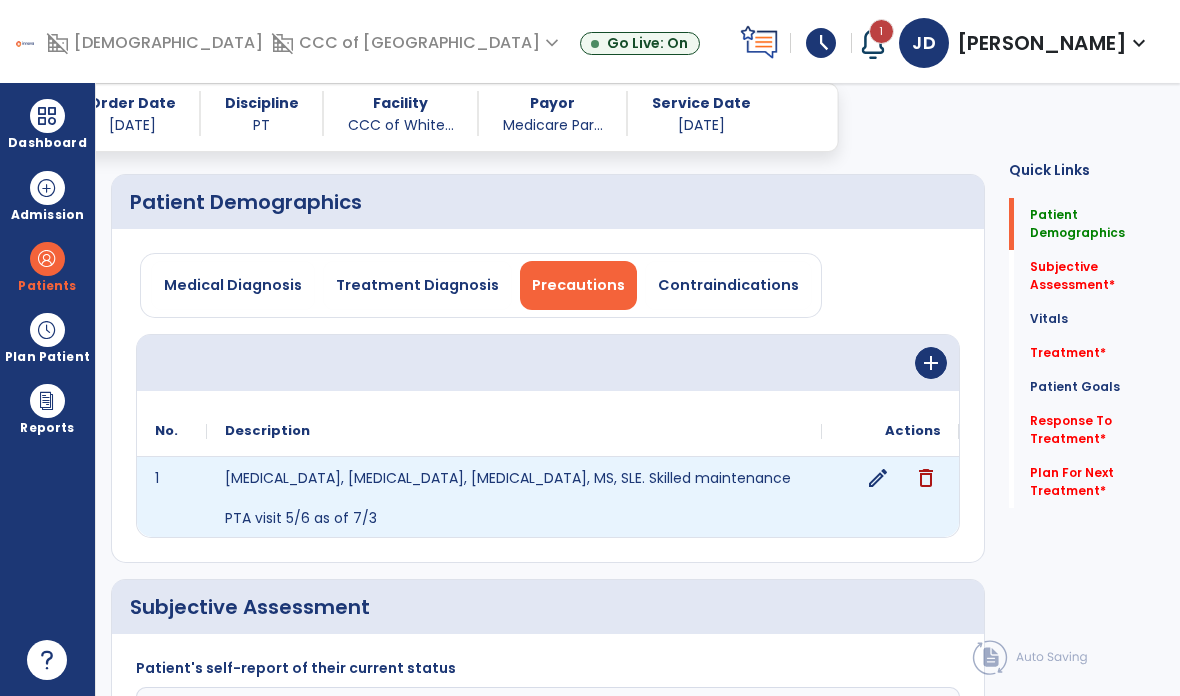 click on "edit" 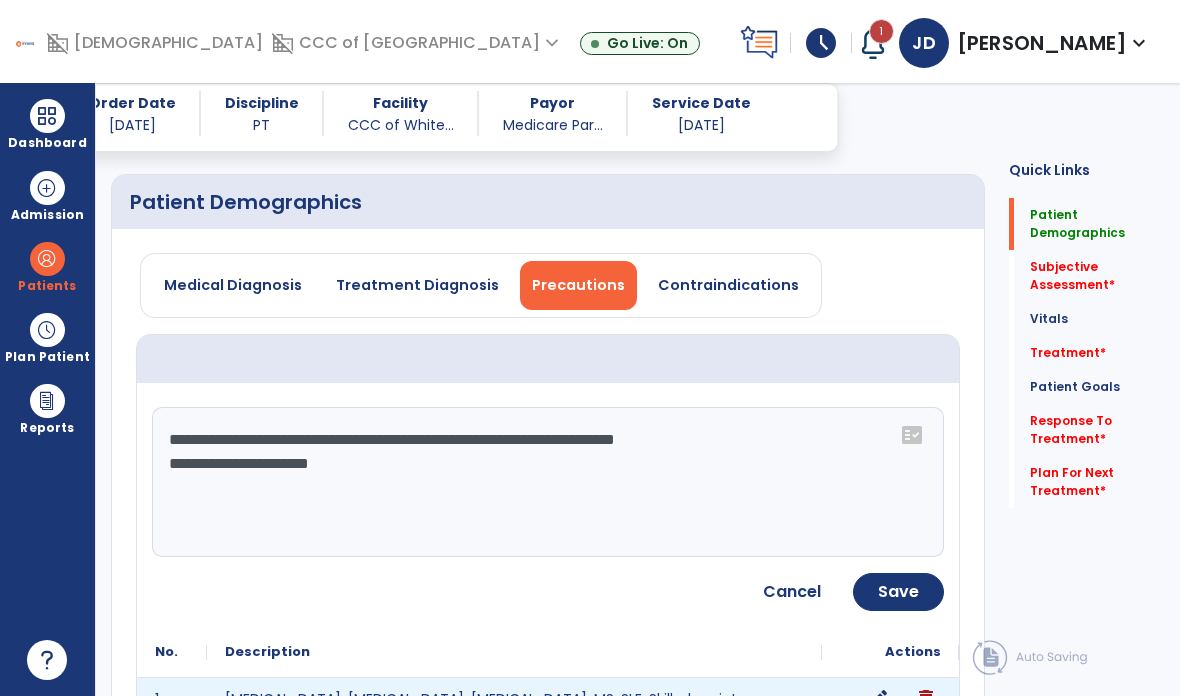 click on "**********" 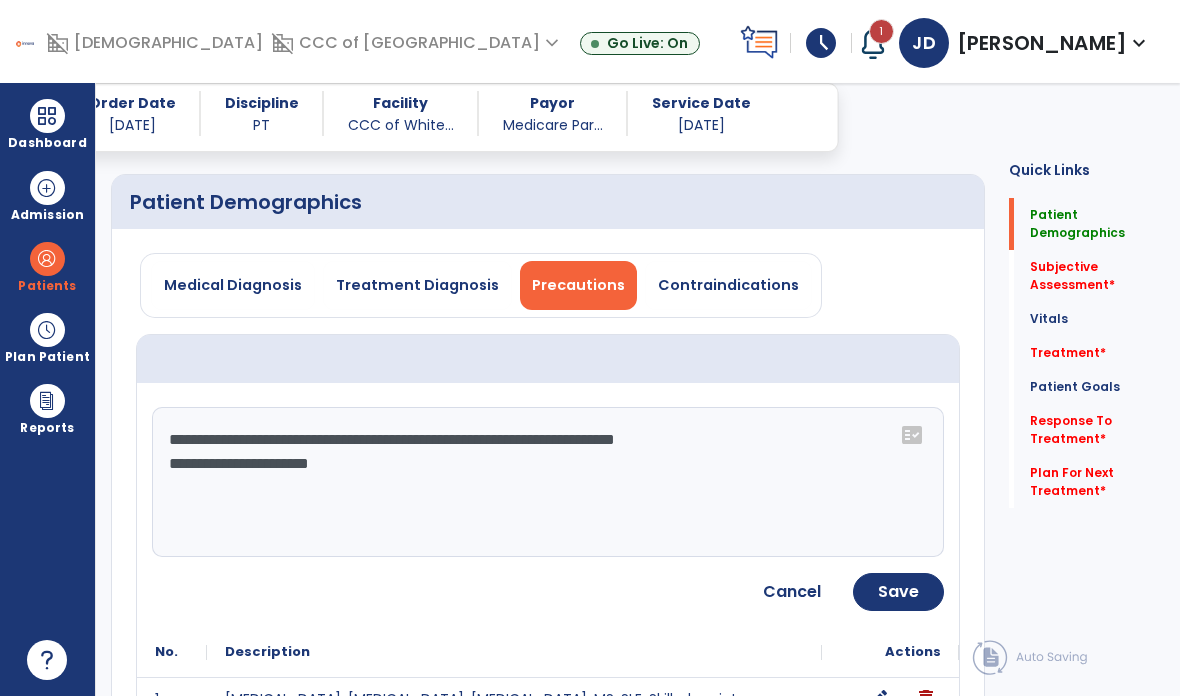 click on "**********" 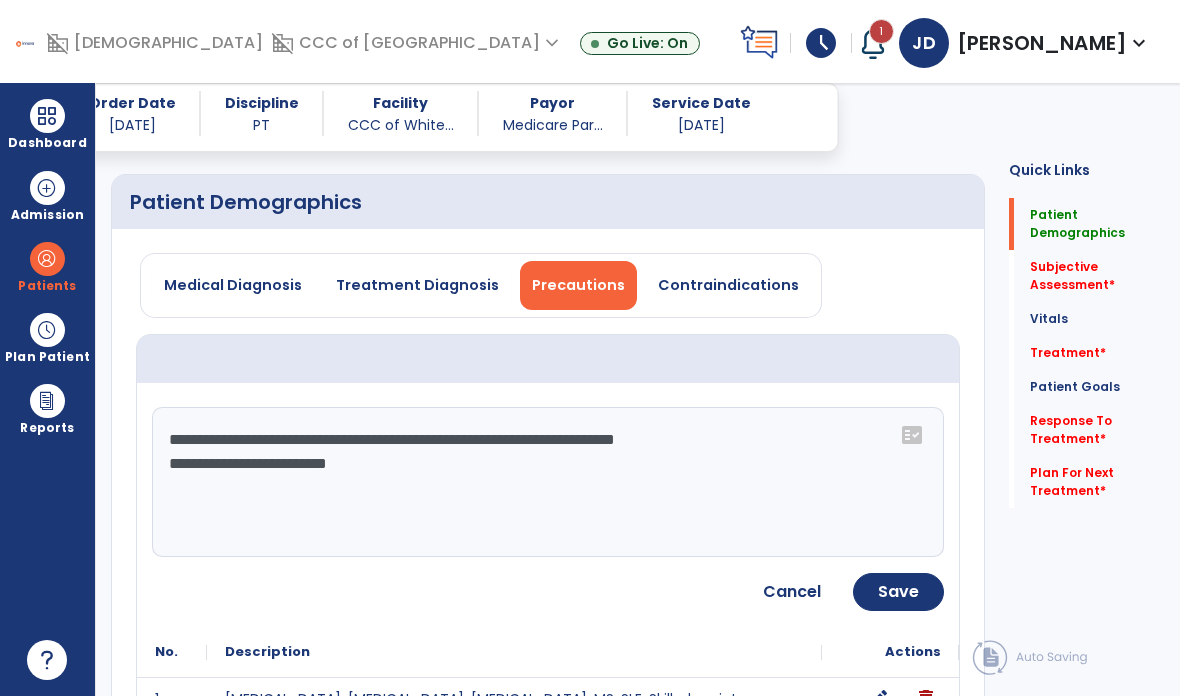 click on "**********" 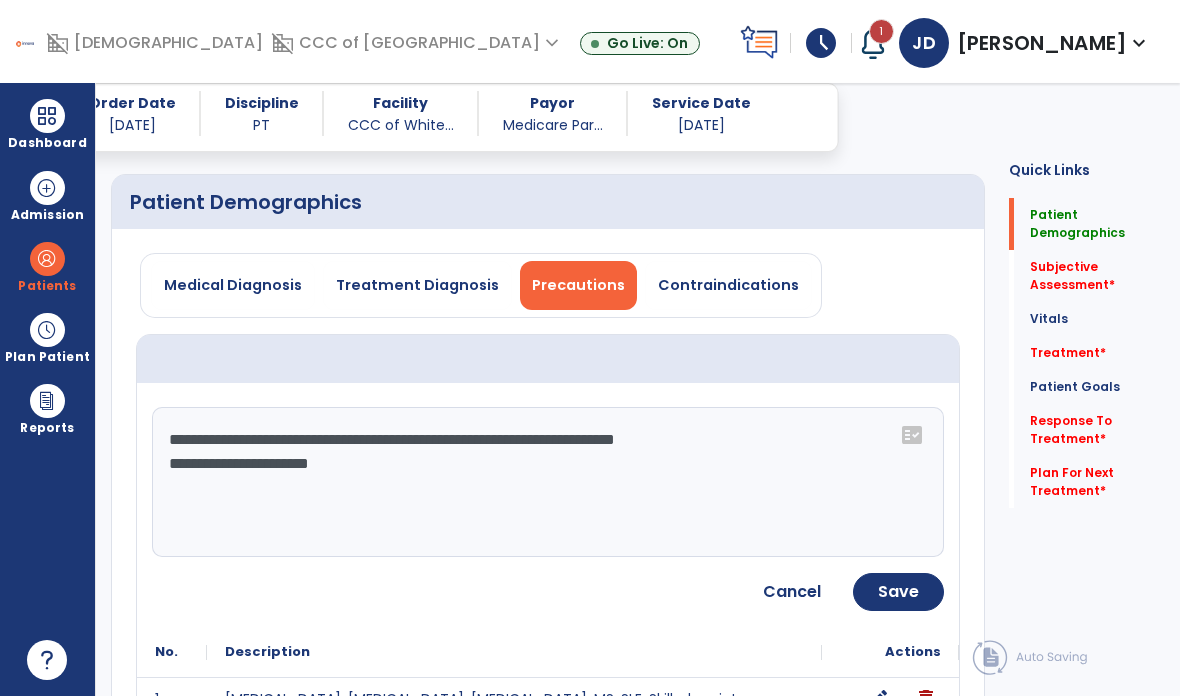 type on "**********" 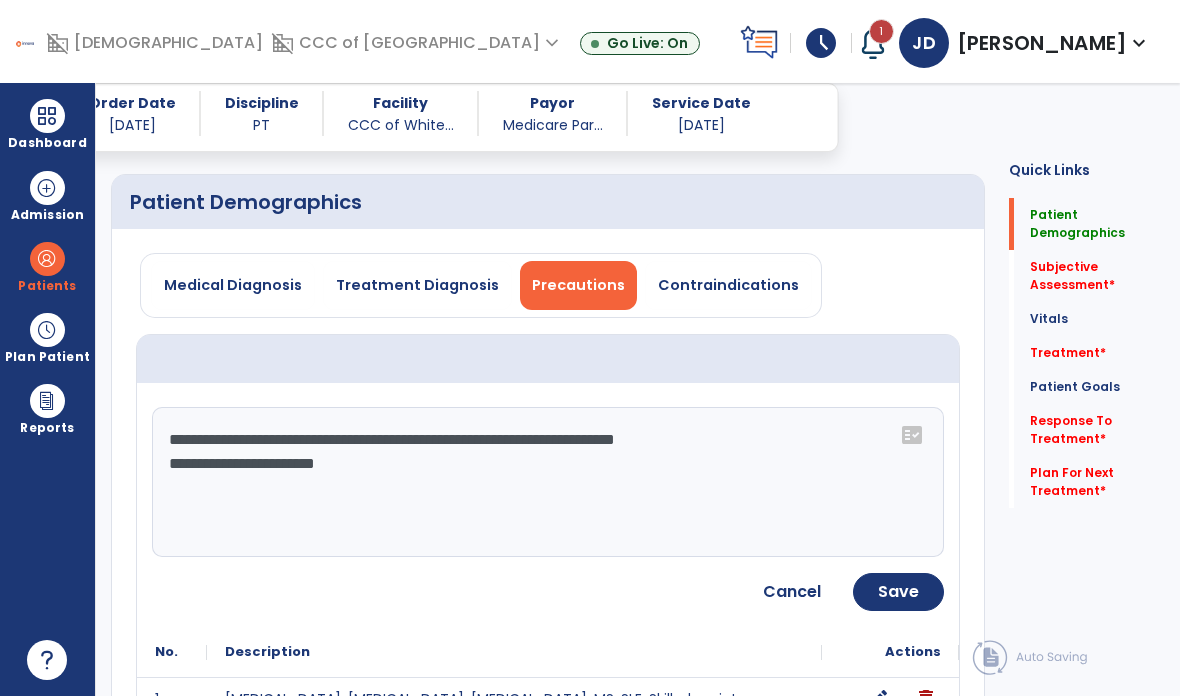 click on "Save" 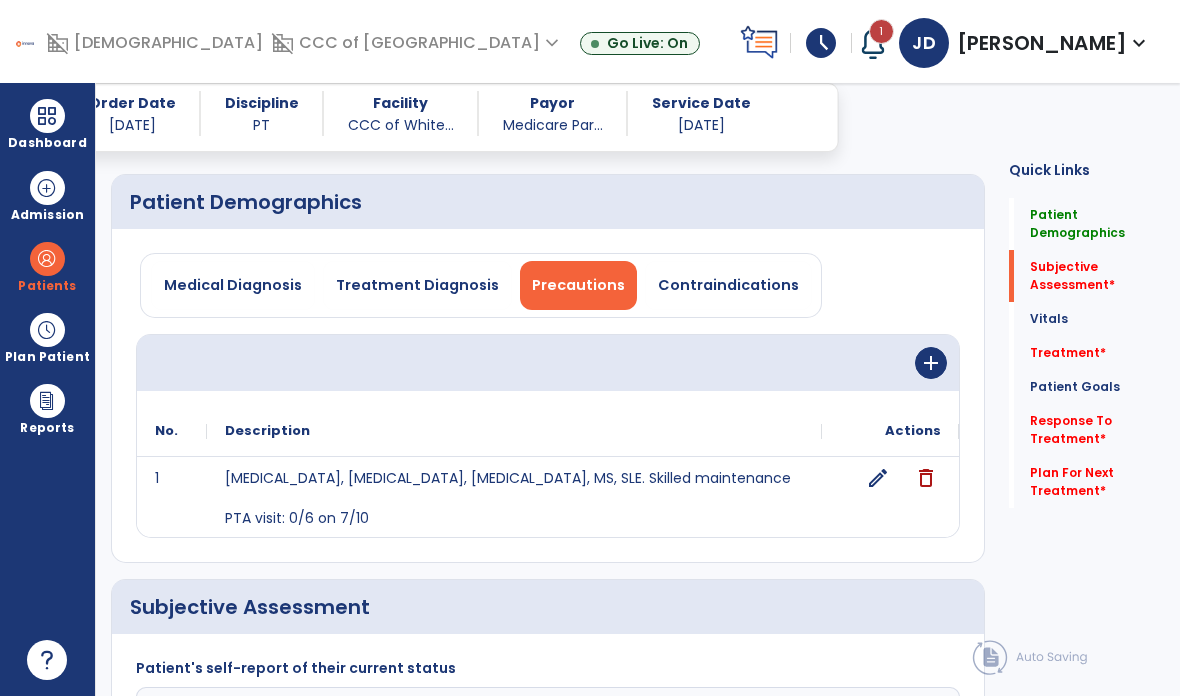 click on "Vitals   Vitals" 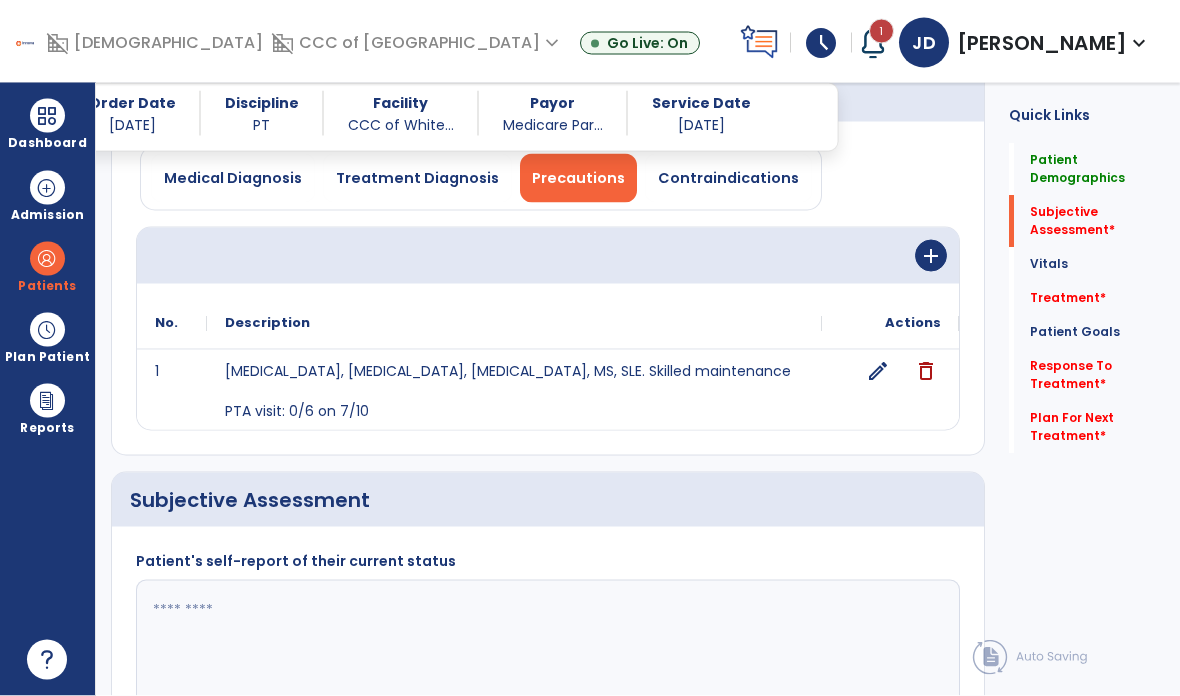 scroll, scrollTop: 325, scrollLeft: 0, axis: vertical 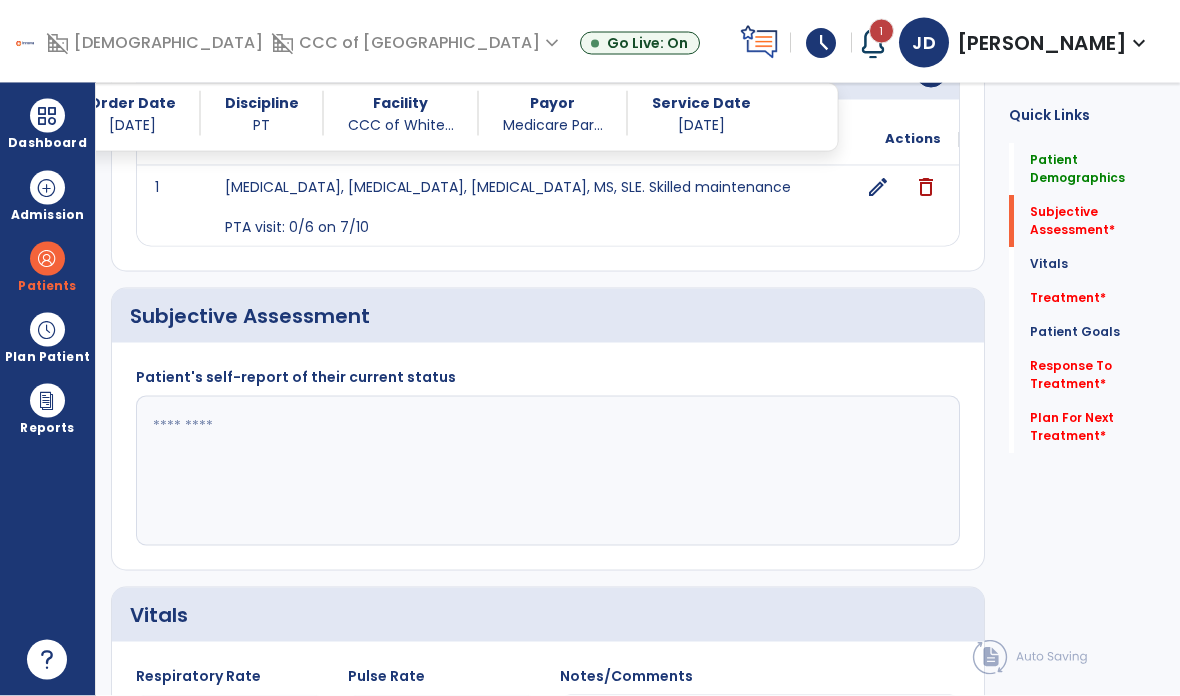 click 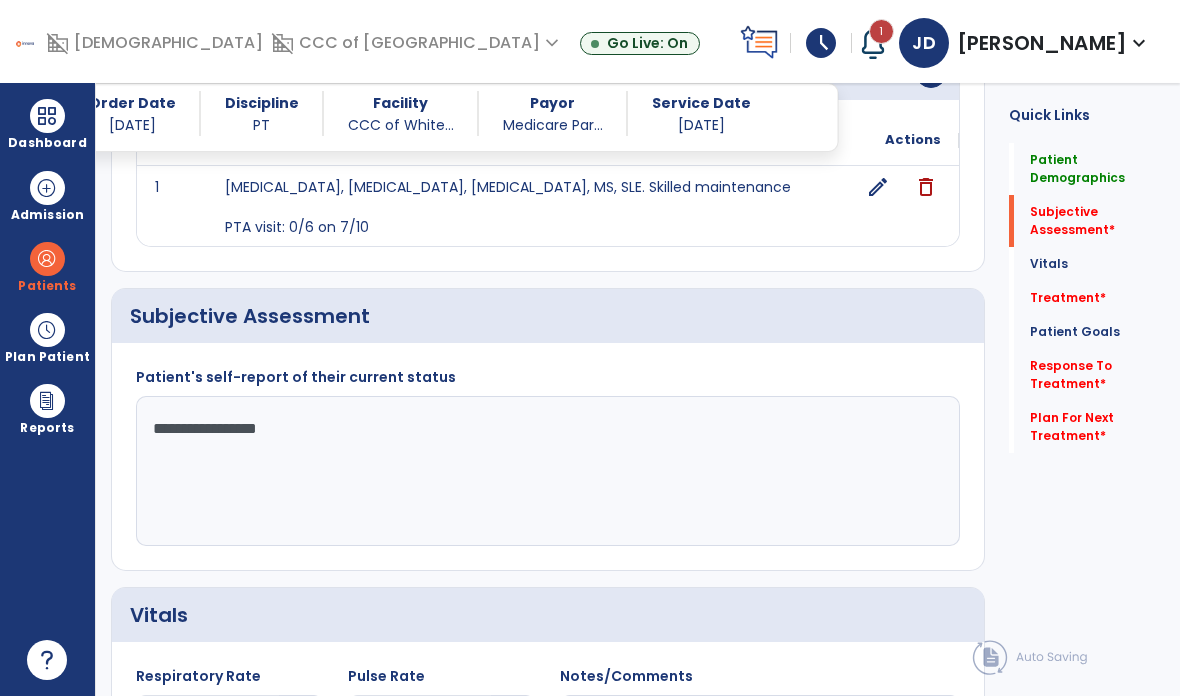 type on "**********" 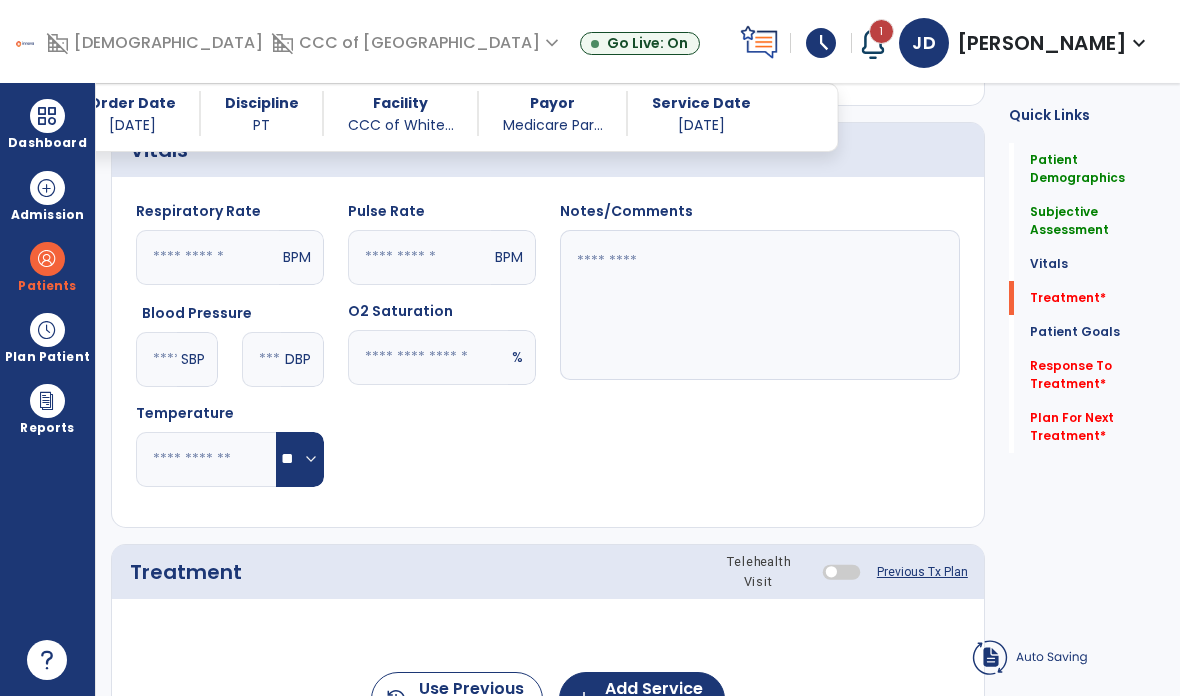scroll, scrollTop: 1061, scrollLeft: 0, axis: vertical 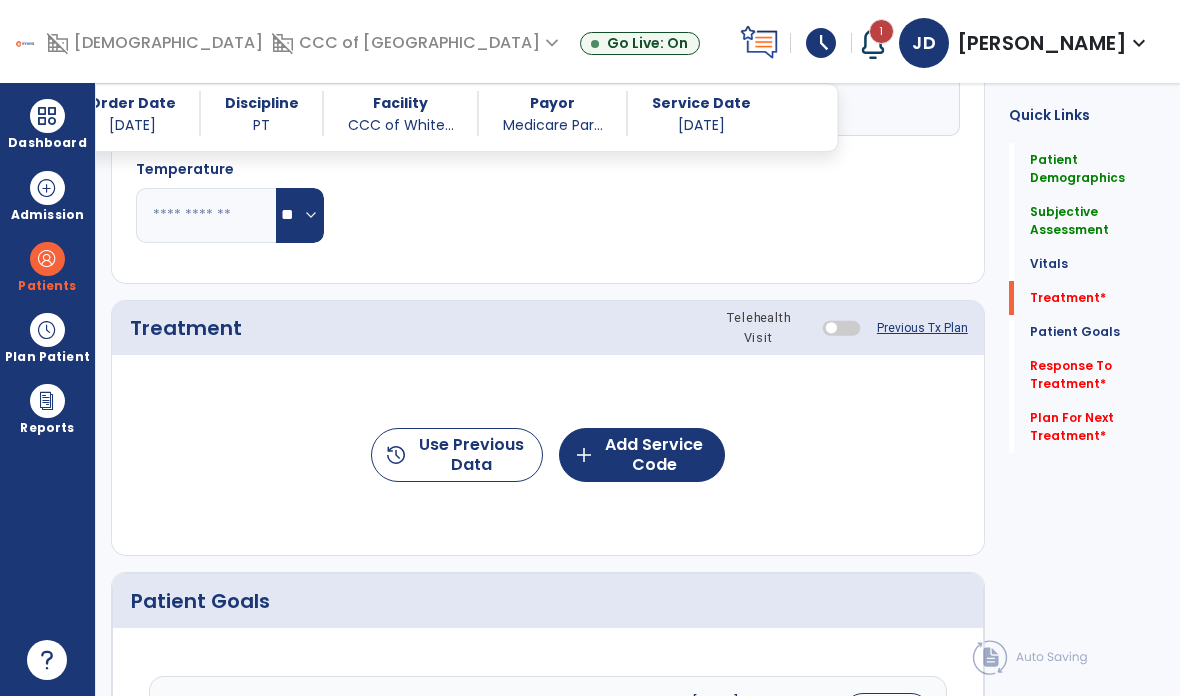 click on "add  Add Service Code" 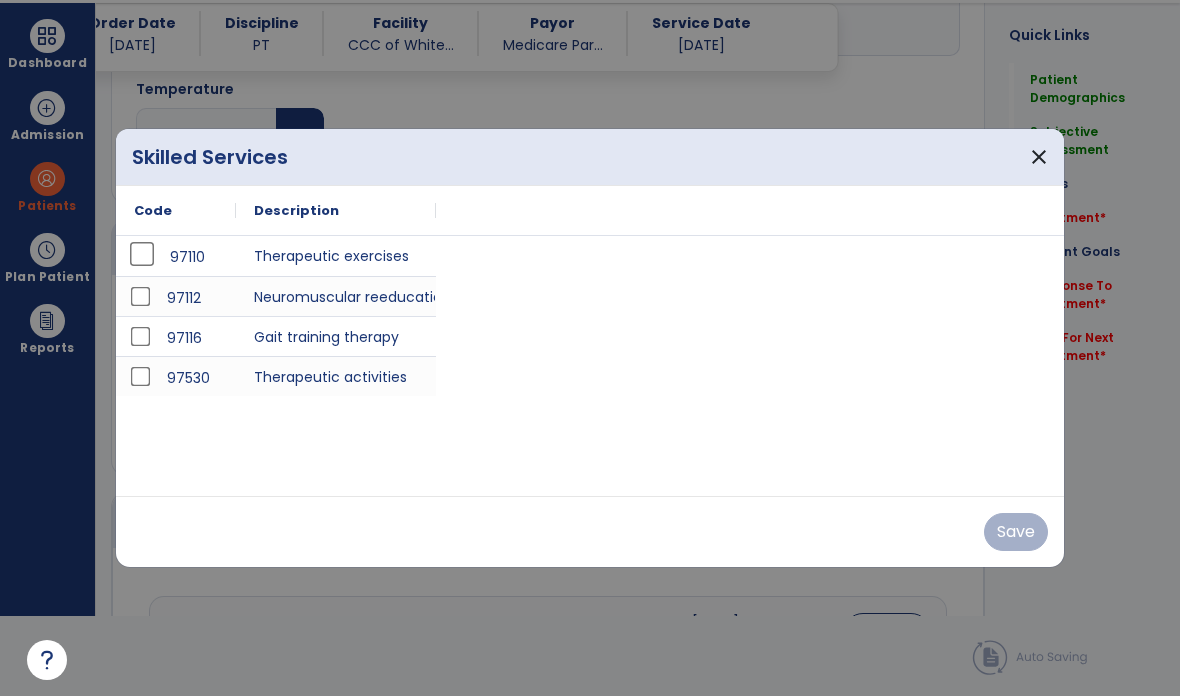 scroll, scrollTop: 0, scrollLeft: 0, axis: both 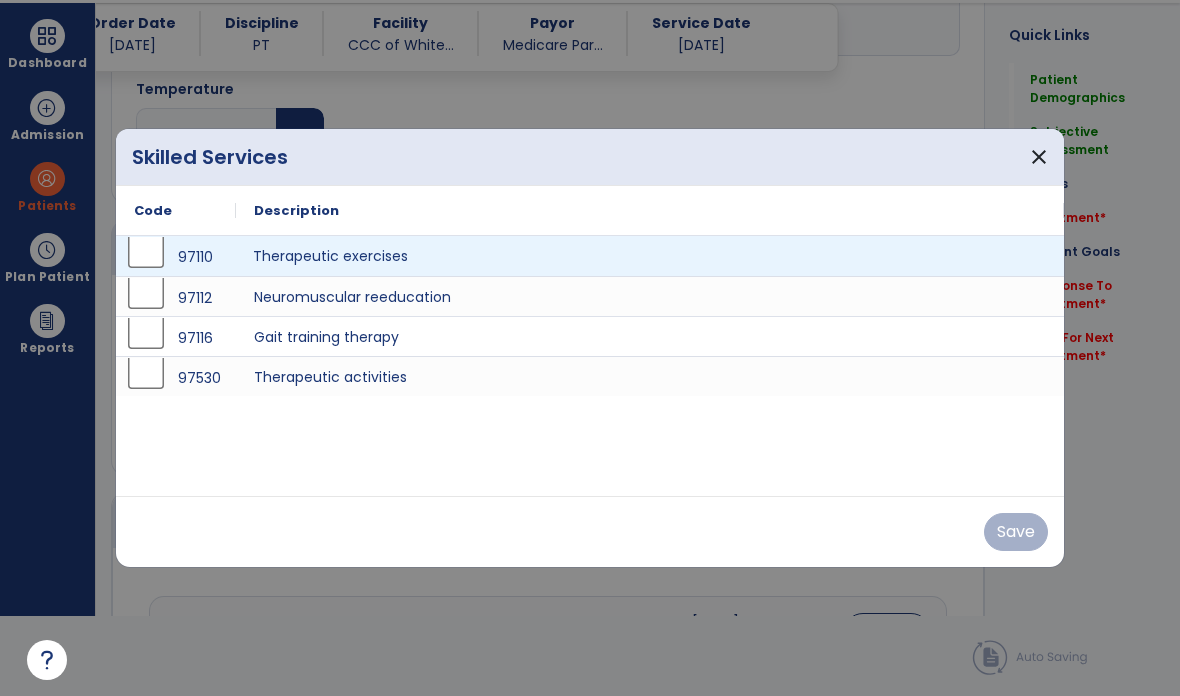 click on "Therapeutic exercises" at bounding box center (650, 256) 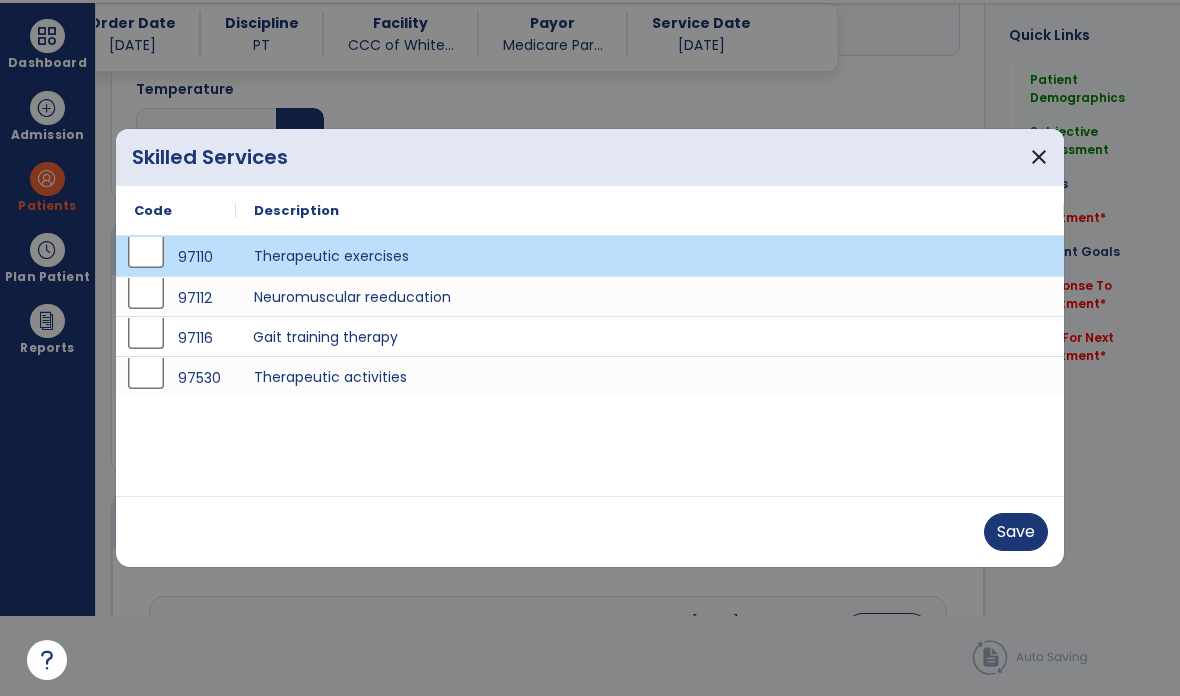 click on "Gait training therapy" at bounding box center [650, 336] 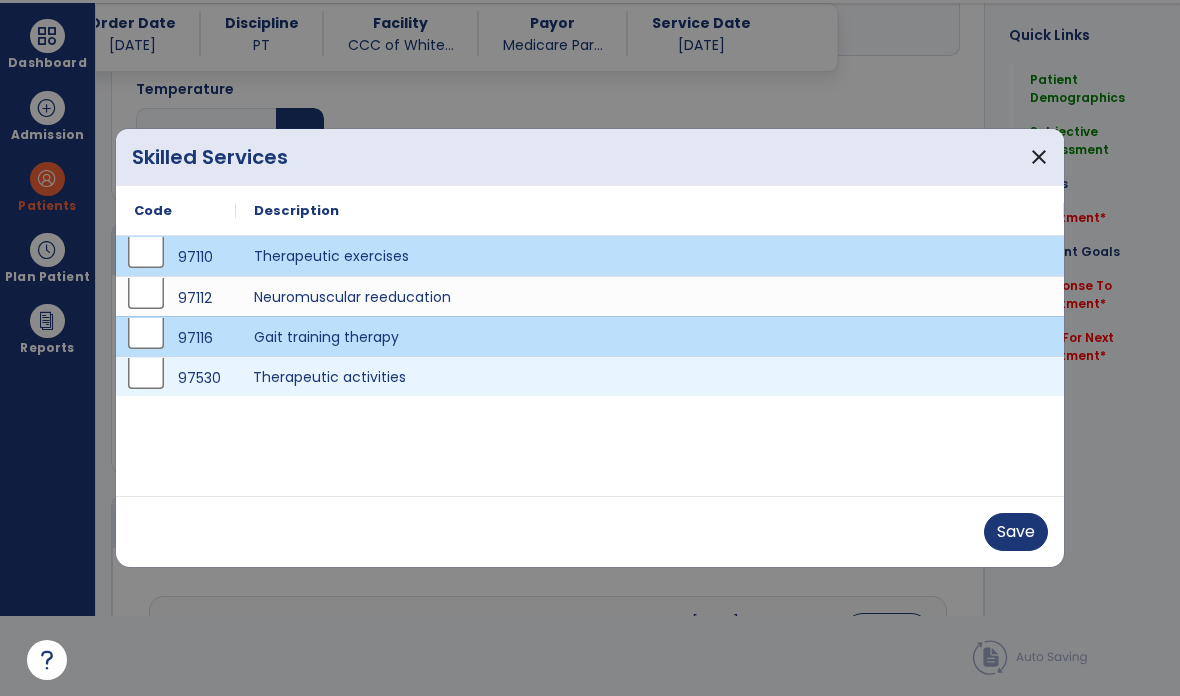 click on "Therapeutic activities" at bounding box center [650, 376] 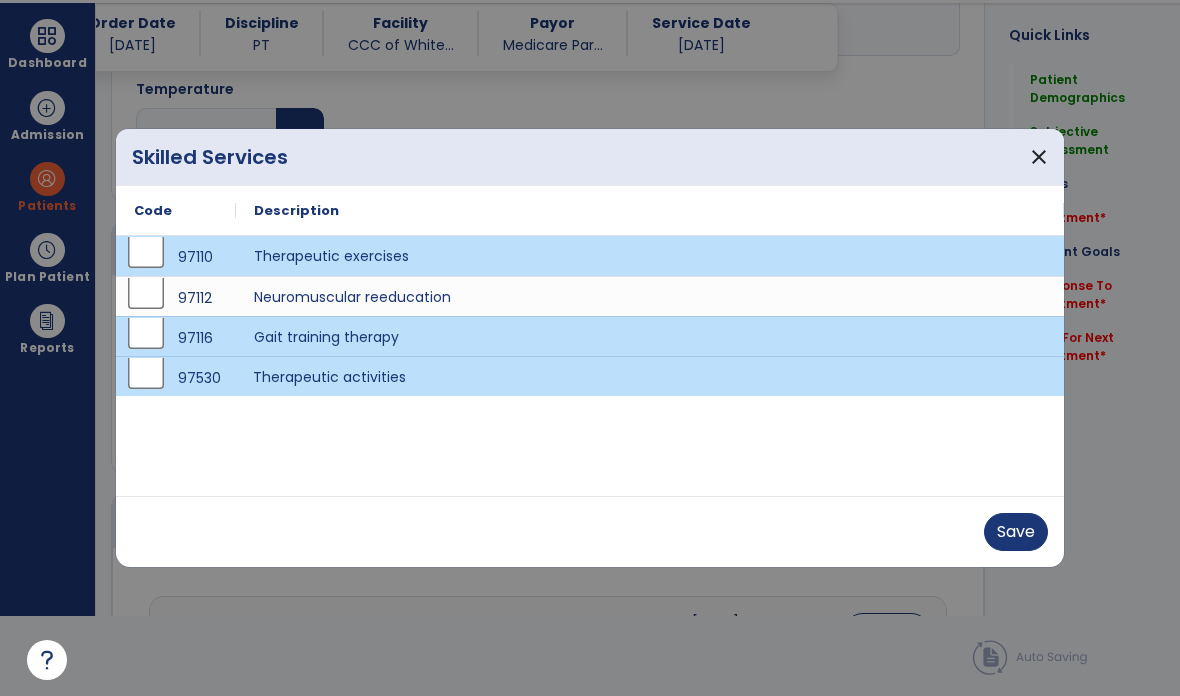 click on "Save" at bounding box center (1016, 532) 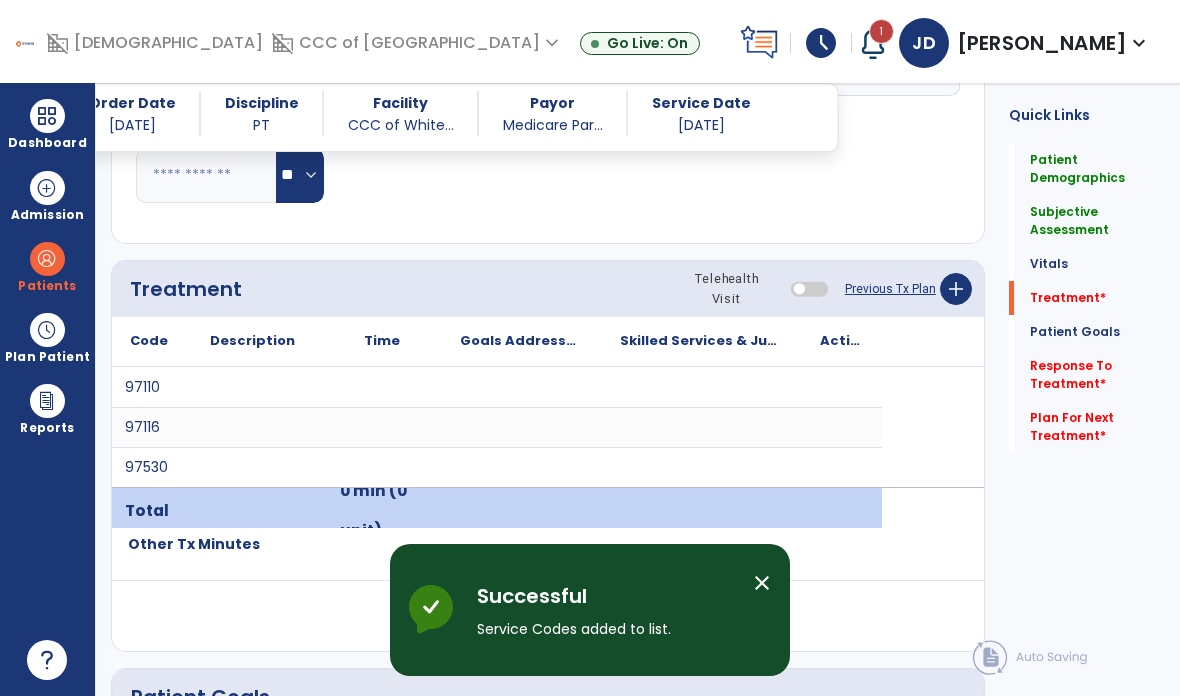 scroll, scrollTop: 80, scrollLeft: 0, axis: vertical 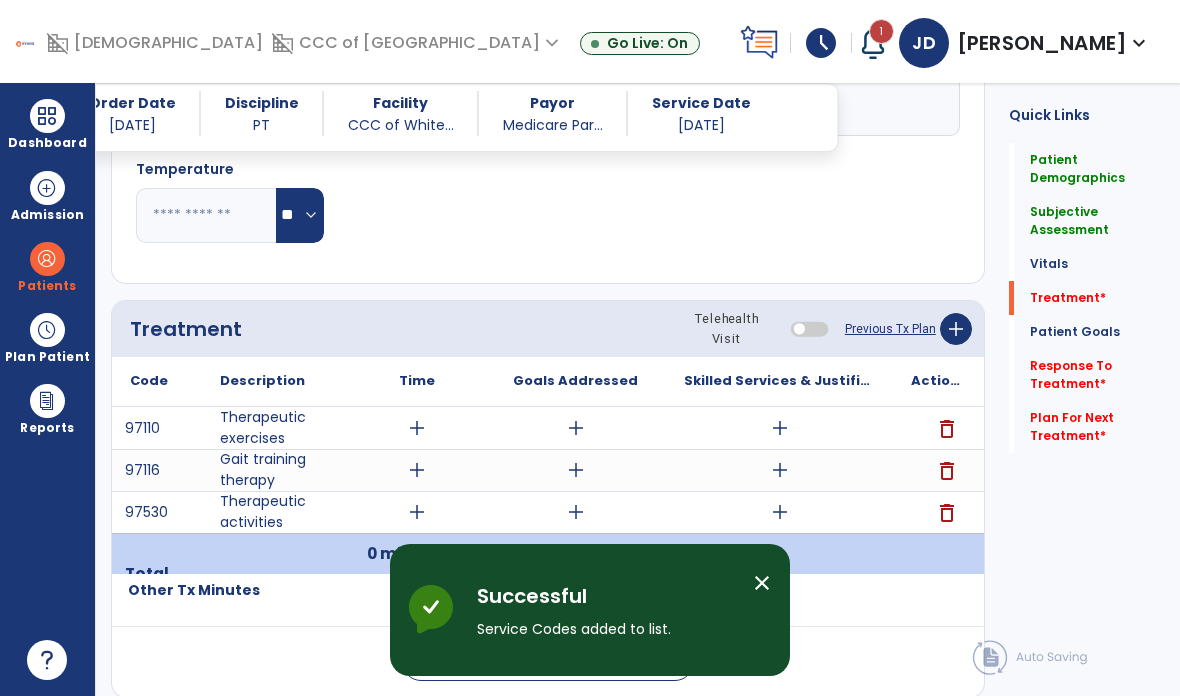 click on "add" at bounding box center (780, 470) 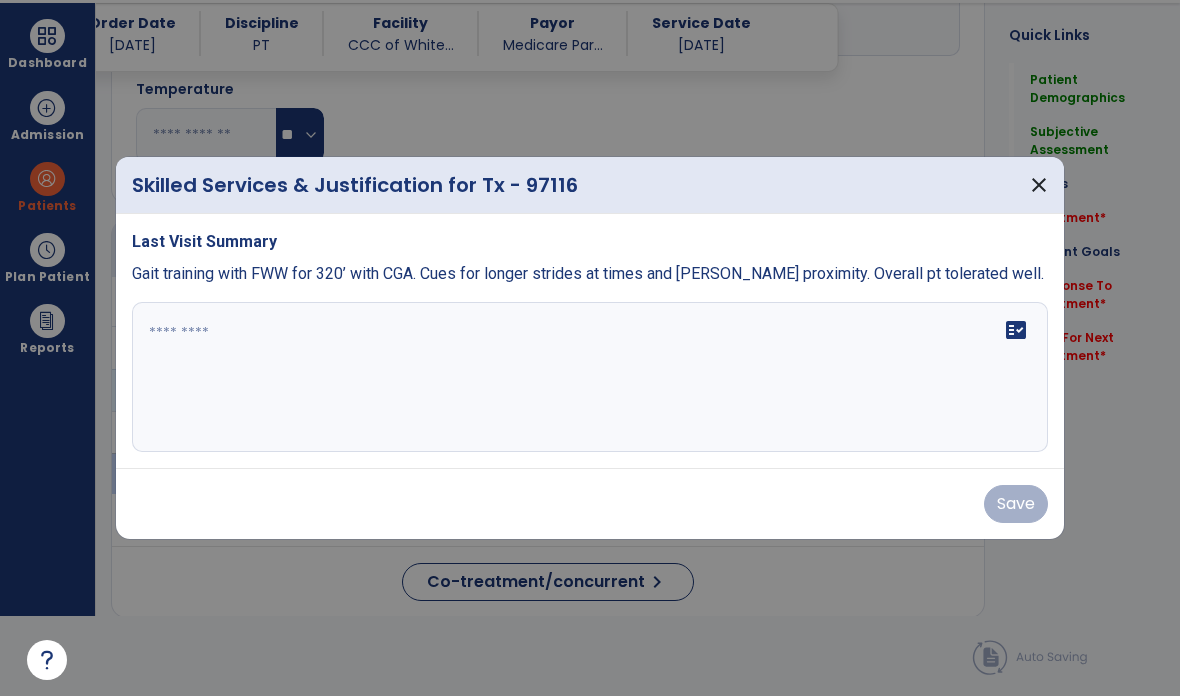 scroll, scrollTop: 0, scrollLeft: 0, axis: both 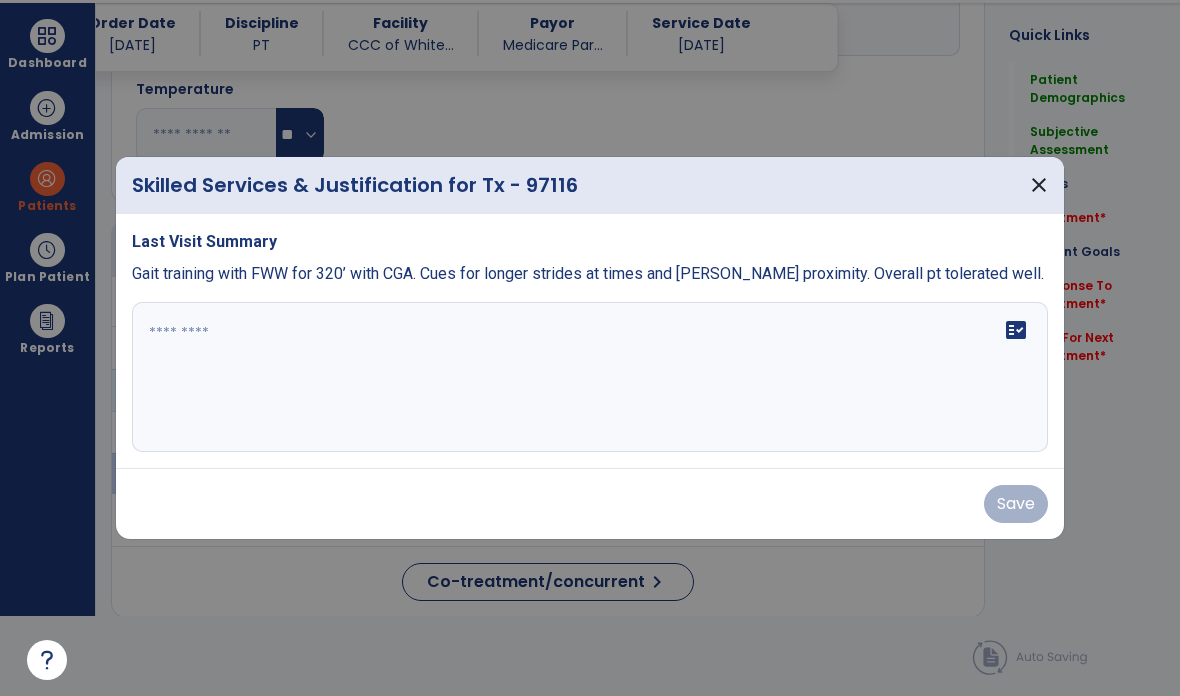 click on "fact_check" at bounding box center (590, 377) 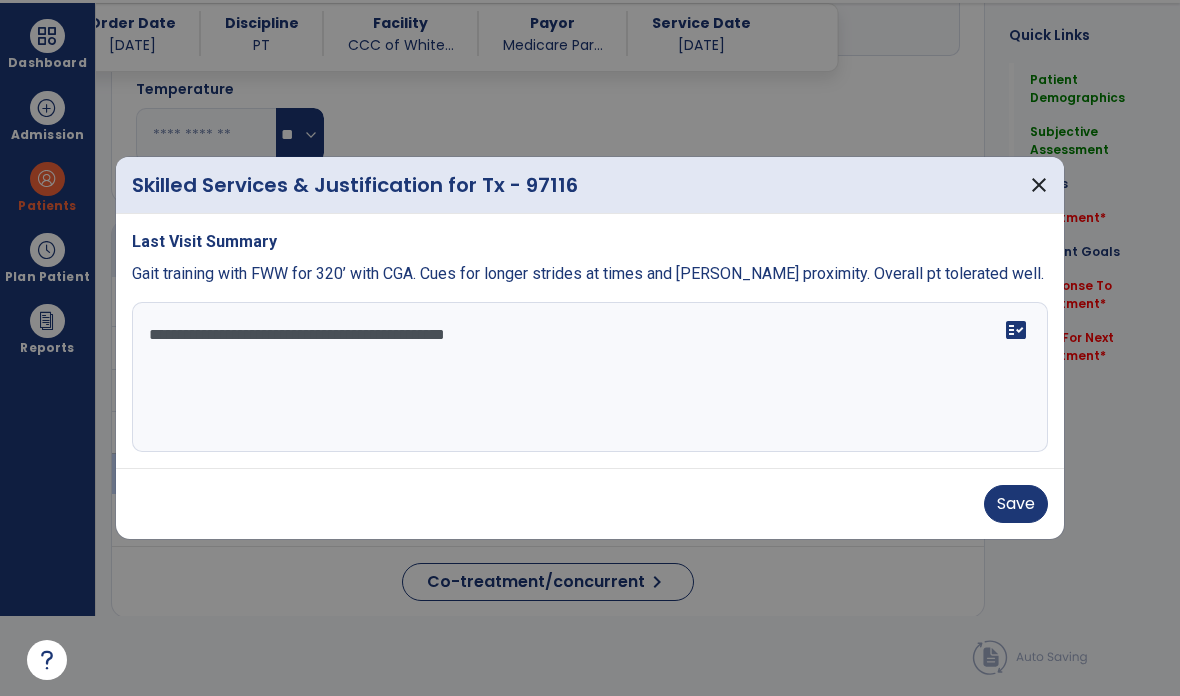 click on "**********" at bounding box center [590, 377] 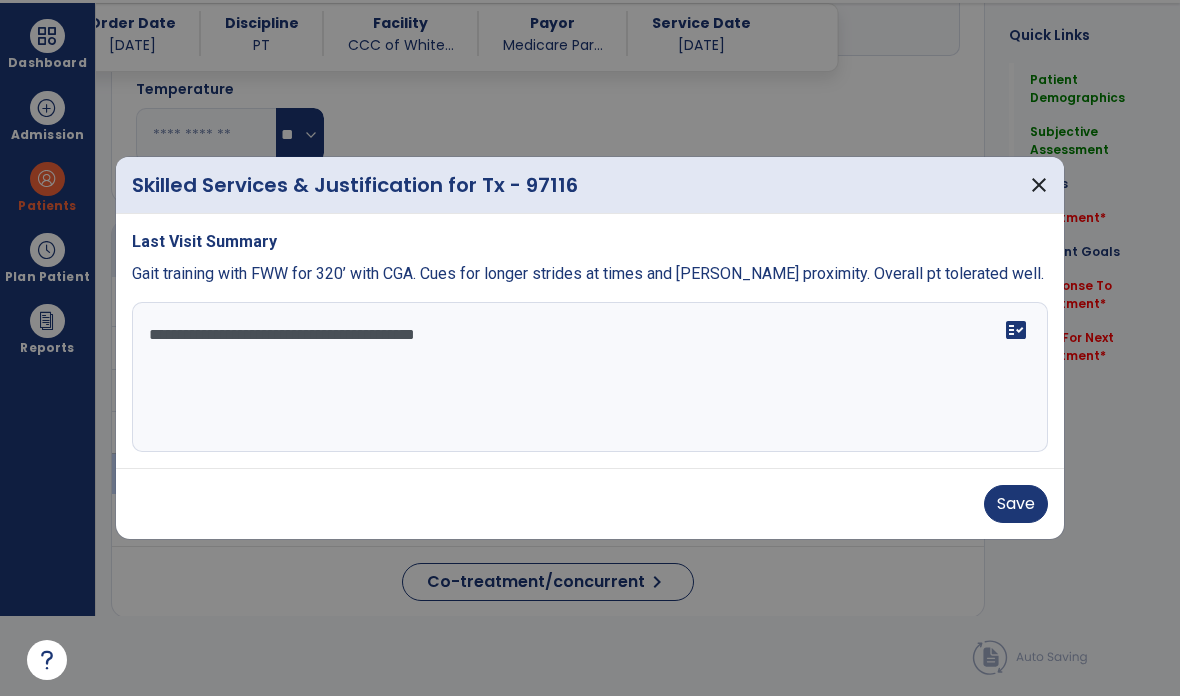 click on "**********" at bounding box center (590, 377) 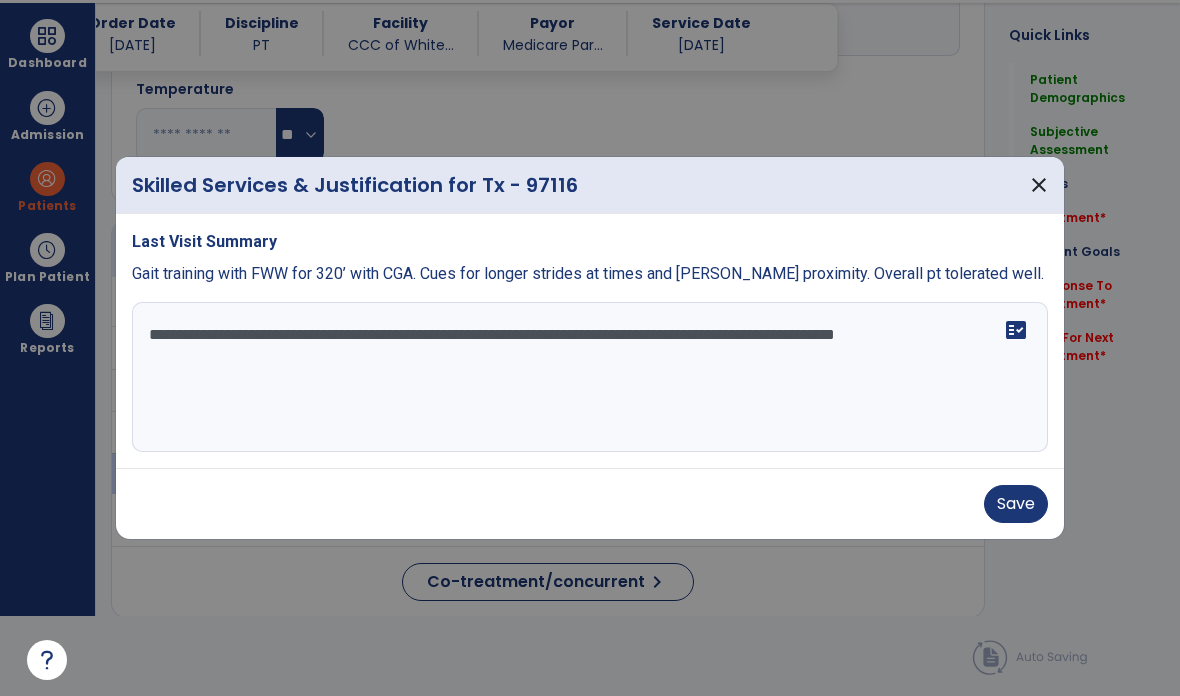 type on "**********" 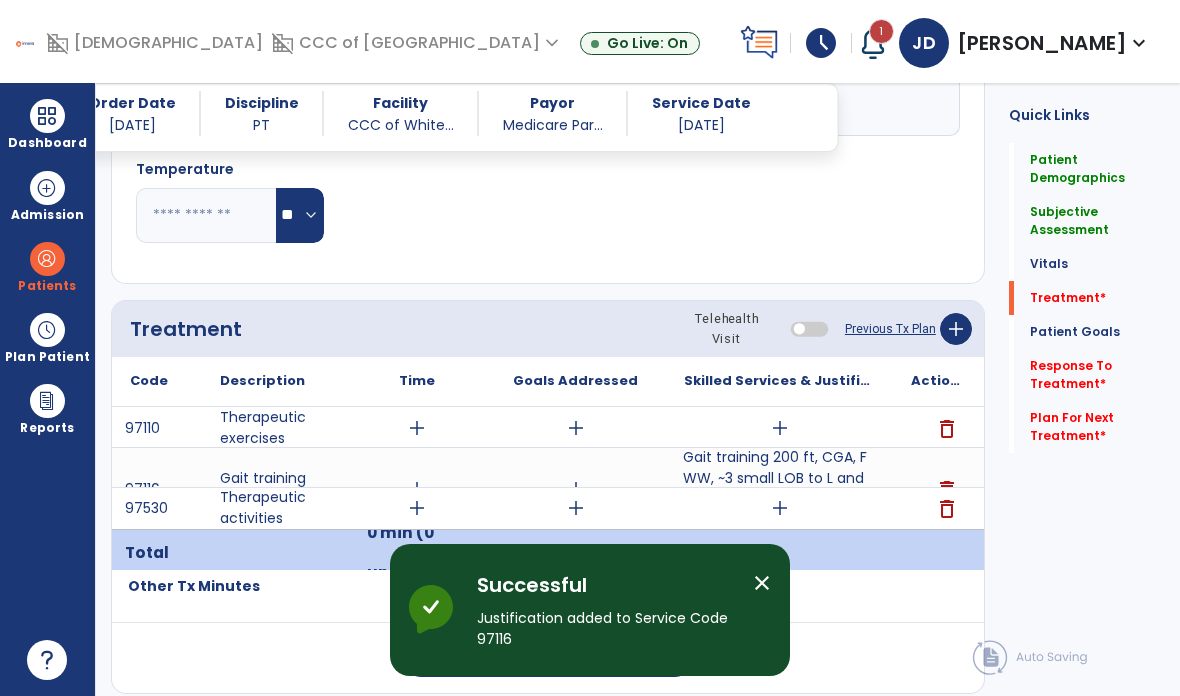 scroll, scrollTop: 80, scrollLeft: 0, axis: vertical 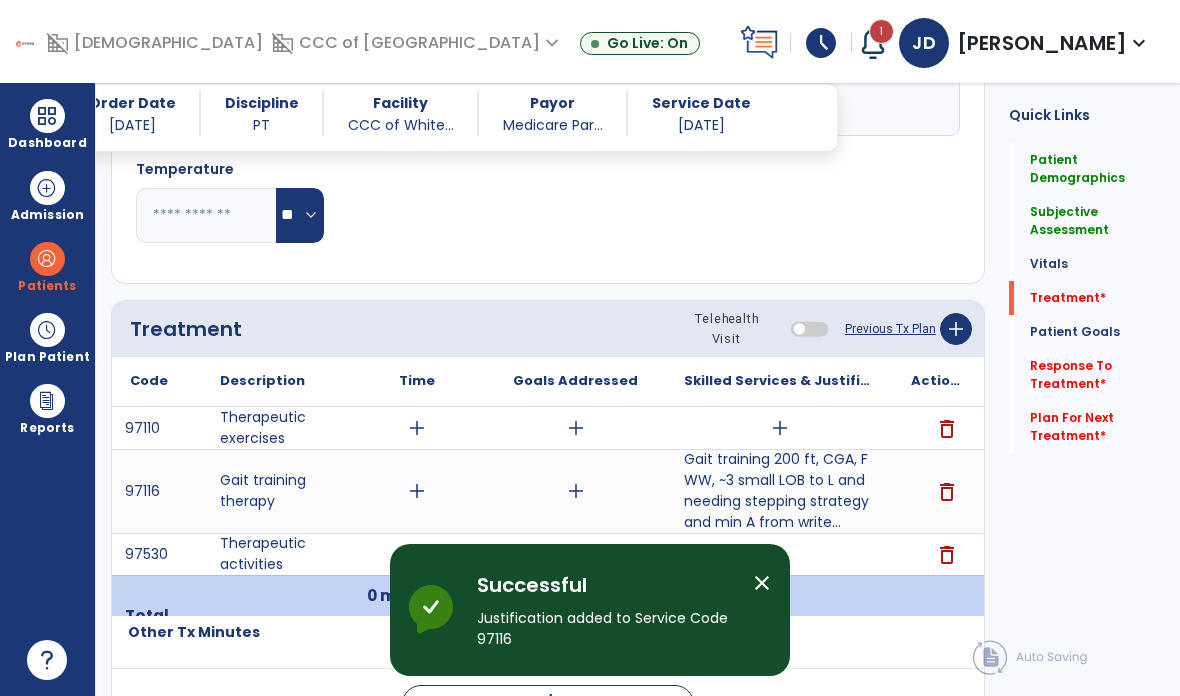 click on "add" at bounding box center [780, 428] 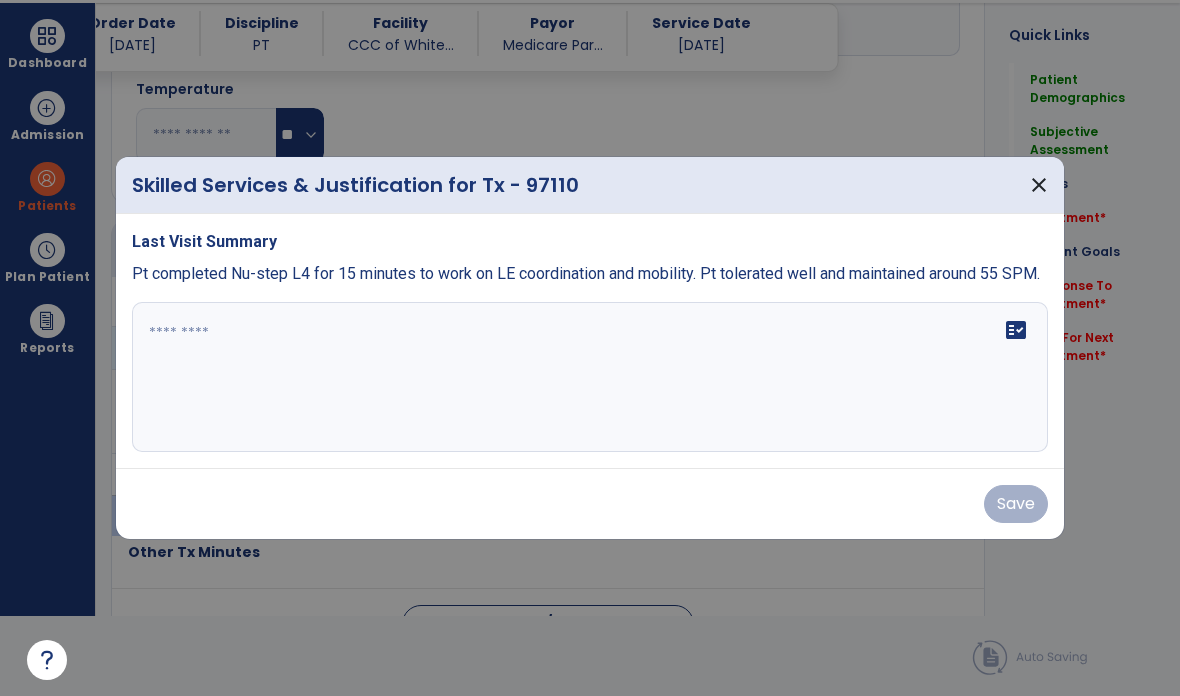 scroll, scrollTop: 0, scrollLeft: 0, axis: both 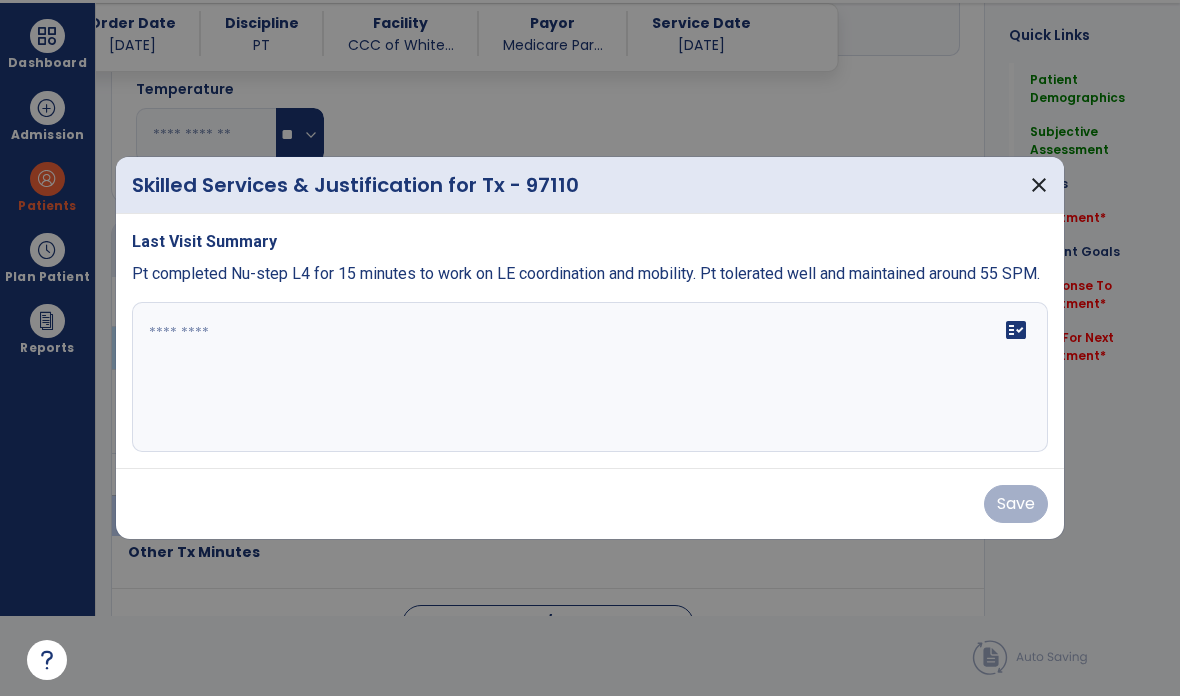 click on "fact_check" at bounding box center (590, 377) 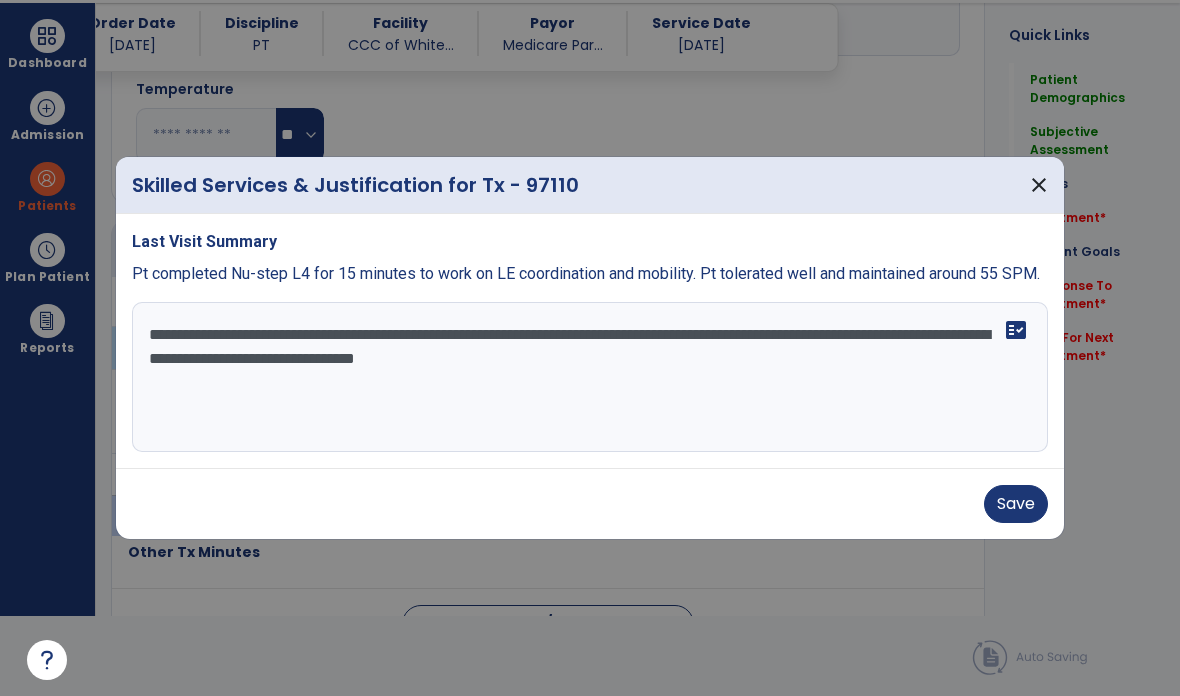 click on "**********" at bounding box center [590, 377] 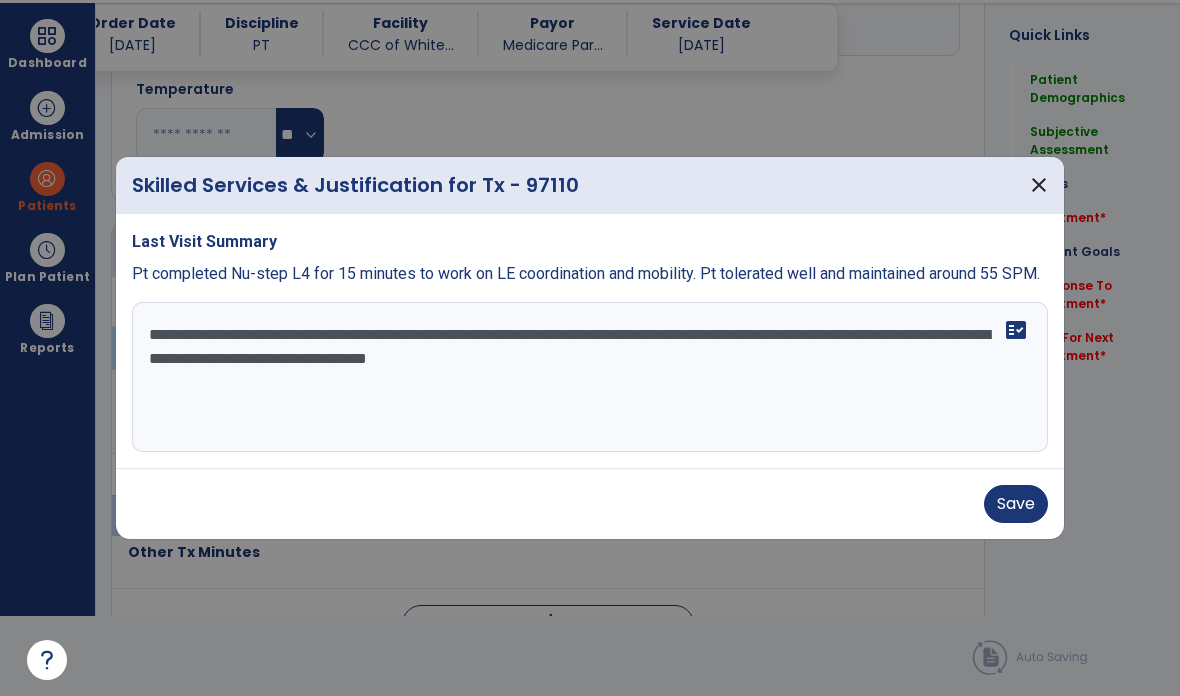 type on "**********" 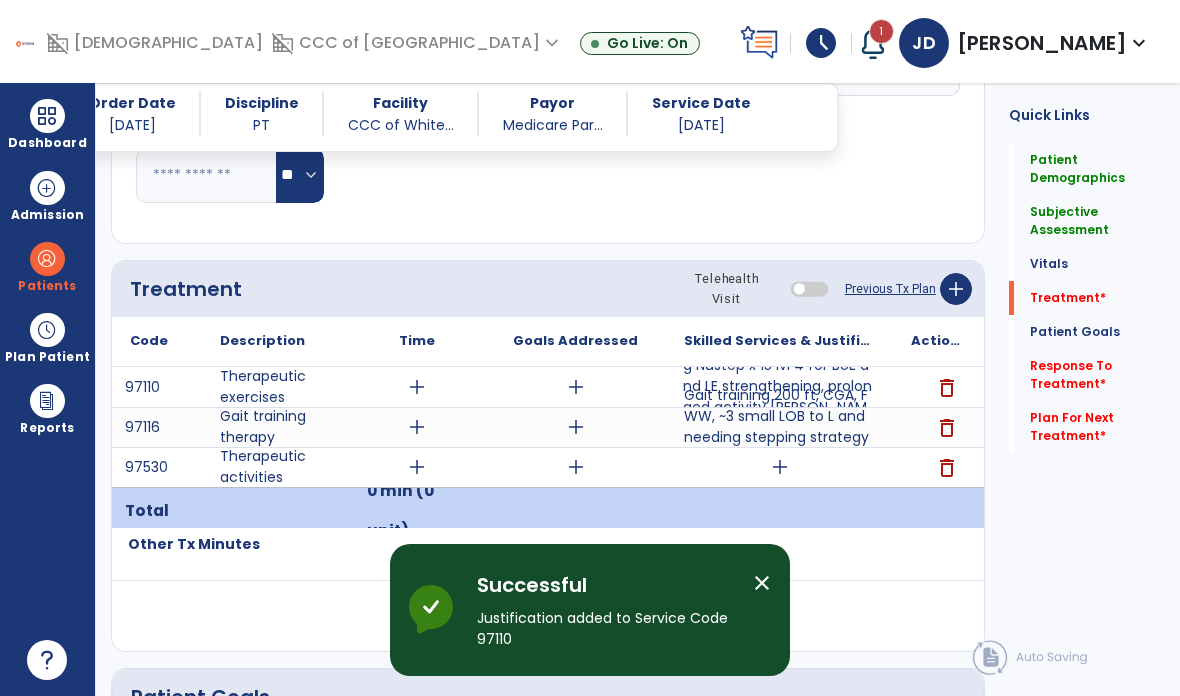 scroll, scrollTop: 80, scrollLeft: 0, axis: vertical 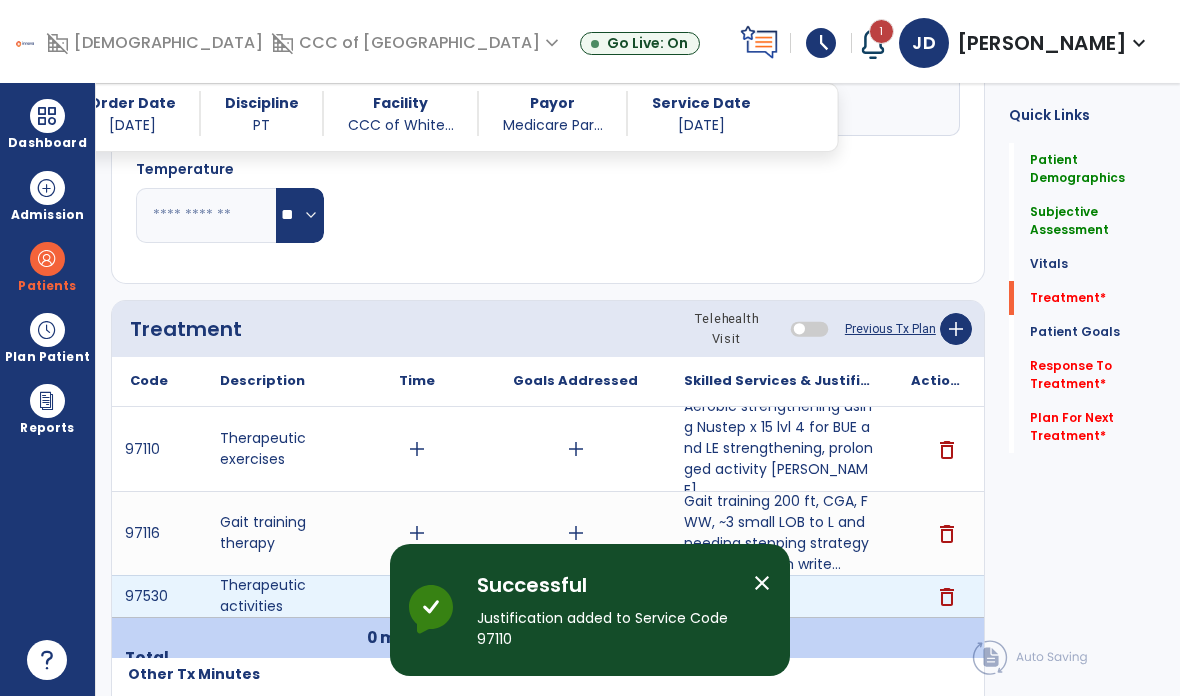 click on "add" at bounding box center (780, 596) 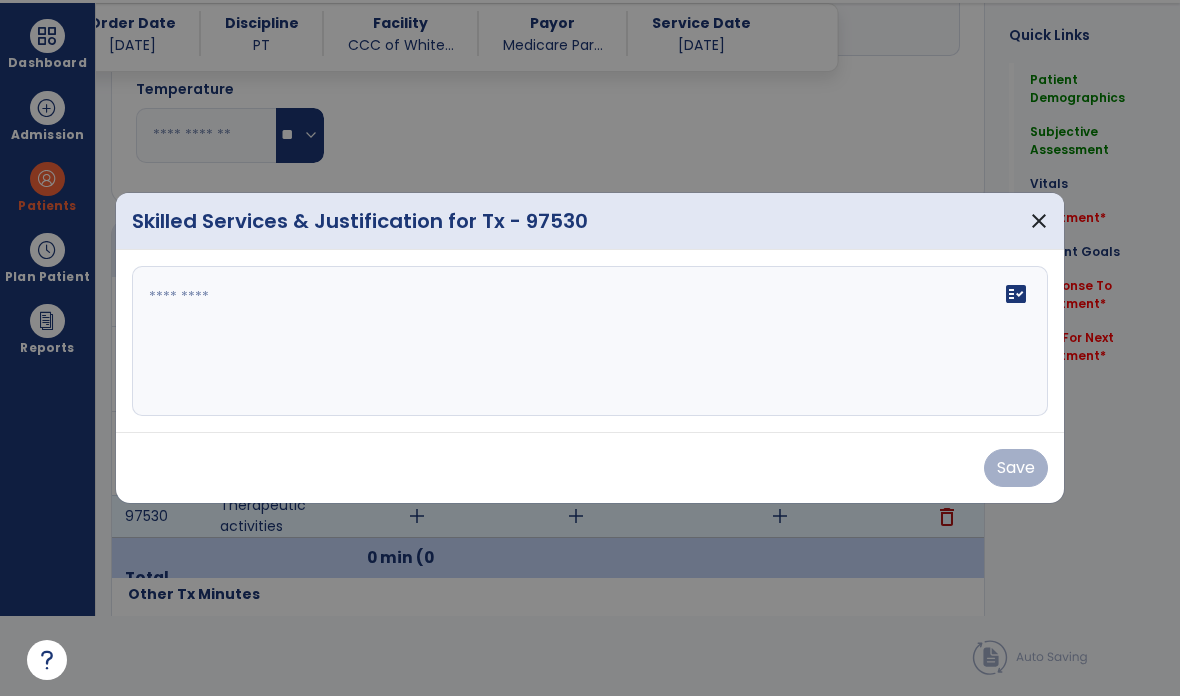 click on "close" at bounding box center [1039, 221] 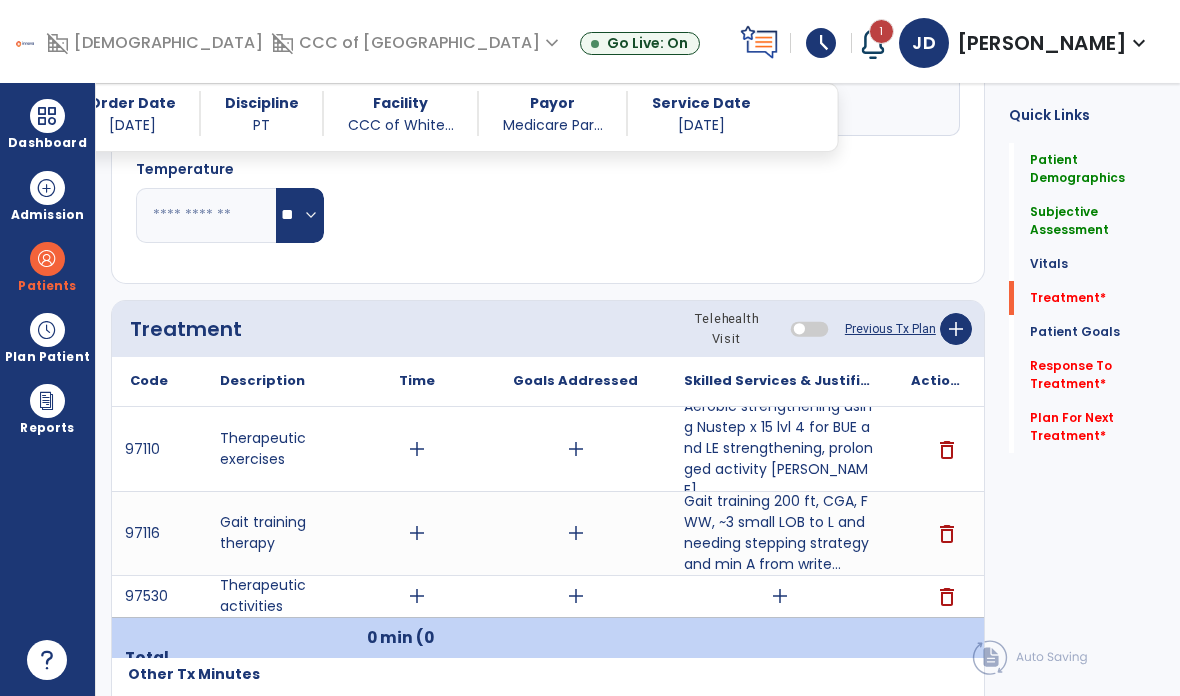 scroll, scrollTop: 80, scrollLeft: 0, axis: vertical 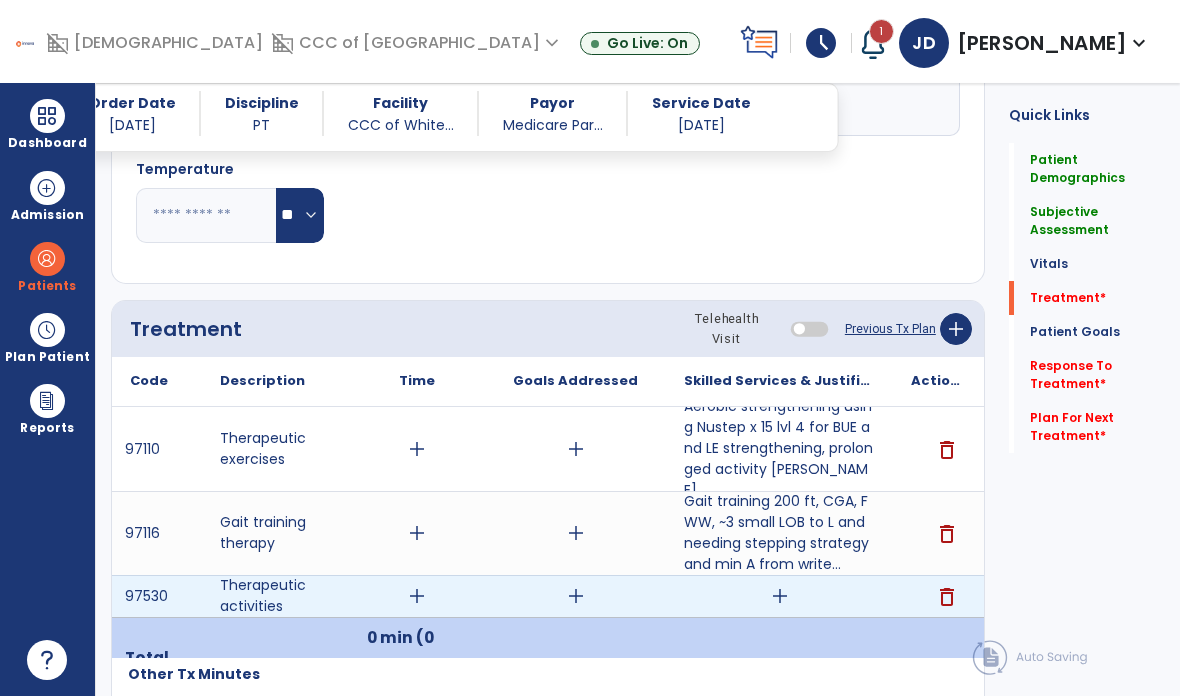 click on "add" at bounding box center [780, 596] 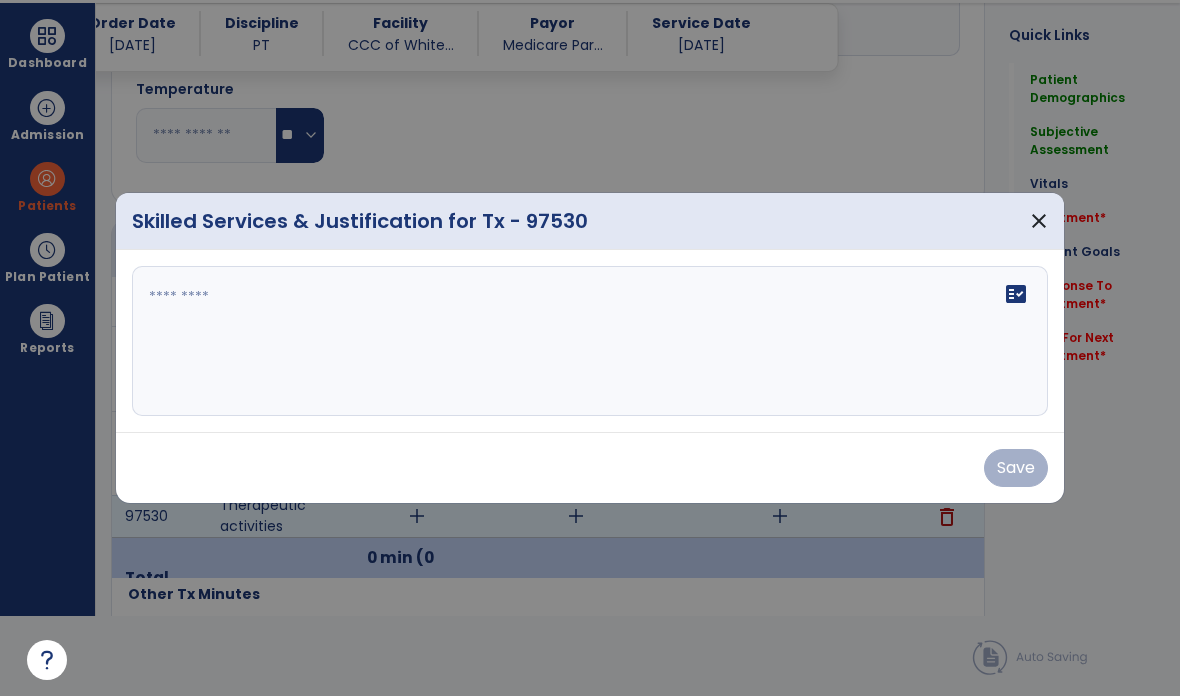 click on "fact_check" at bounding box center (590, 341) 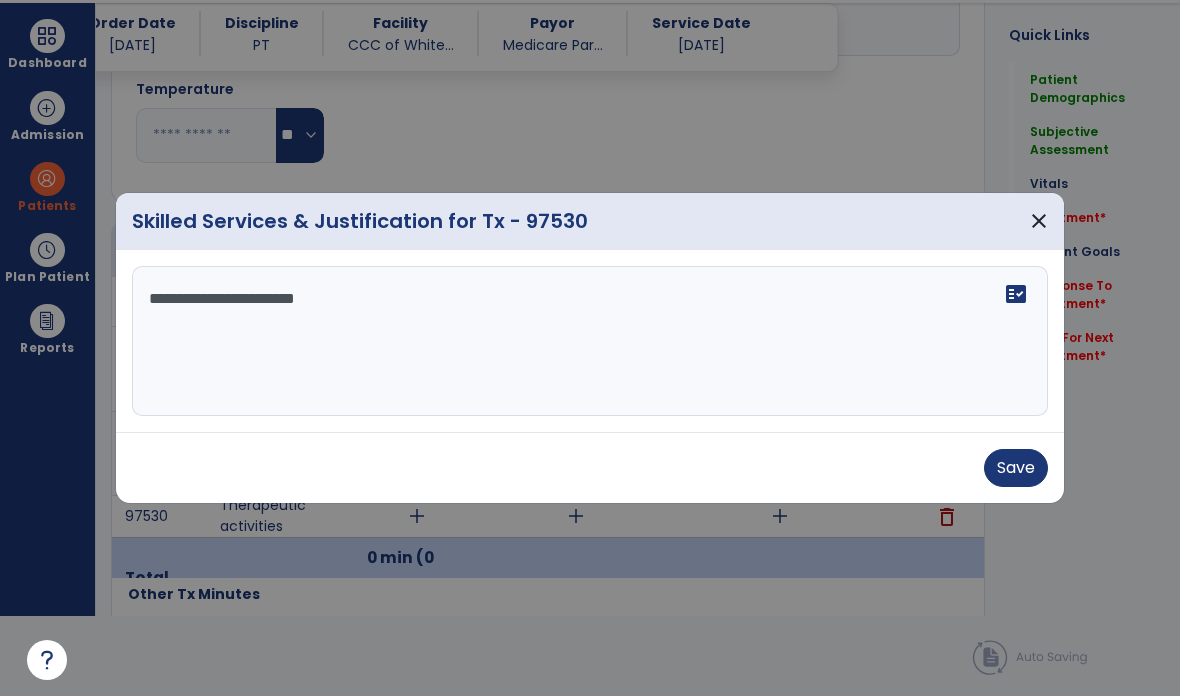 type on "**********" 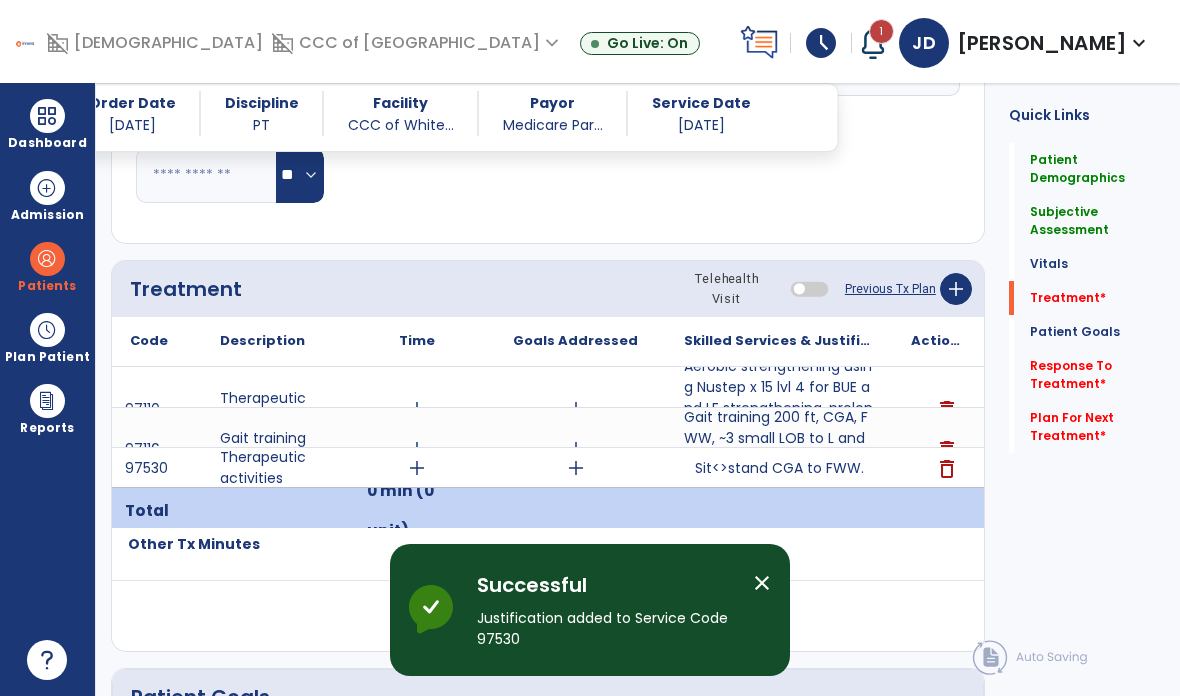 scroll, scrollTop: 80, scrollLeft: 0, axis: vertical 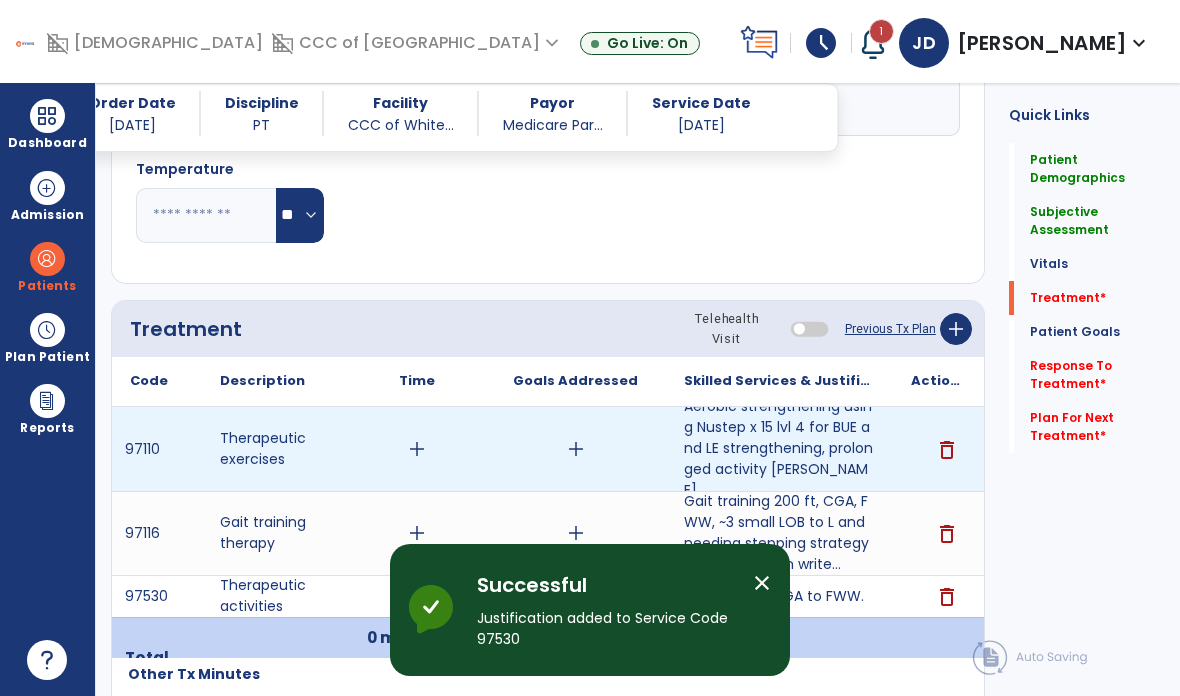 click on "add" at bounding box center [417, 449] 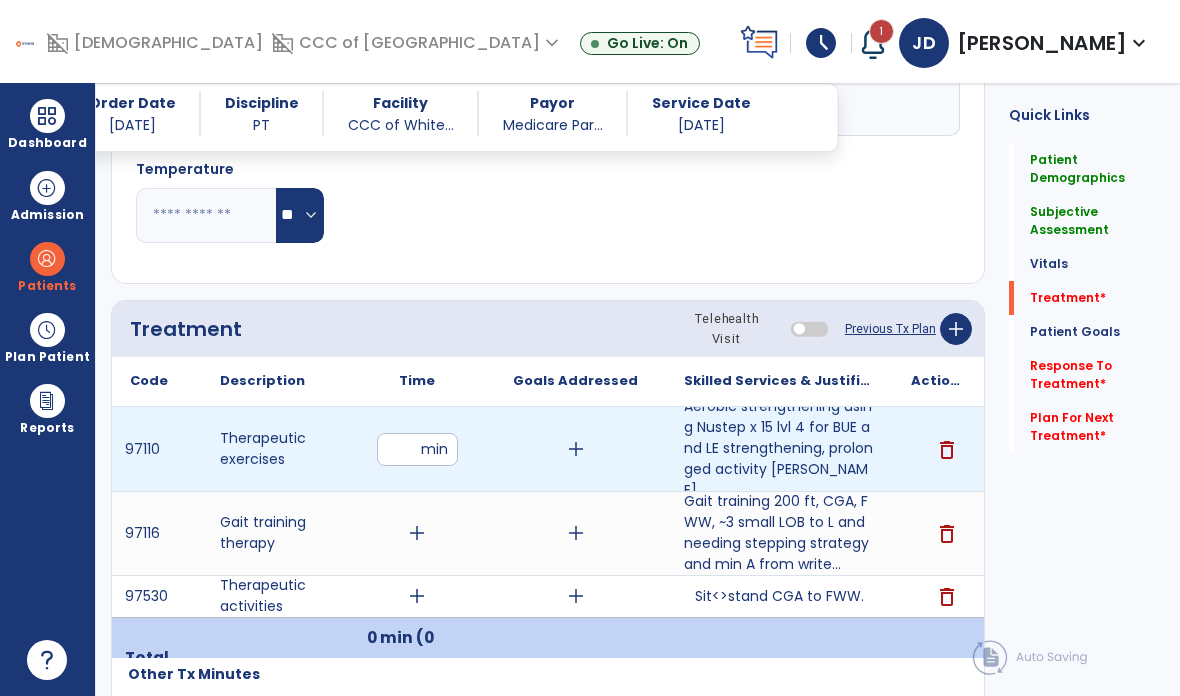 type on "**" 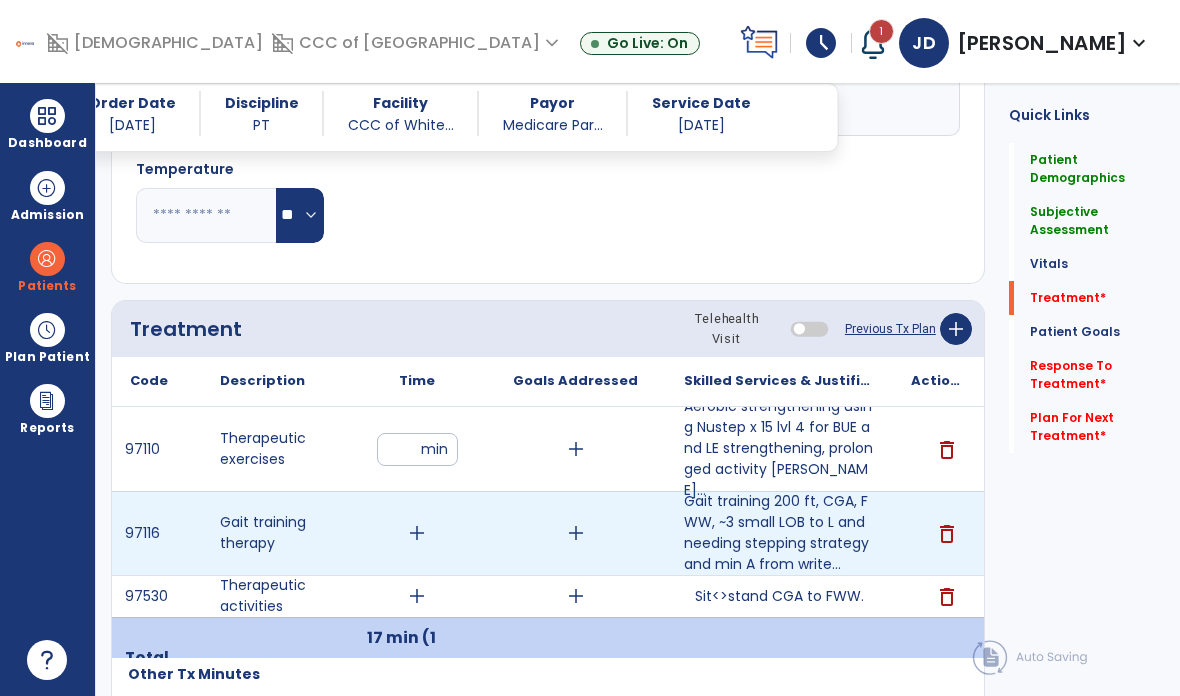 click on "add" at bounding box center [417, 533] 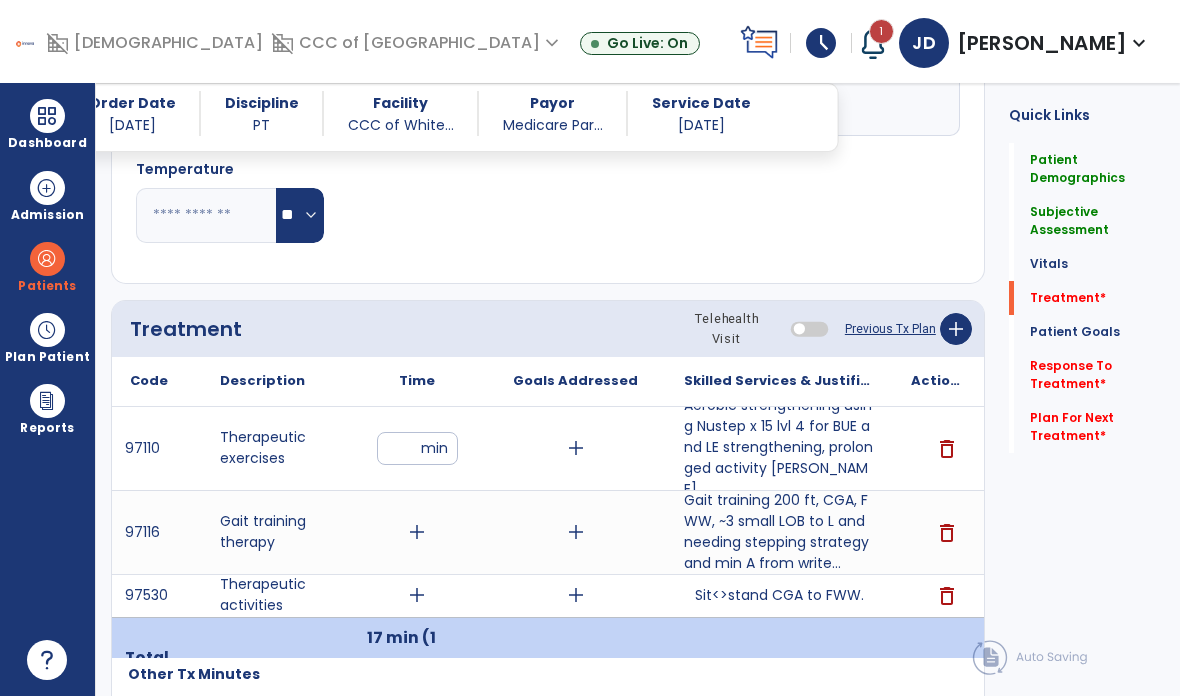 scroll, scrollTop: 1, scrollLeft: 0, axis: vertical 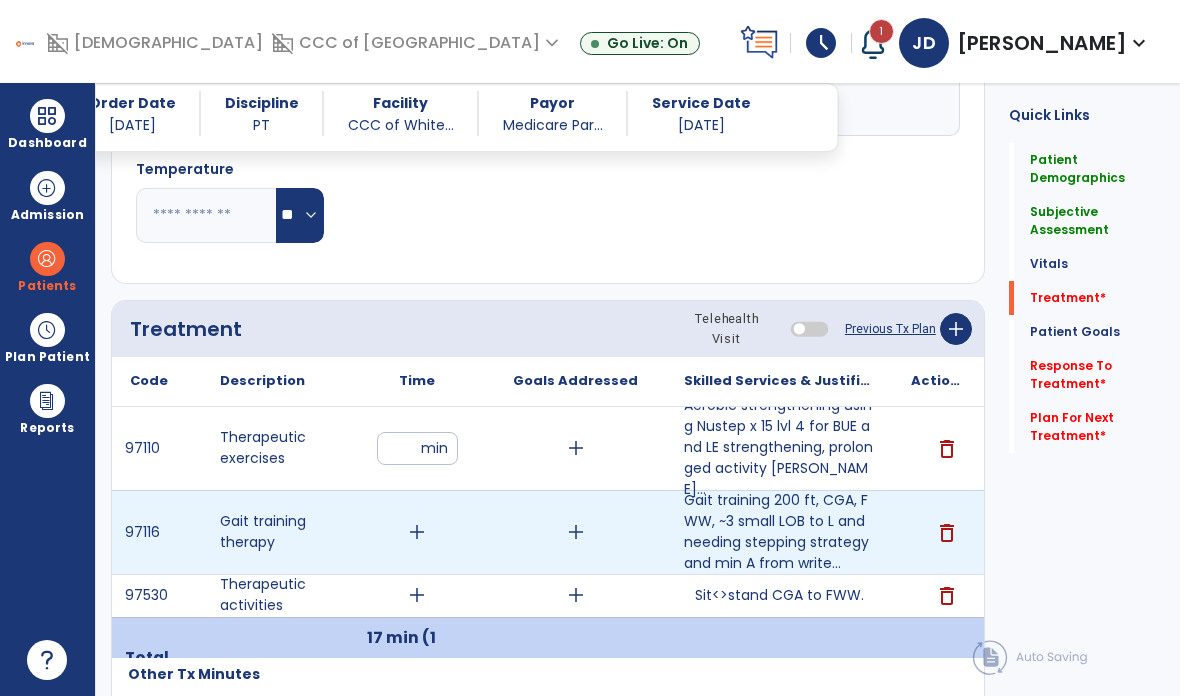 click on "add" at bounding box center (417, 532) 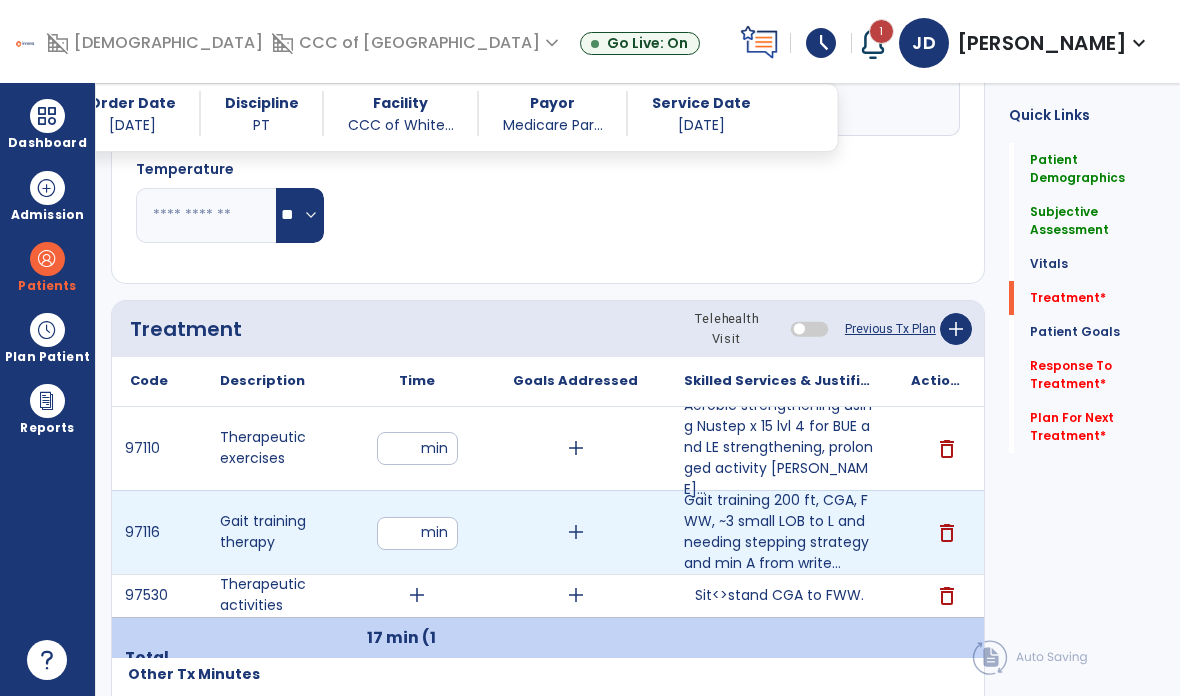 type on "*" 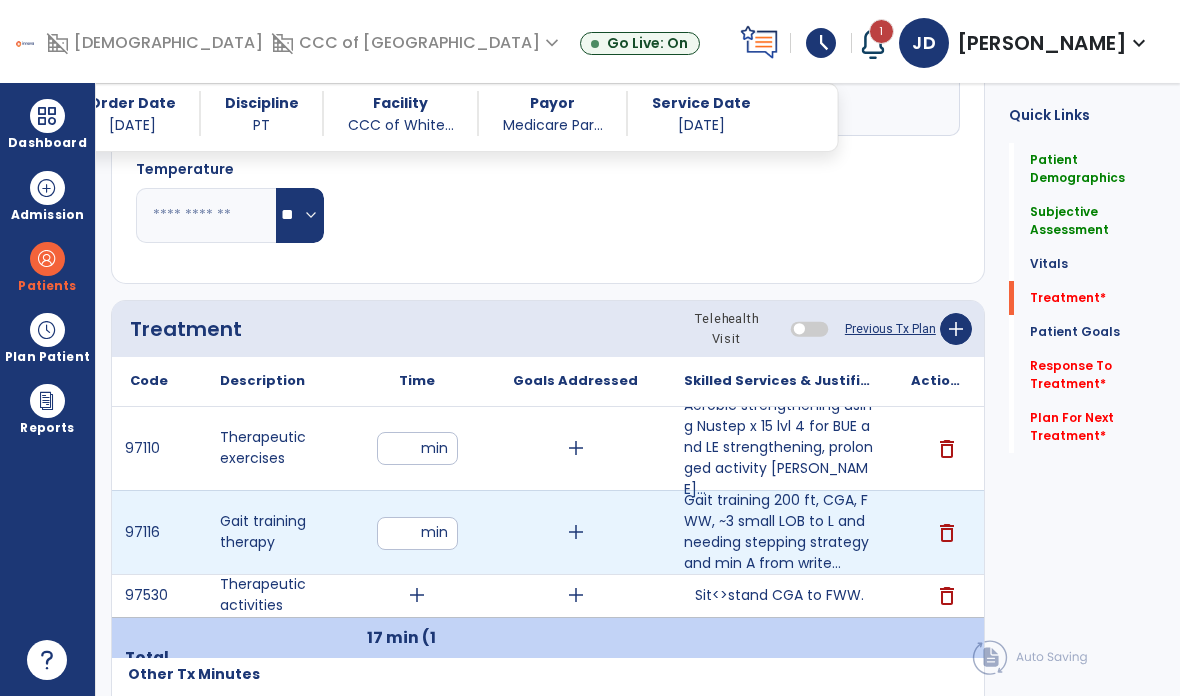 type on "**" 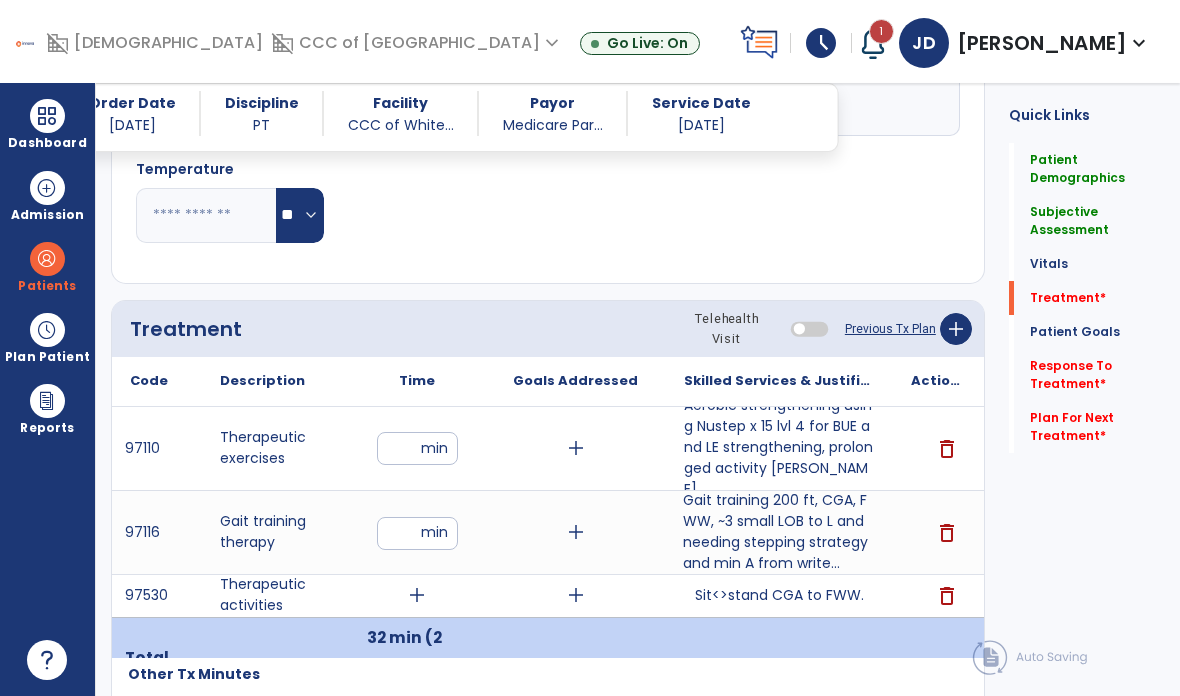 click on "Gait training 200 ft, CGA, FWW, ~3 small LOB to L and needing stepping strategy and min A from write..." at bounding box center (779, 532) 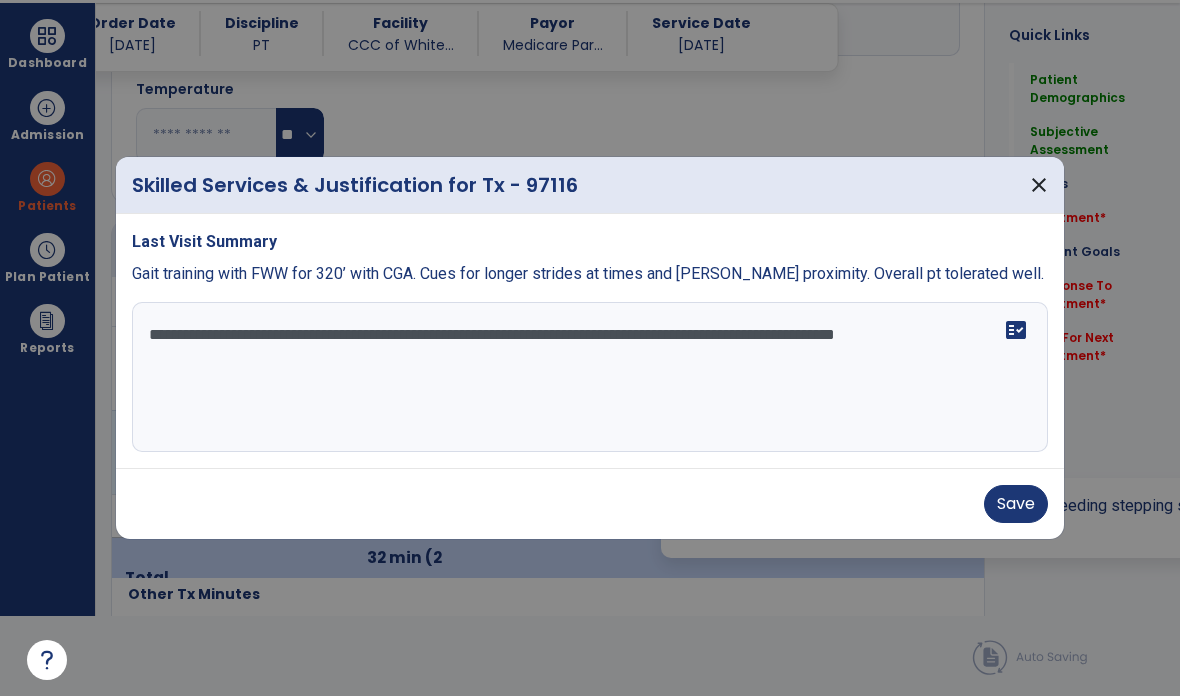 scroll, scrollTop: 0, scrollLeft: 0, axis: both 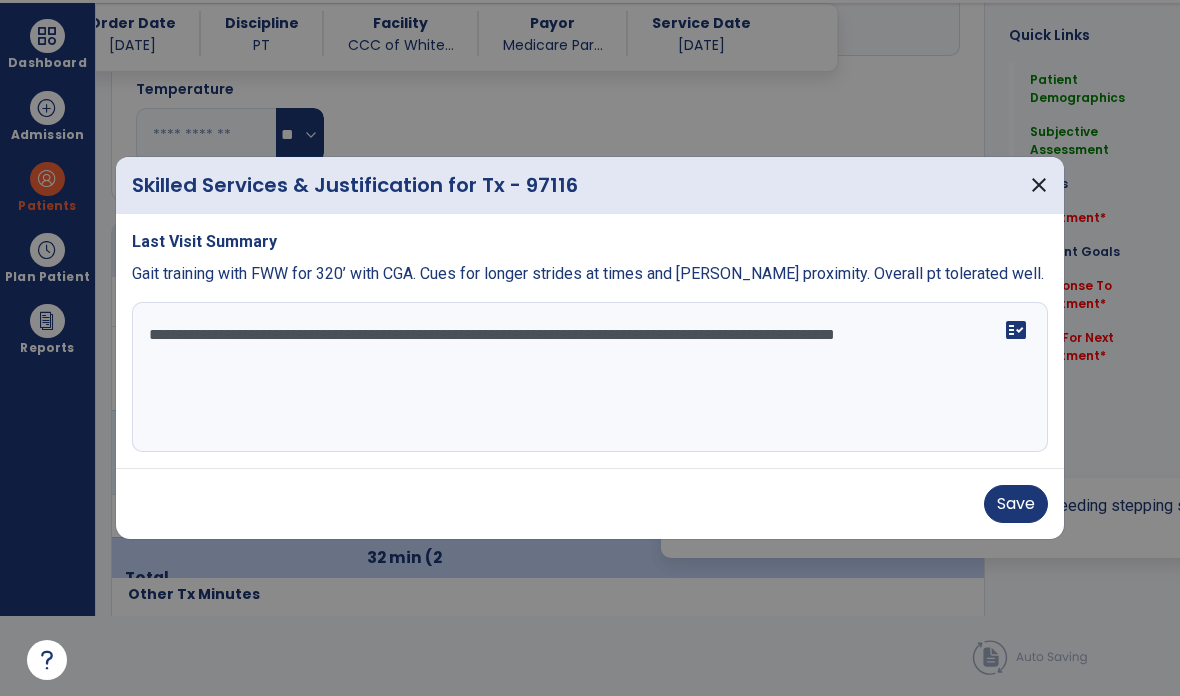 click on "close" at bounding box center [1039, 185] 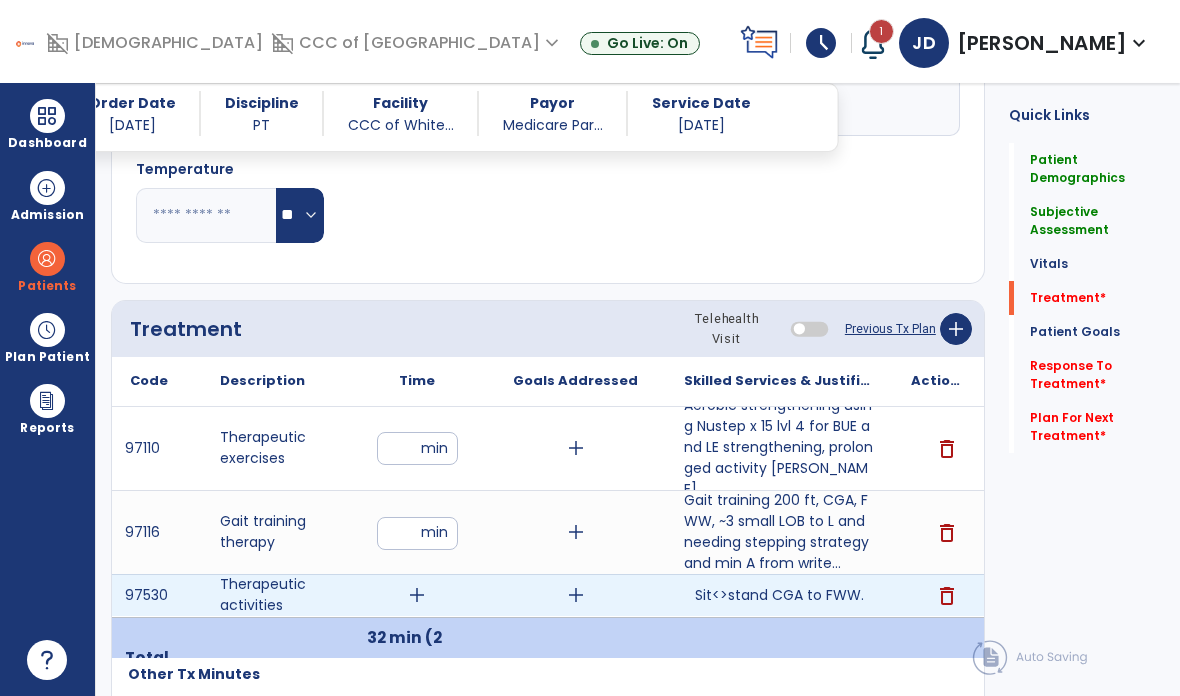 click on "Sit<>stand CGA to FWW.     Sit<>stand CGA to FWW." at bounding box center [779, 595] 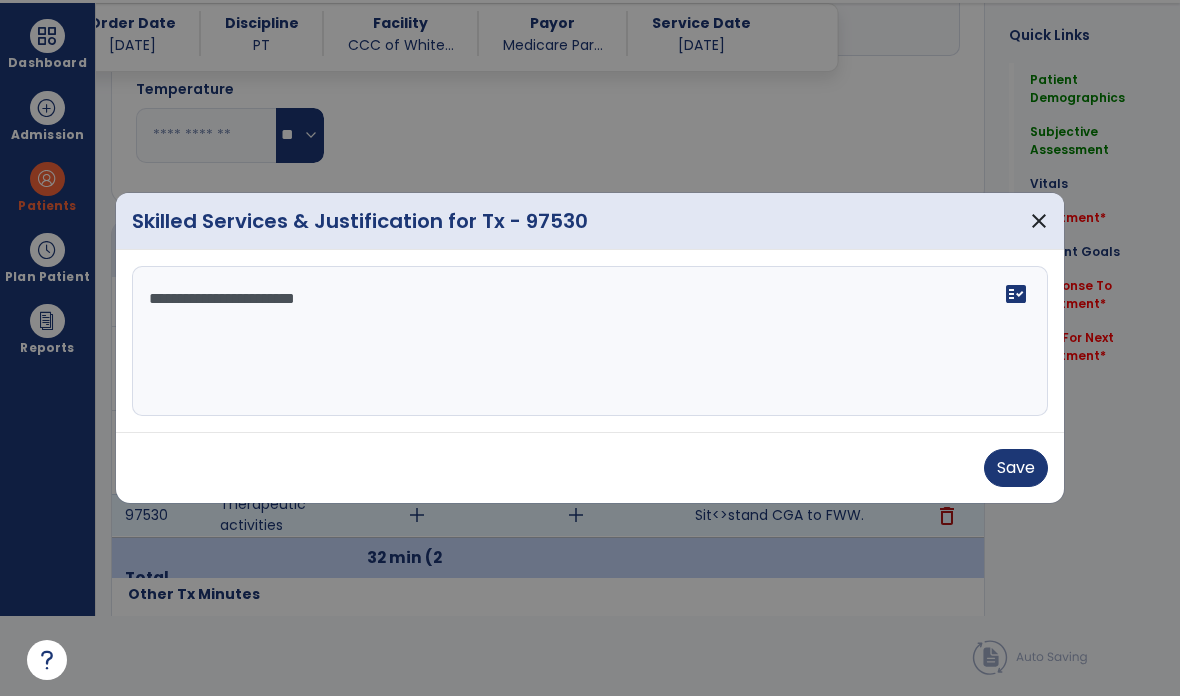 click on "**********" at bounding box center [590, 341] 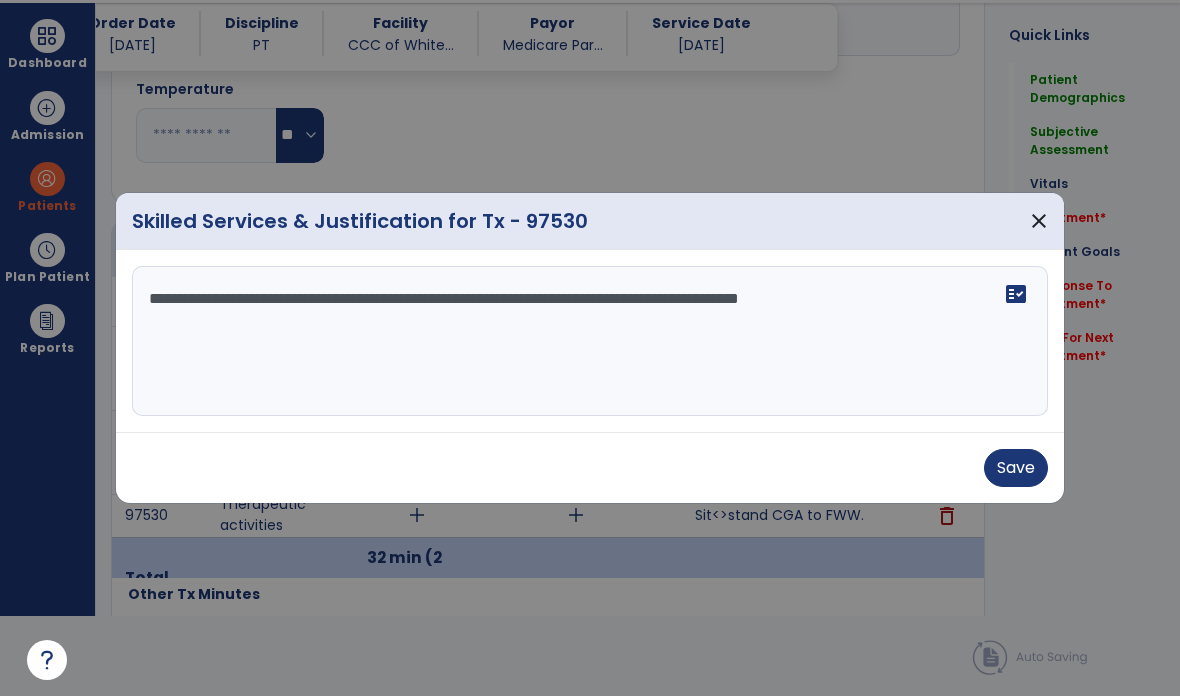 type on "**********" 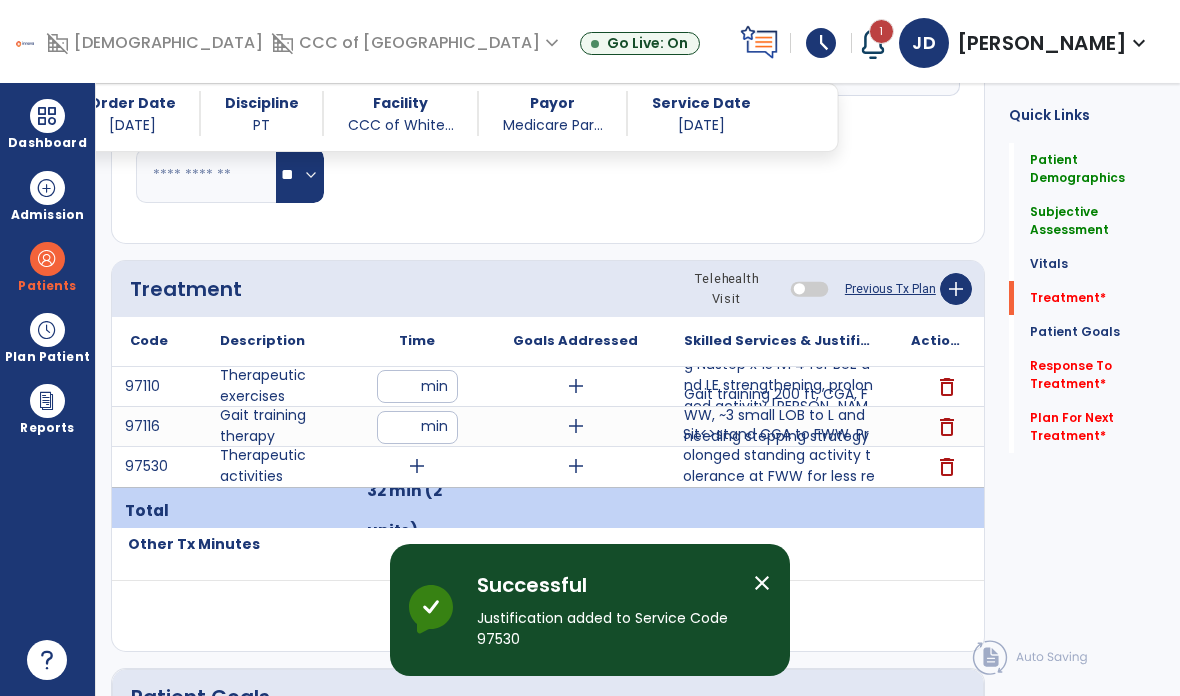 scroll, scrollTop: 80, scrollLeft: 0, axis: vertical 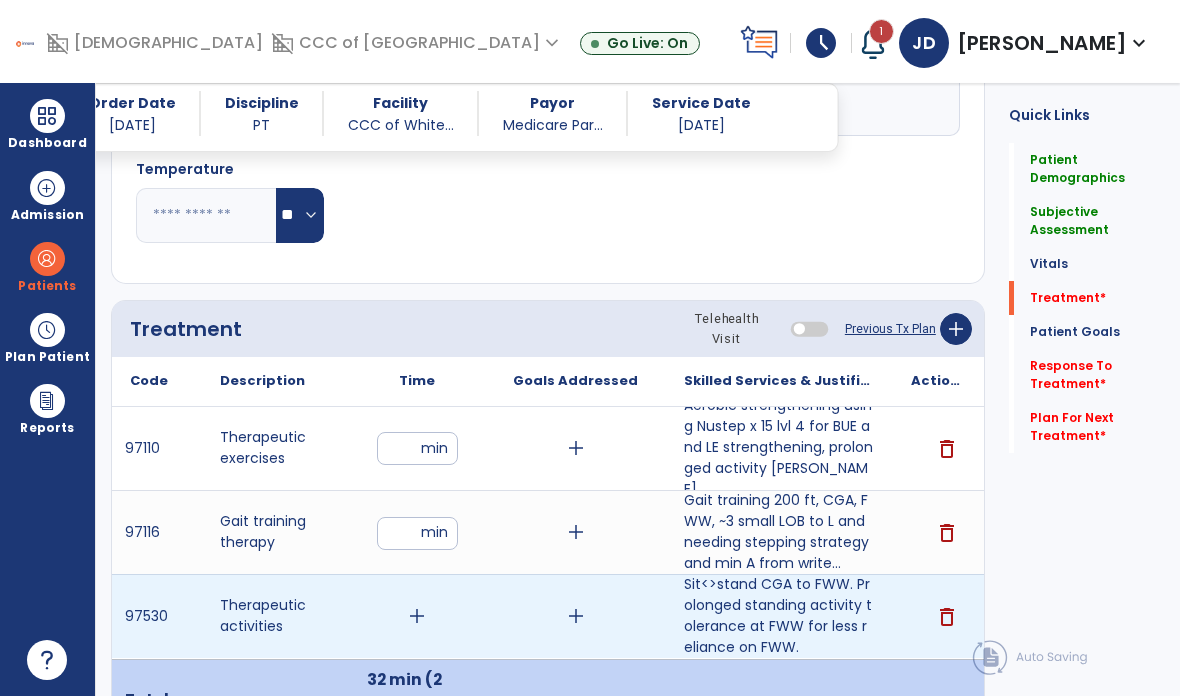 click on "add" at bounding box center [417, 616] 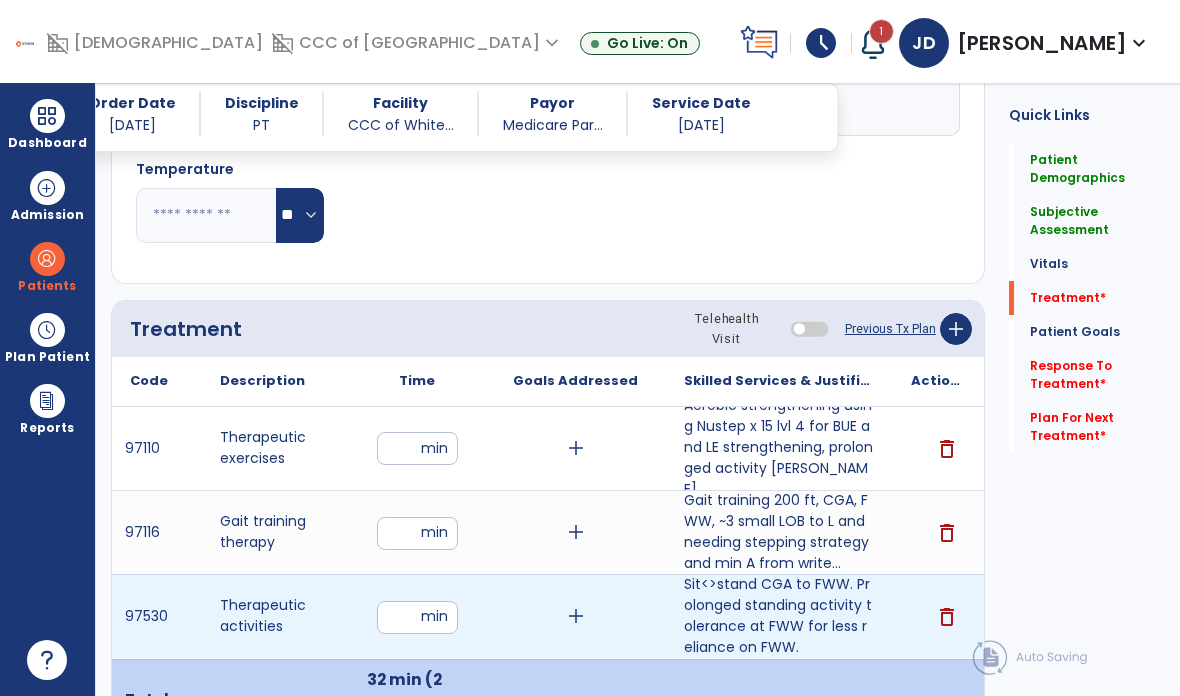 type on "**" 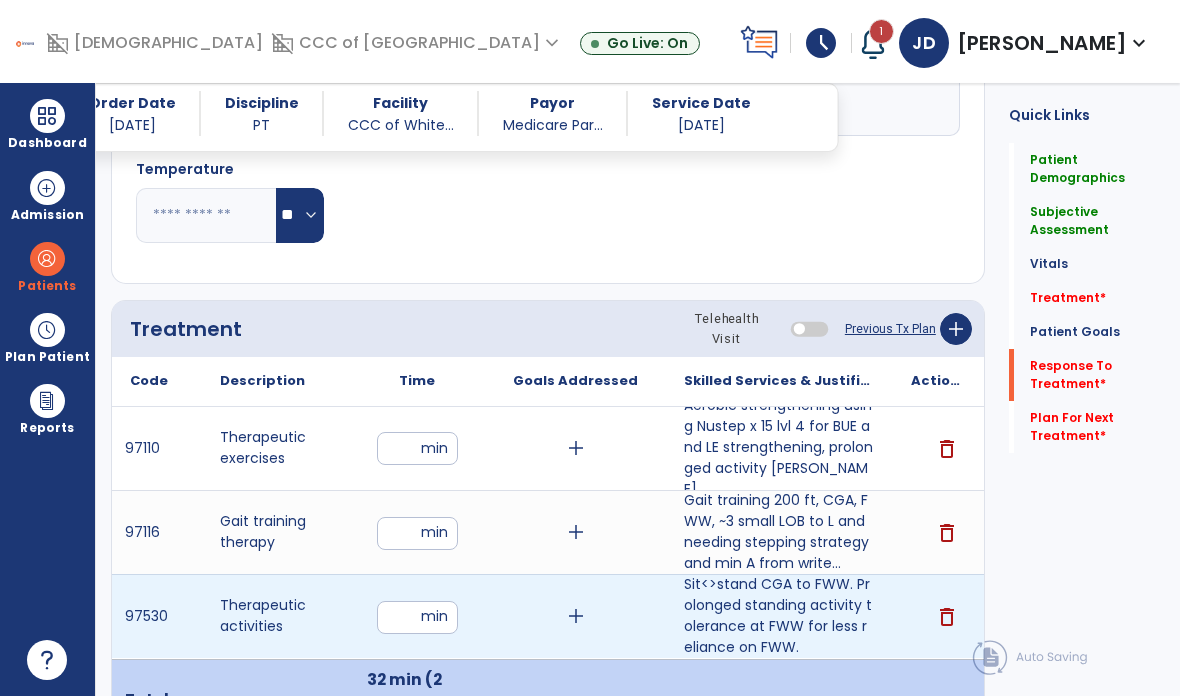 click on "*" 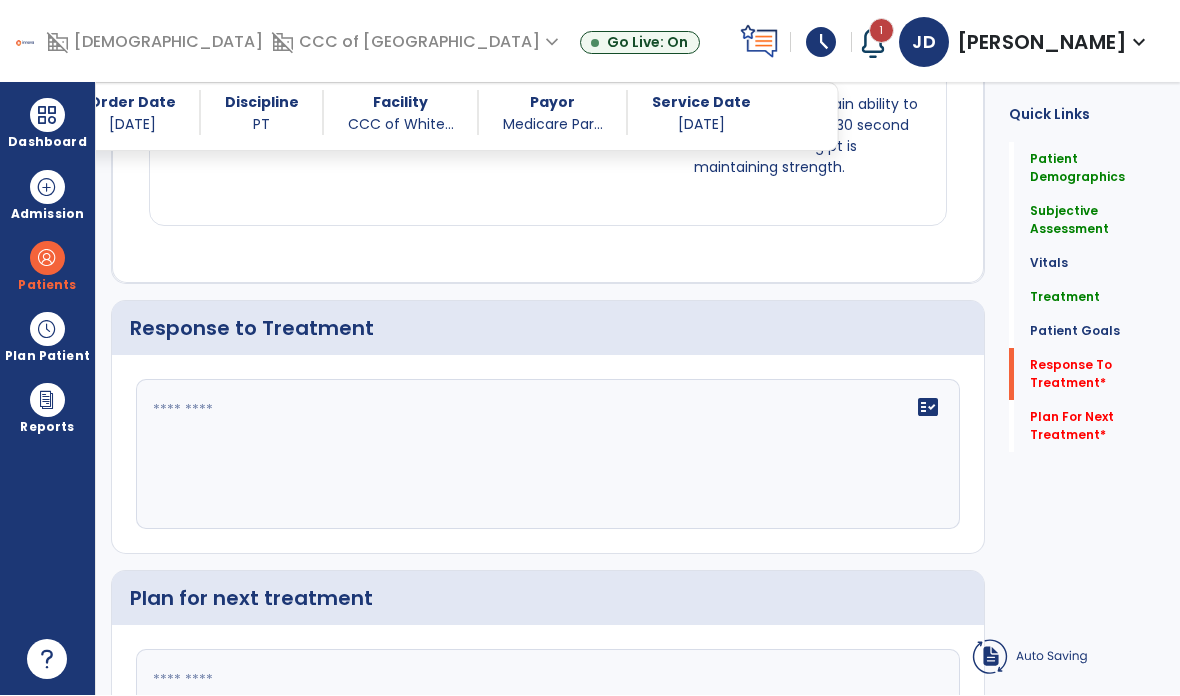 scroll, scrollTop: 2466, scrollLeft: 0, axis: vertical 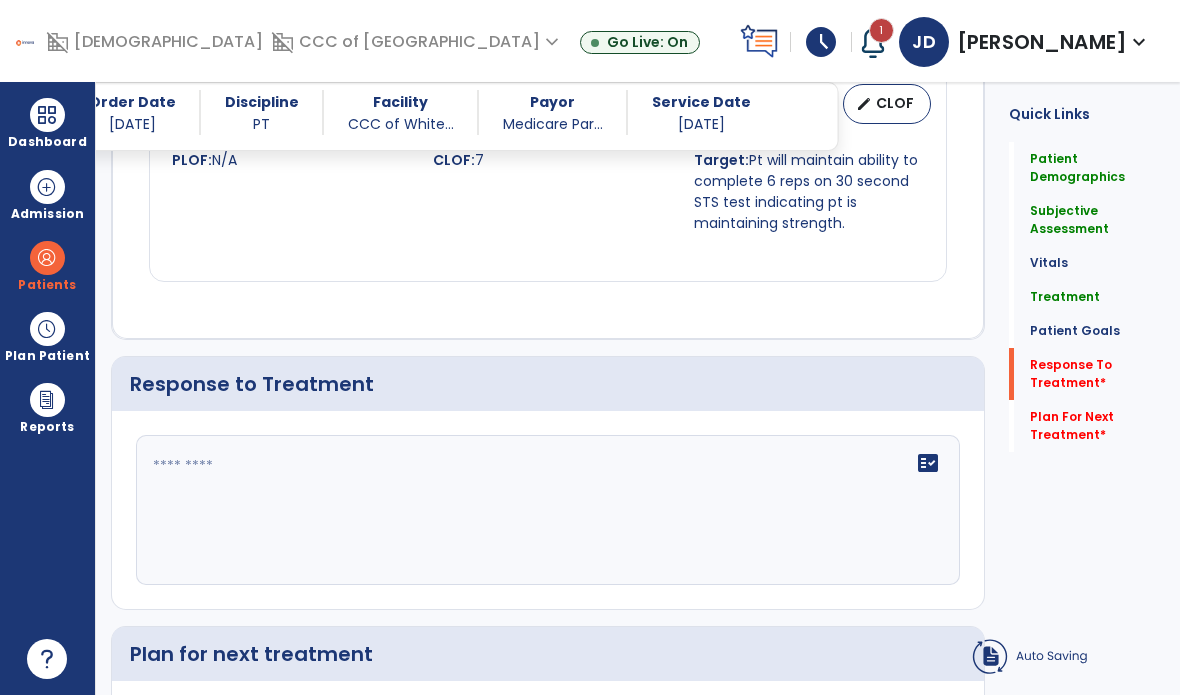 click 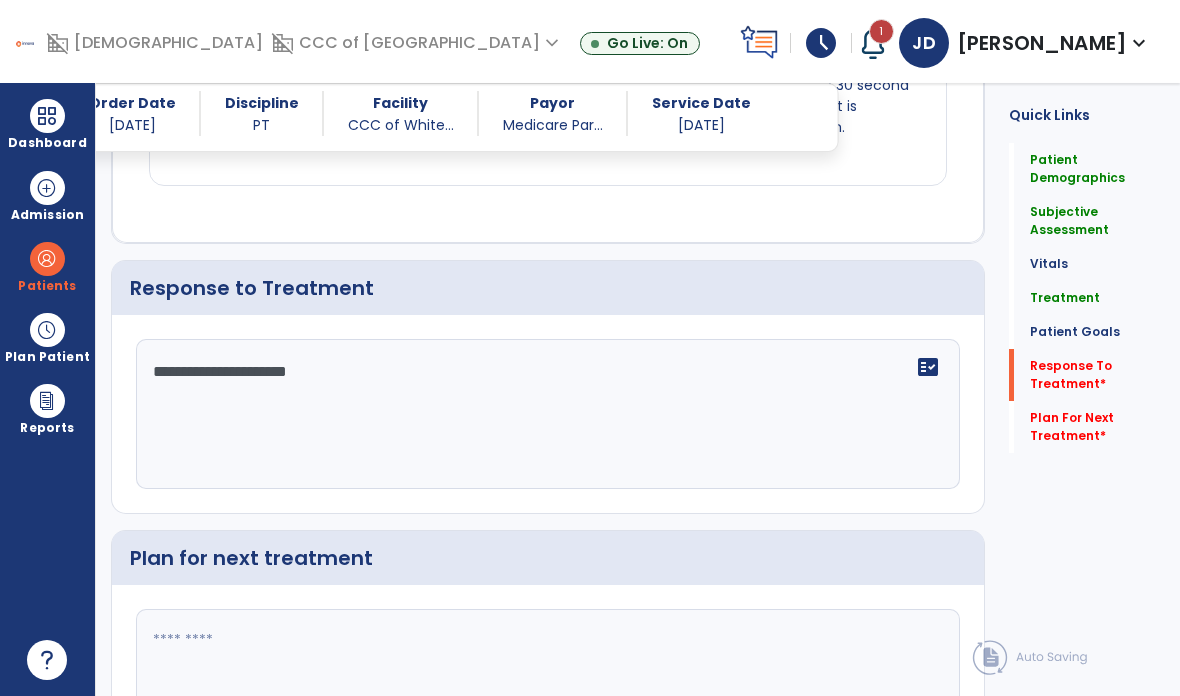 scroll, scrollTop: 2562, scrollLeft: 0, axis: vertical 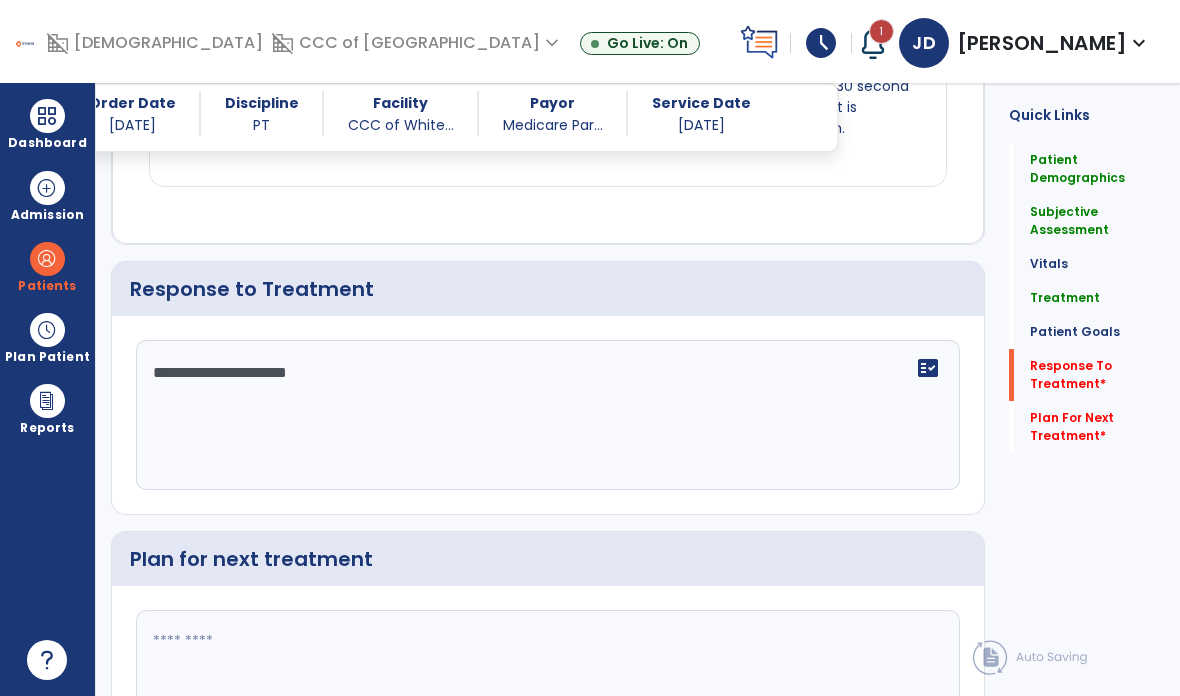 type on "**********" 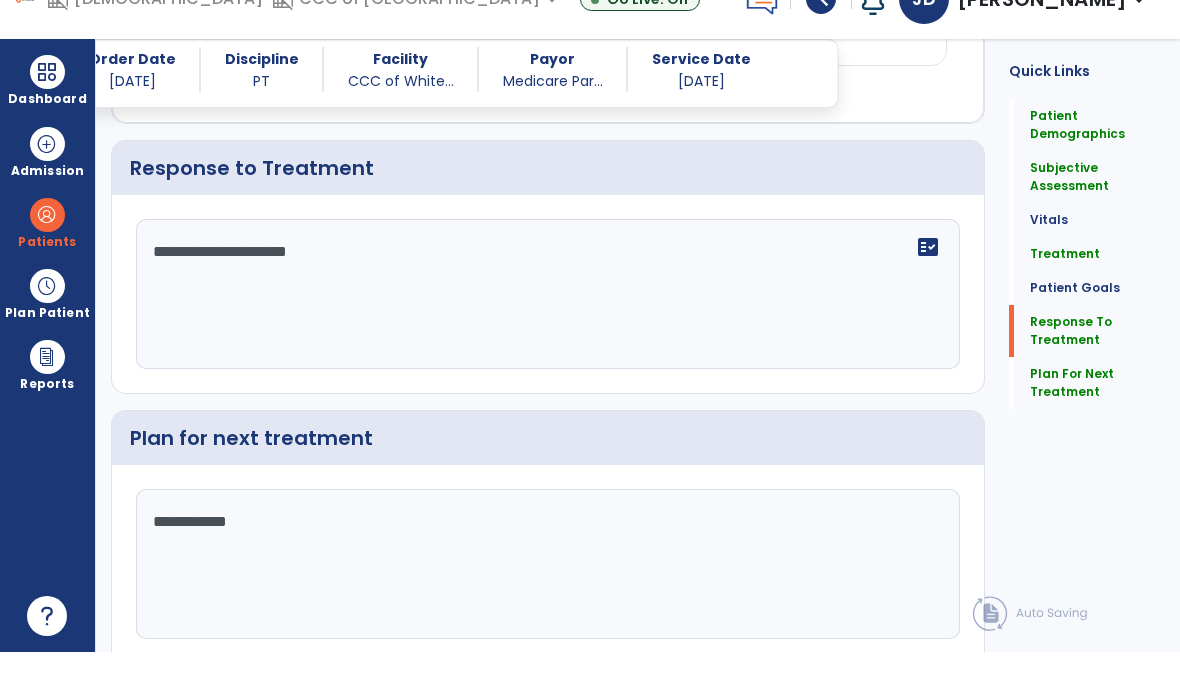 scroll, scrollTop: 2638, scrollLeft: 0, axis: vertical 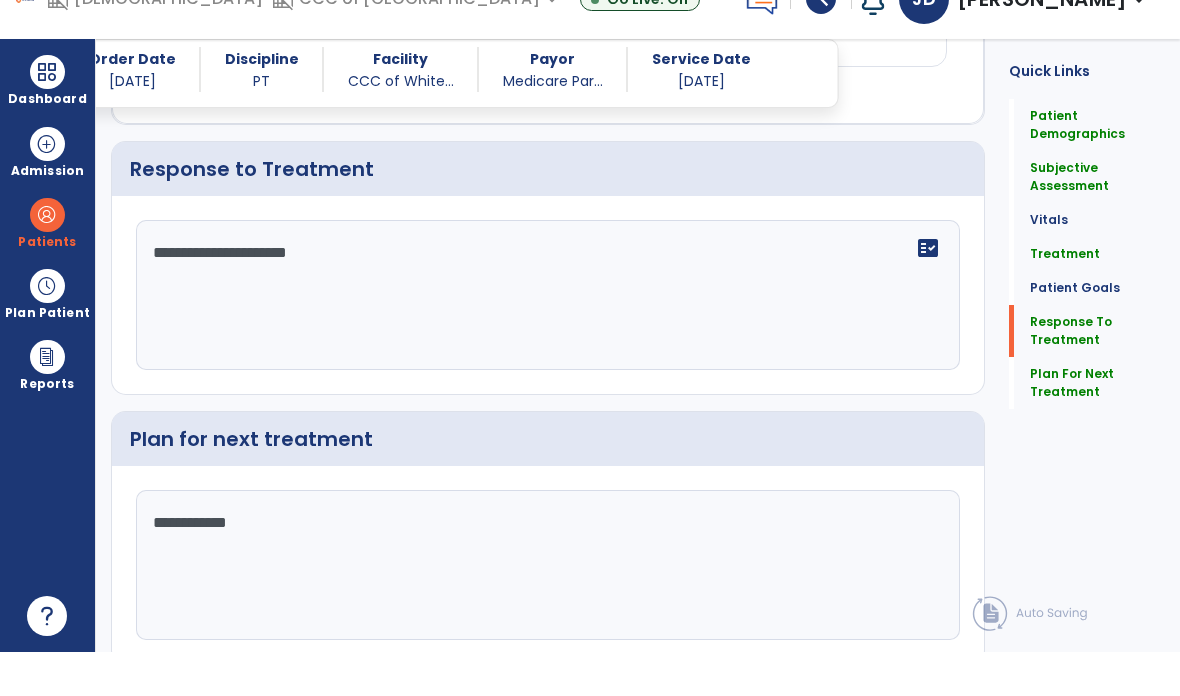 type on "**********" 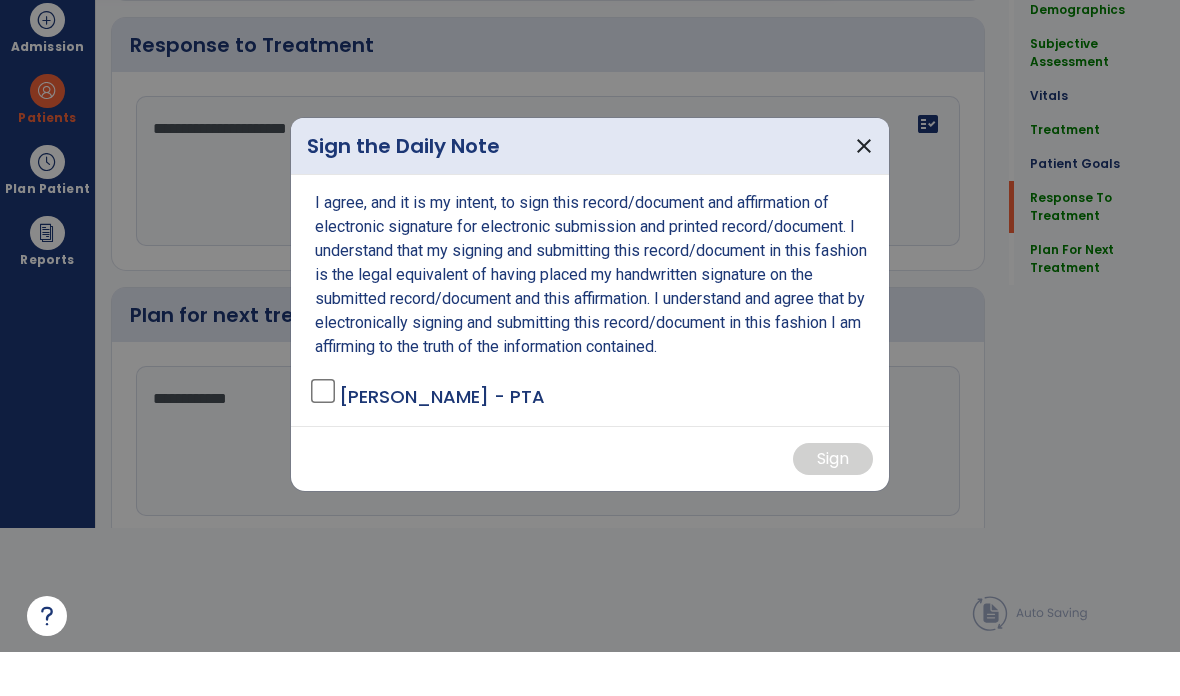 scroll, scrollTop: 0, scrollLeft: 0, axis: both 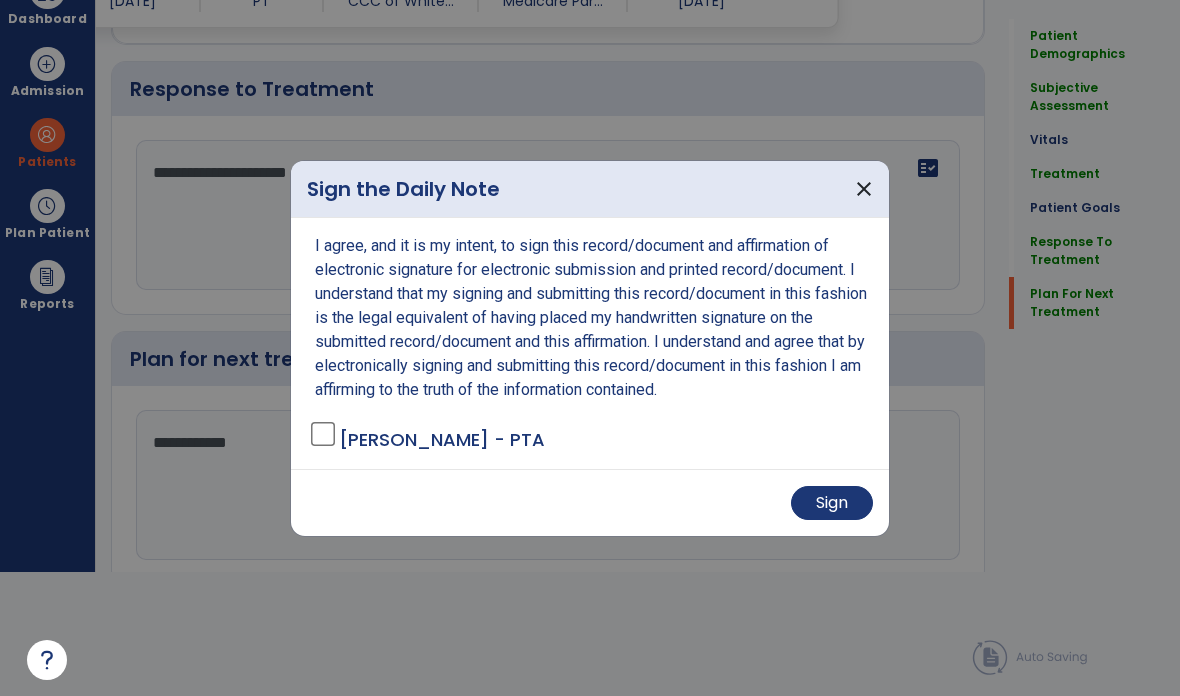 click on "Sign" at bounding box center (832, 503) 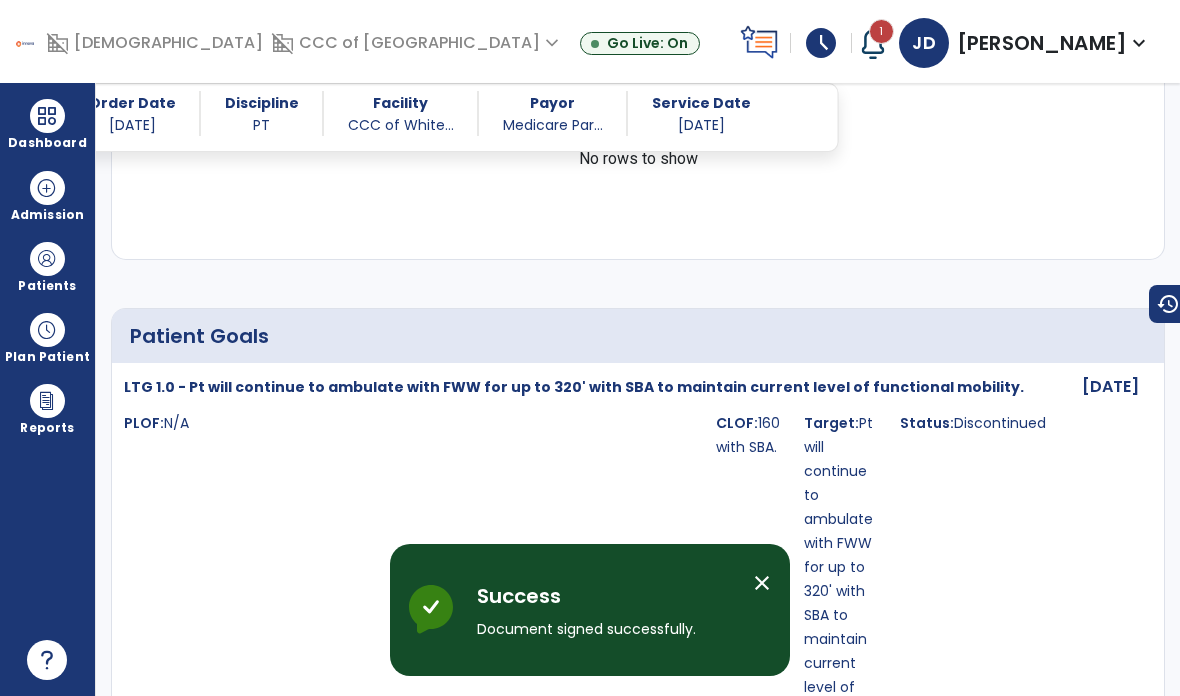 scroll, scrollTop: 80, scrollLeft: 0, axis: vertical 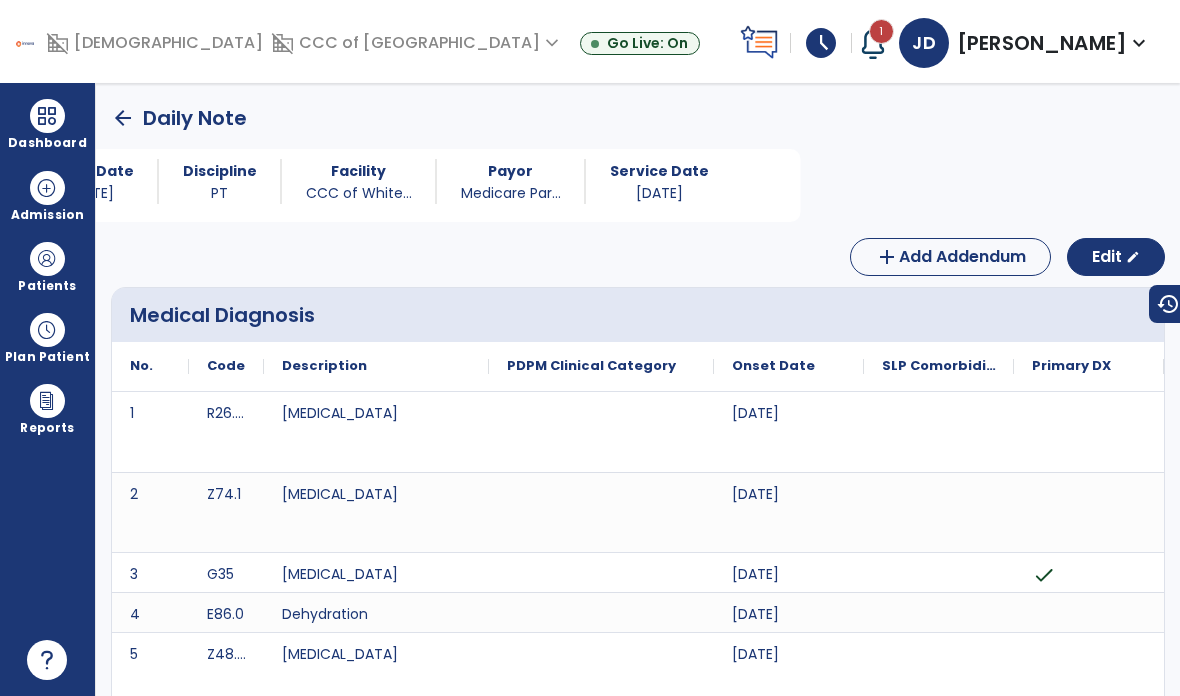 click at bounding box center [47, 116] 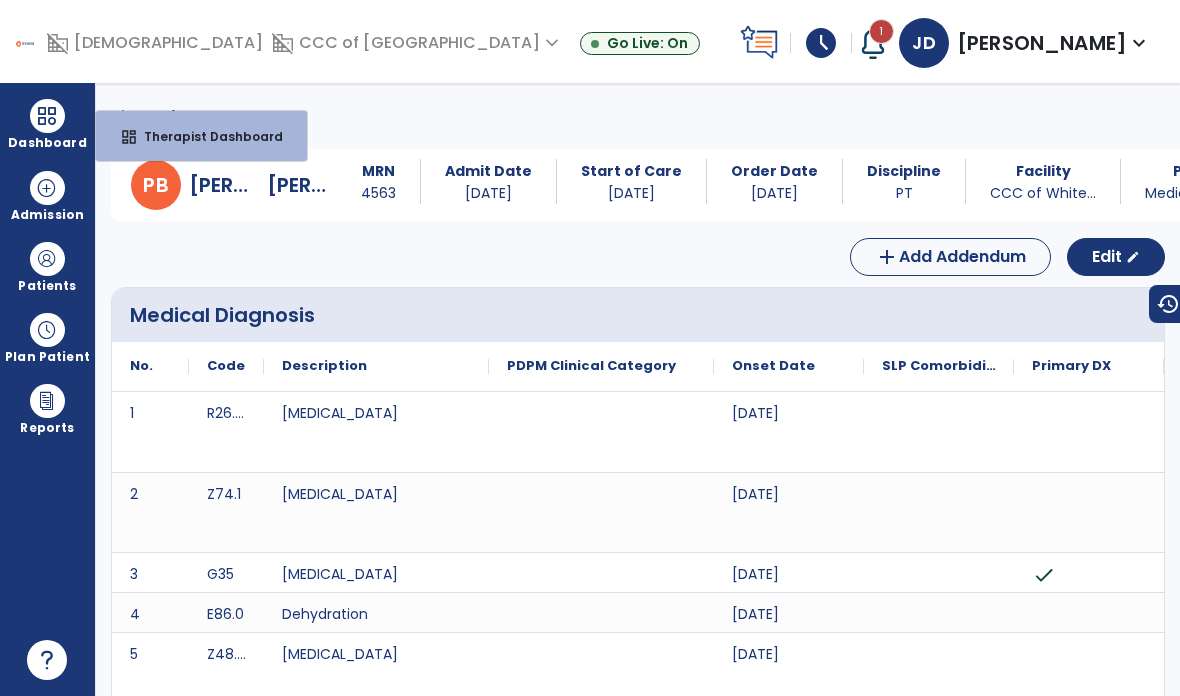 scroll, scrollTop: -1, scrollLeft: 0, axis: vertical 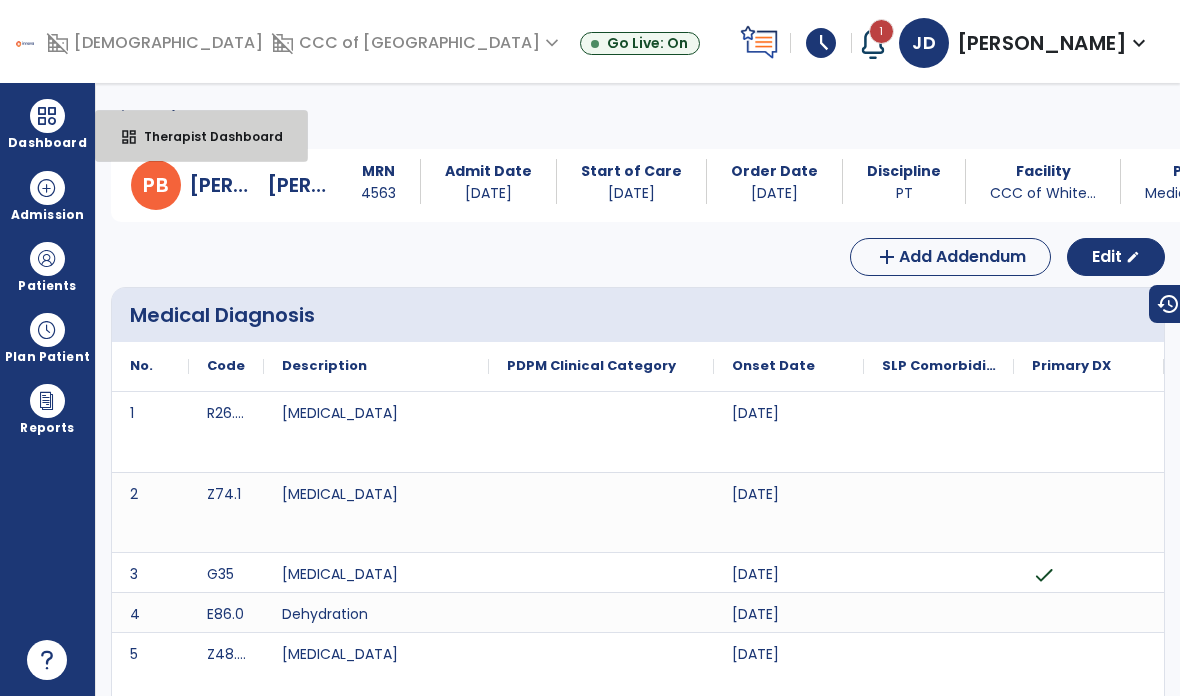 select on "****" 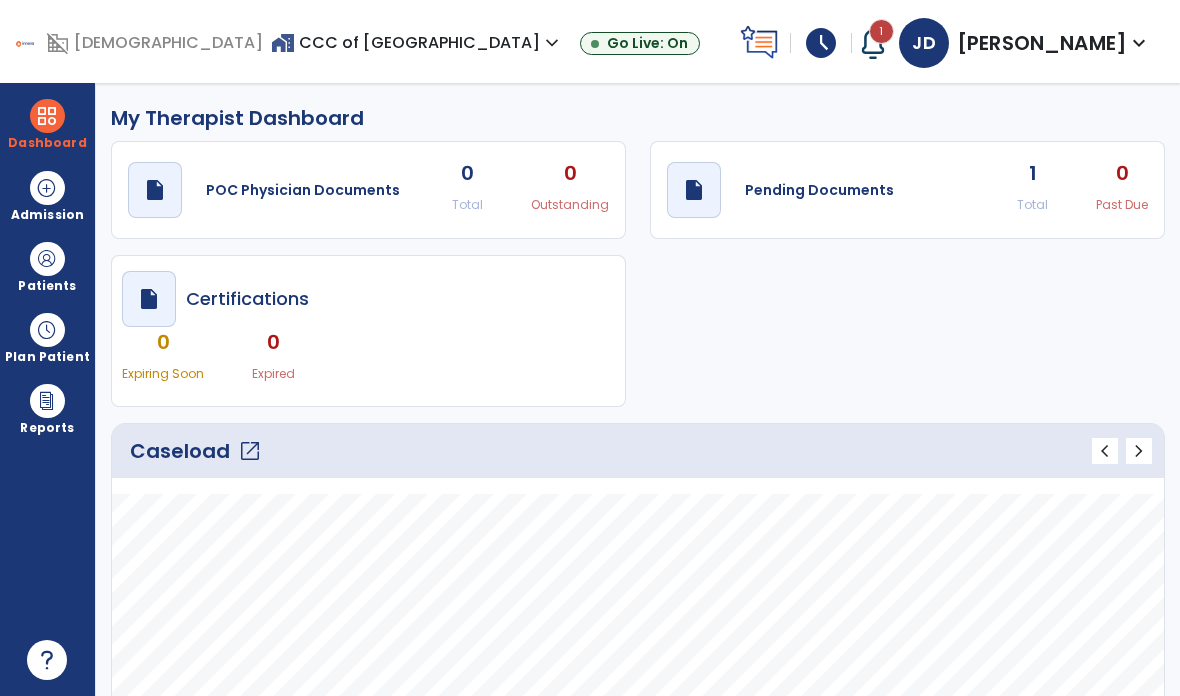 click on "open_in_new" 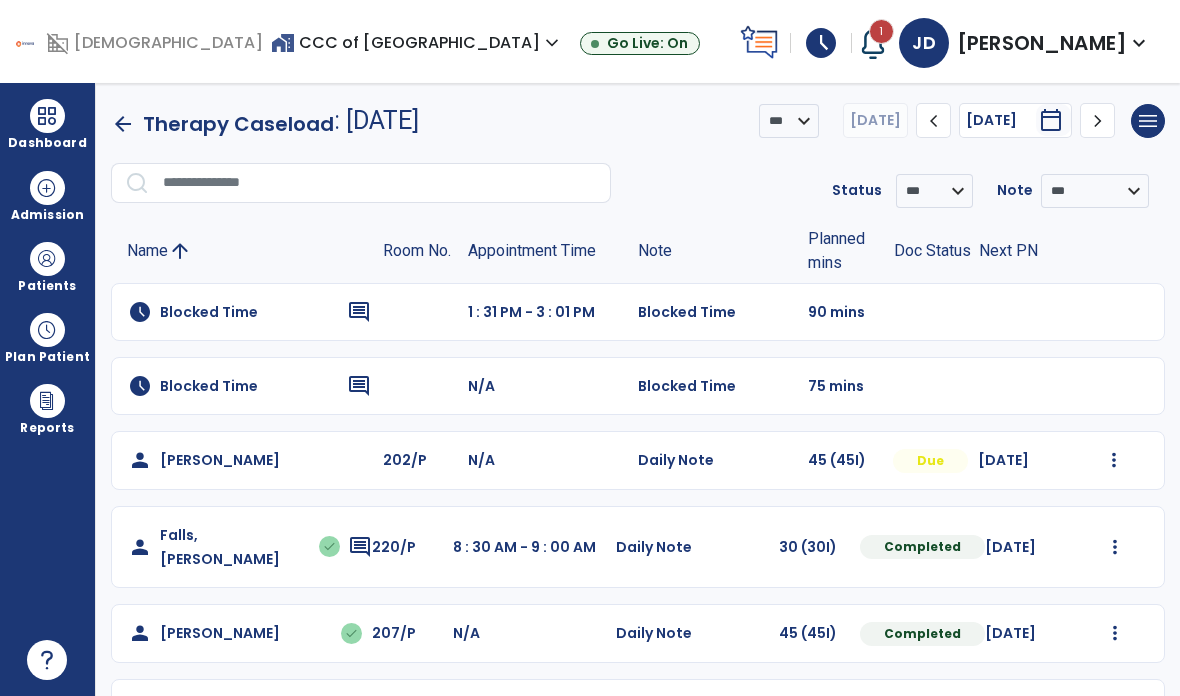 click at bounding box center (1114, 460) 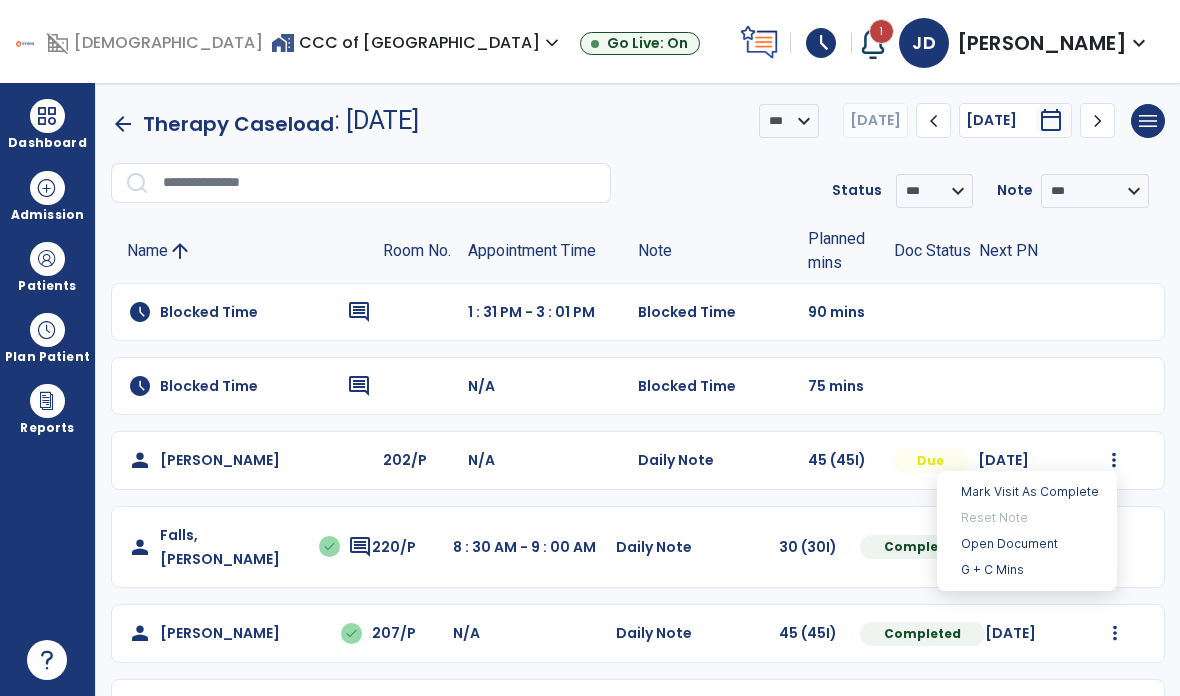 click on "Open Document" at bounding box center (1027, 544) 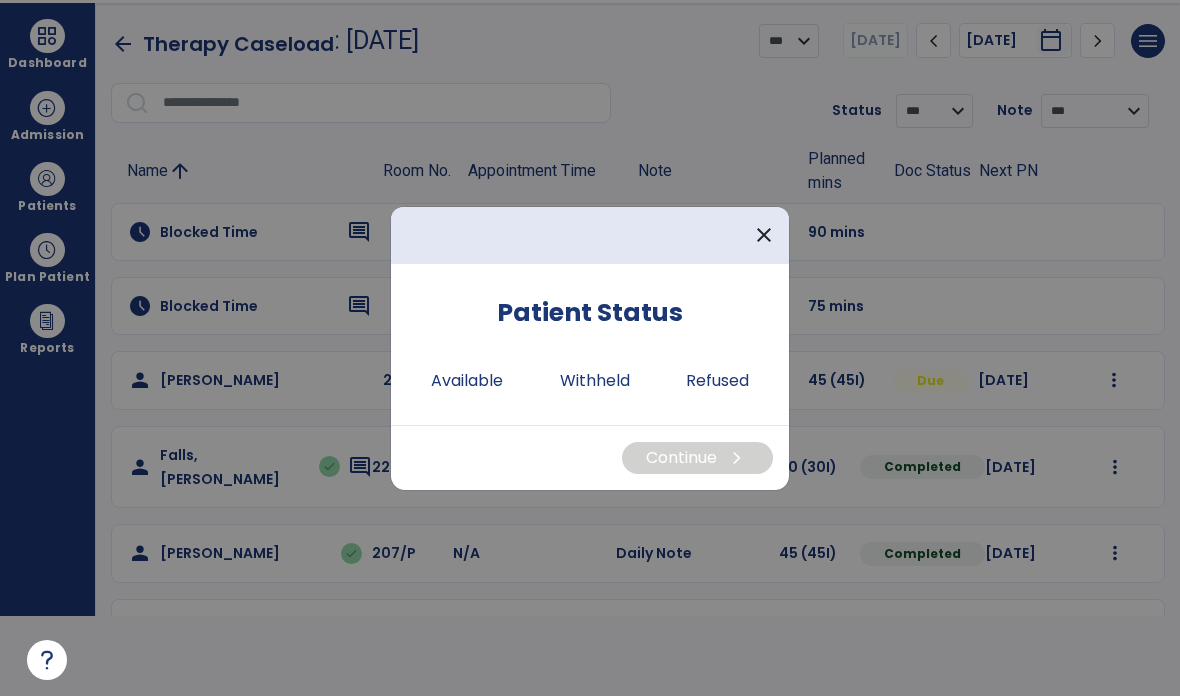 scroll, scrollTop: 0, scrollLeft: 0, axis: both 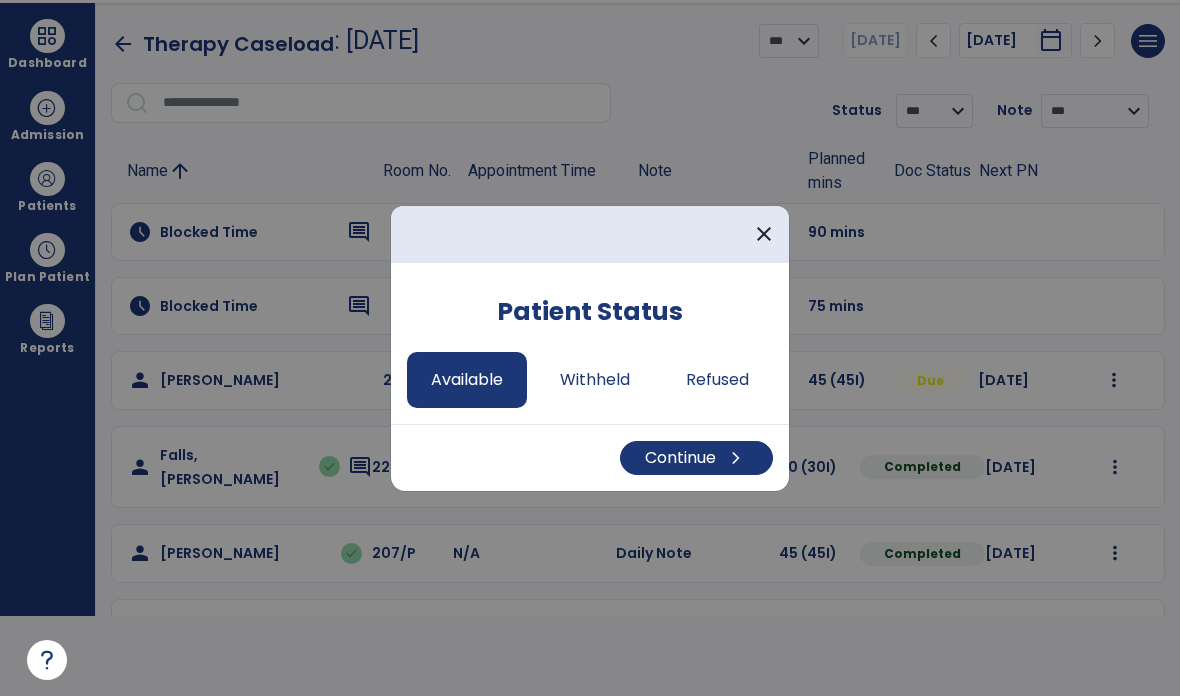click on "Continue   chevron_right" at bounding box center (696, 458) 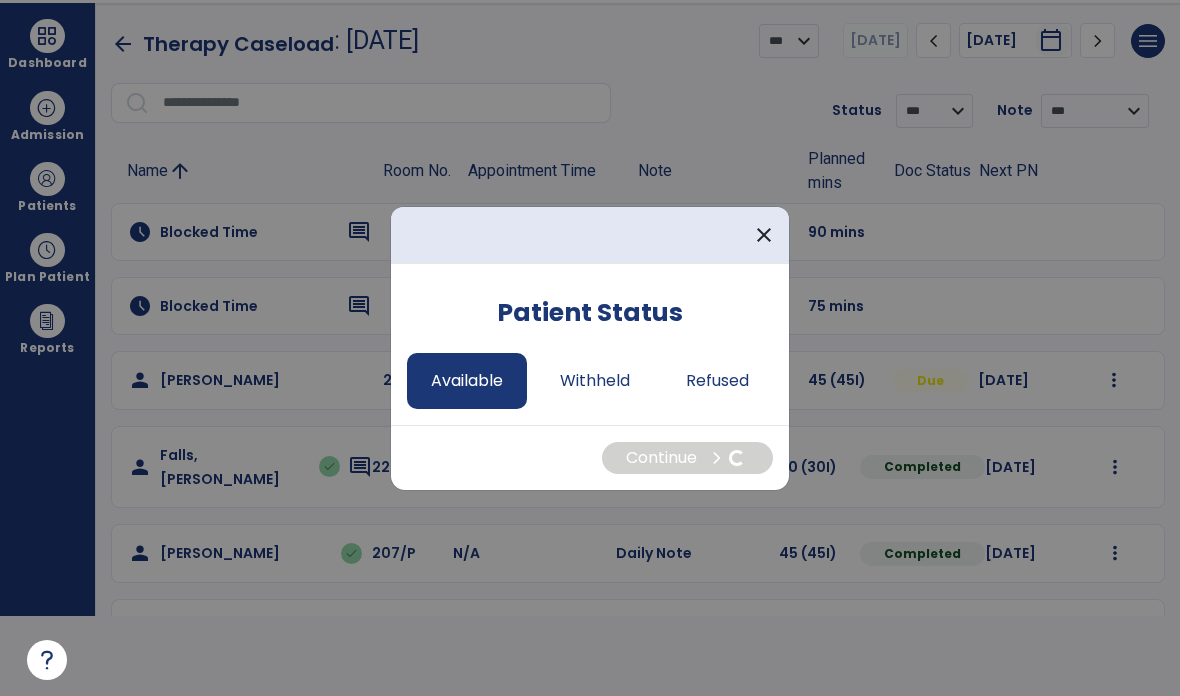 scroll, scrollTop: 80, scrollLeft: 0, axis: vertical 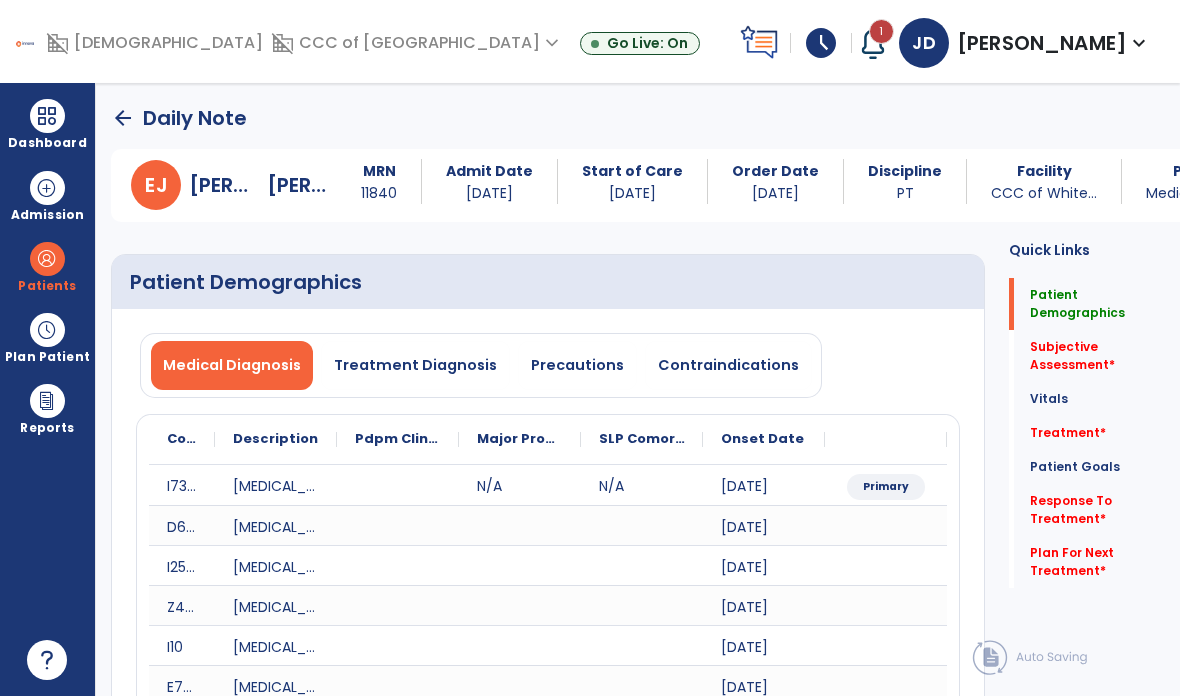 click on "Precautions" at bounding box center (577, 365) 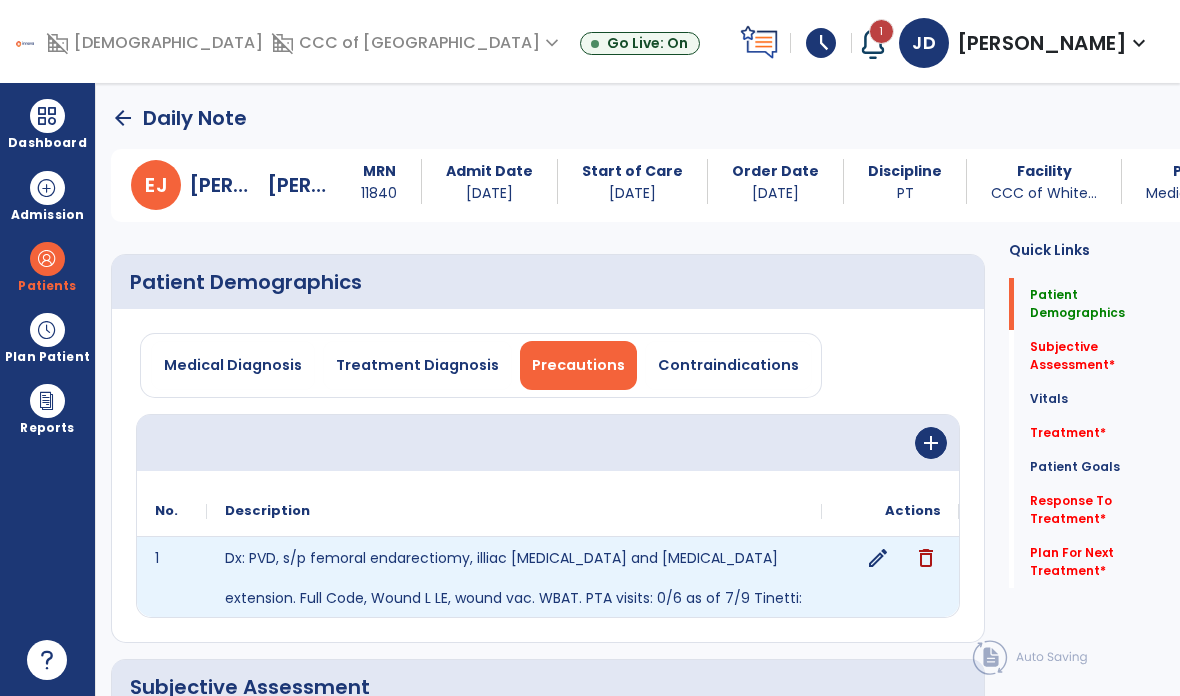 click on "edit" 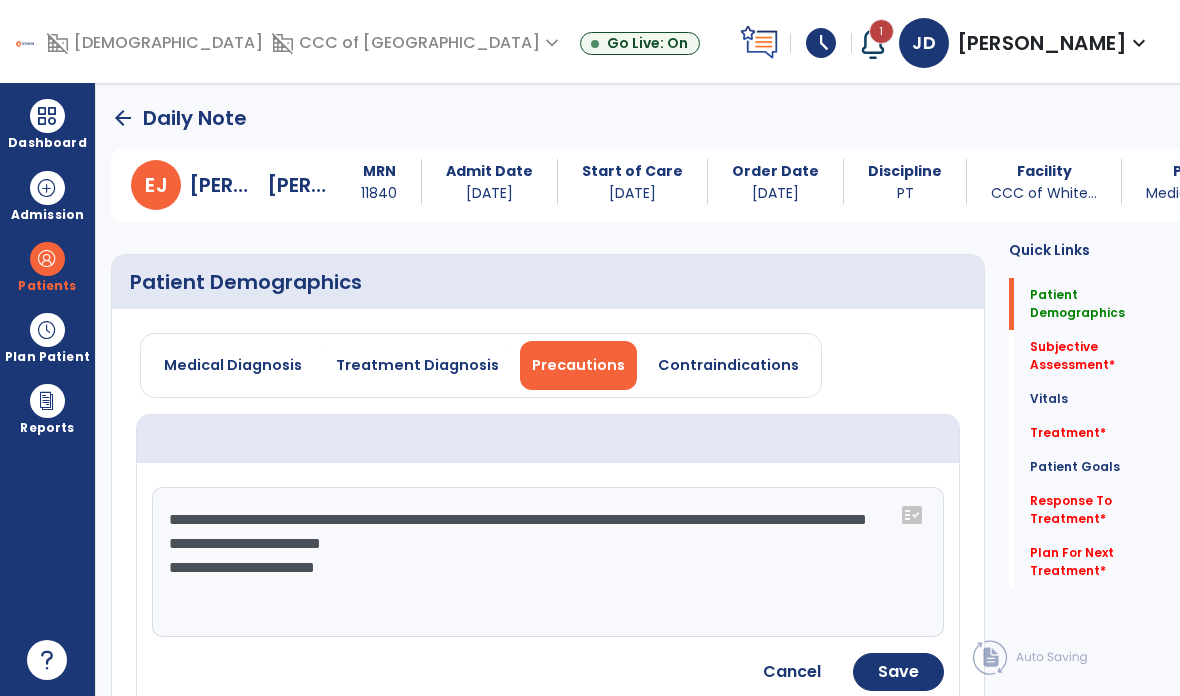 click on "**********" 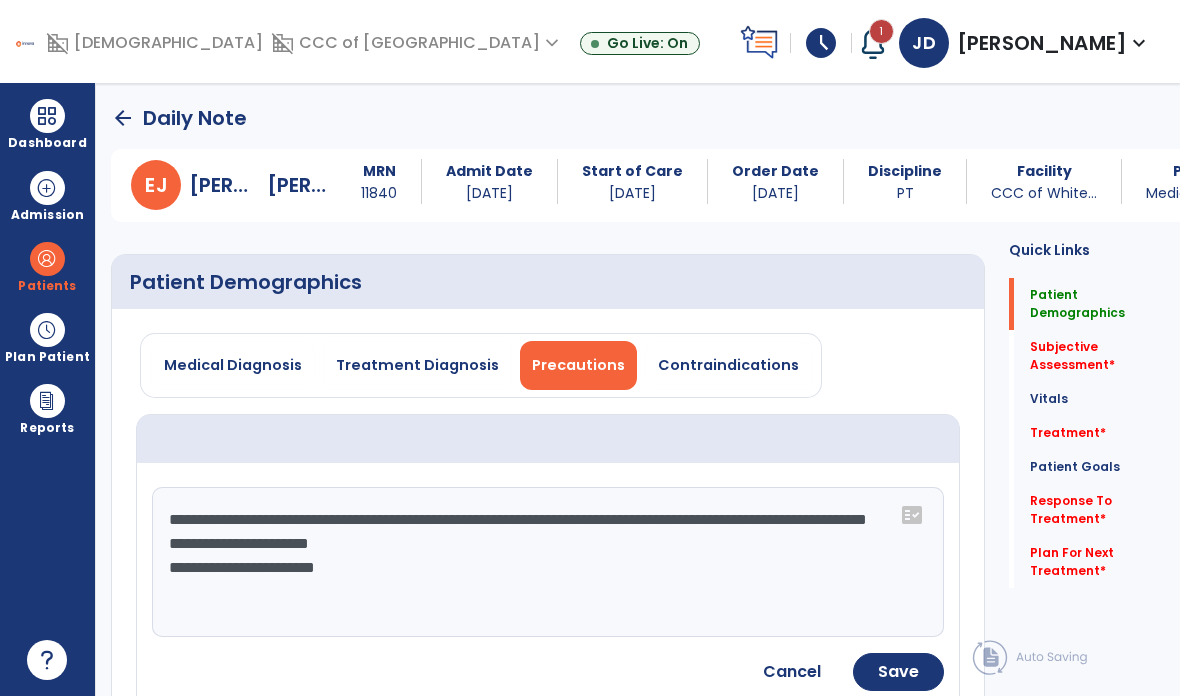 click on "**********" 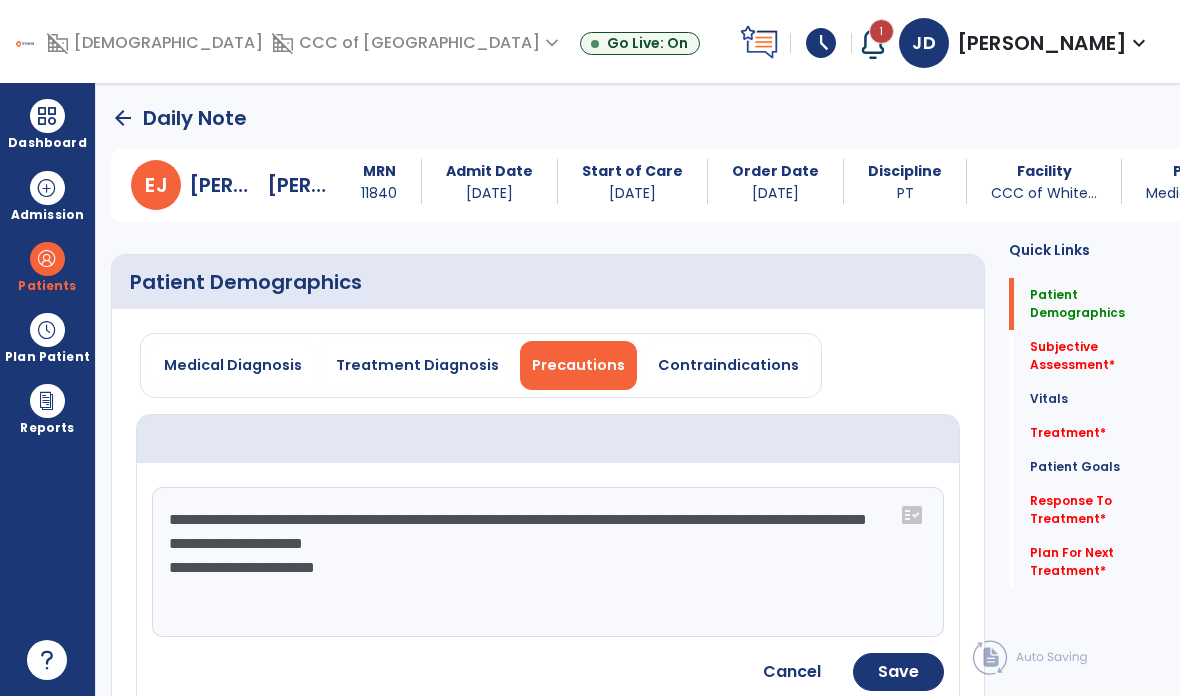 type on "**********" 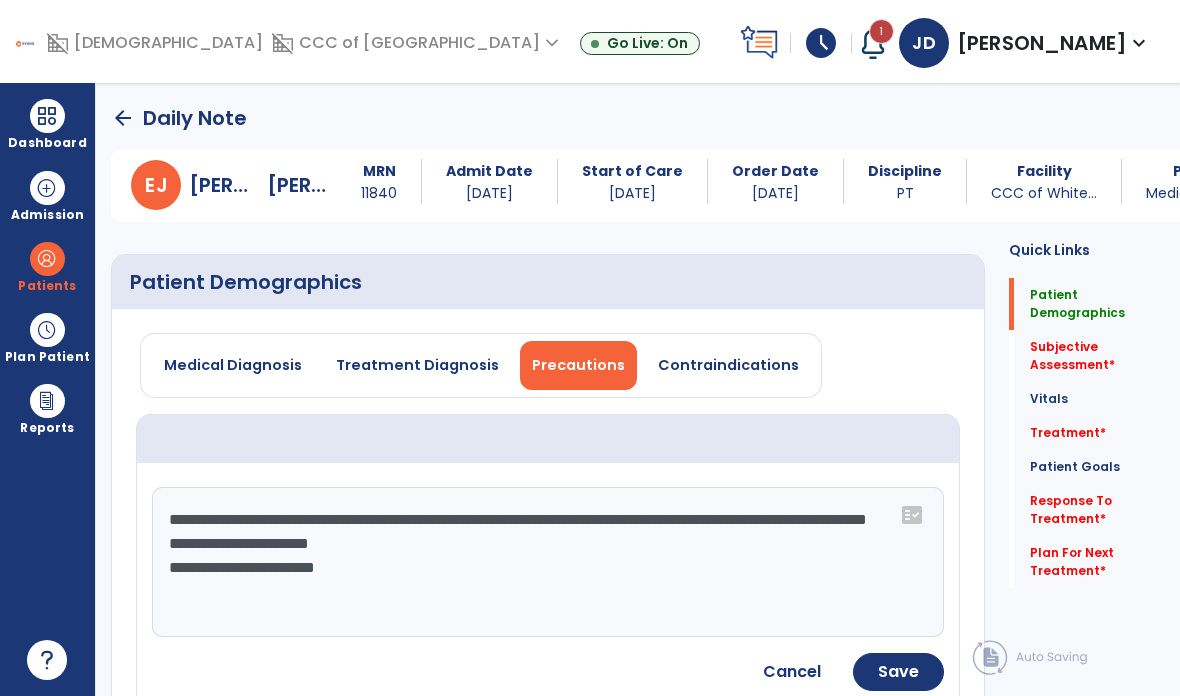 click on "Save" 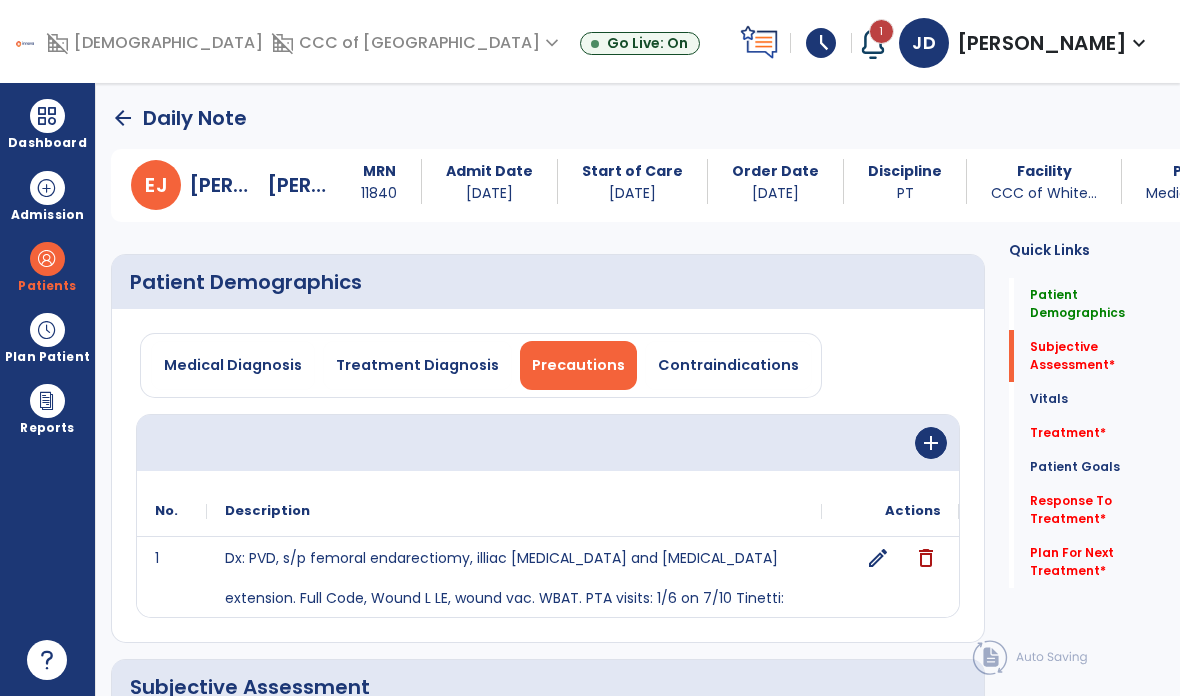 click on "Patient Goals   Patient Goals" 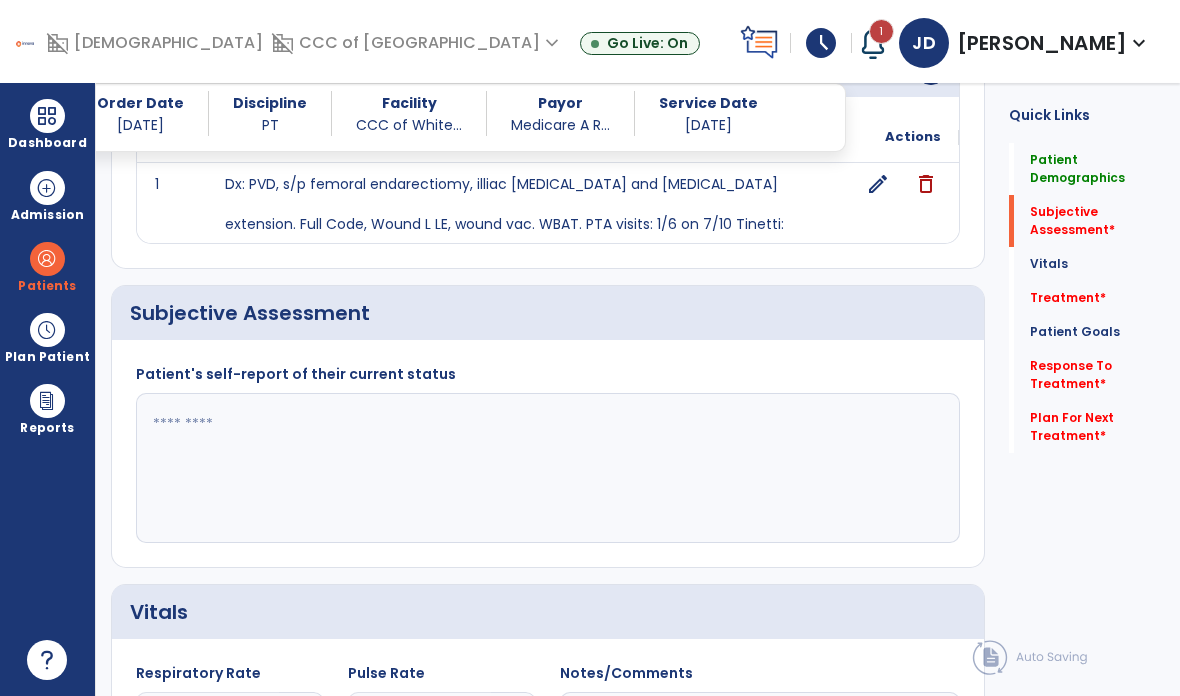 scroll, scrollTop: 371, scrollLeft: 0, axis: vertical 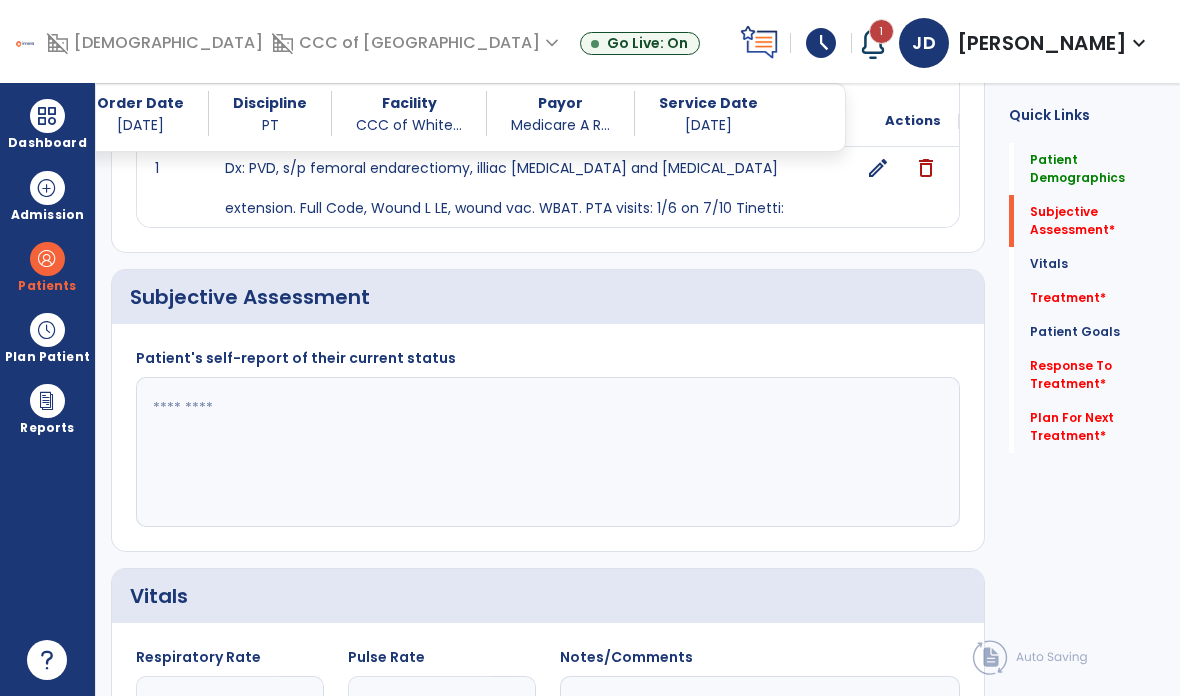 click 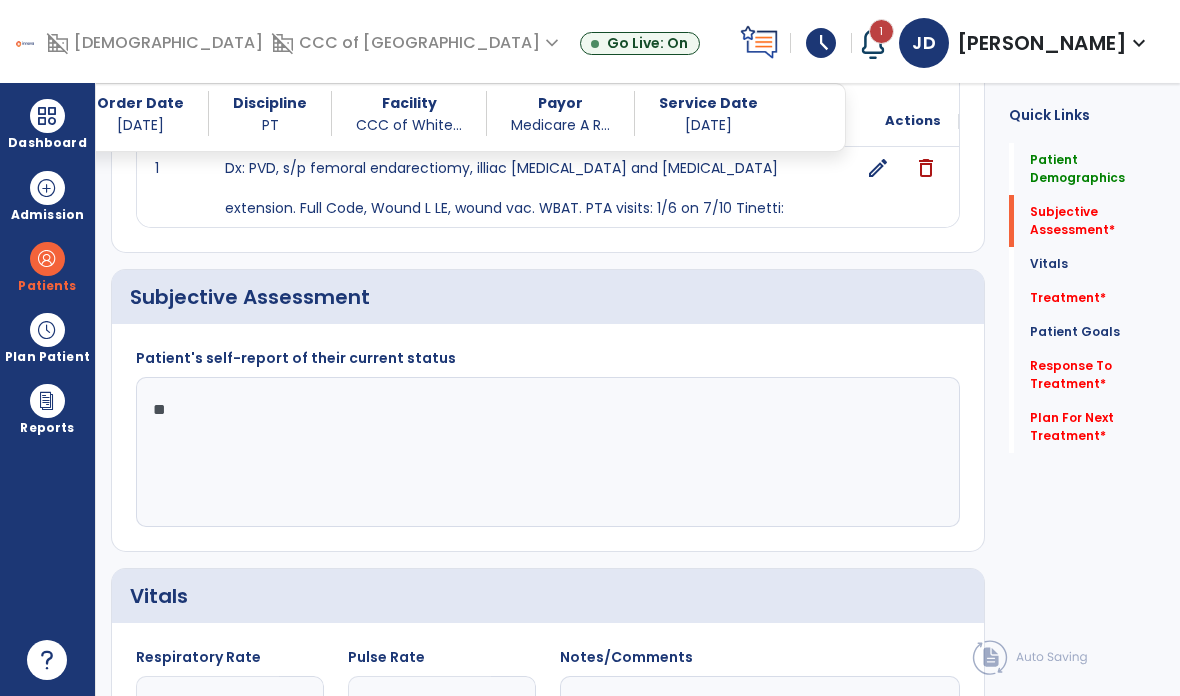type on "*" 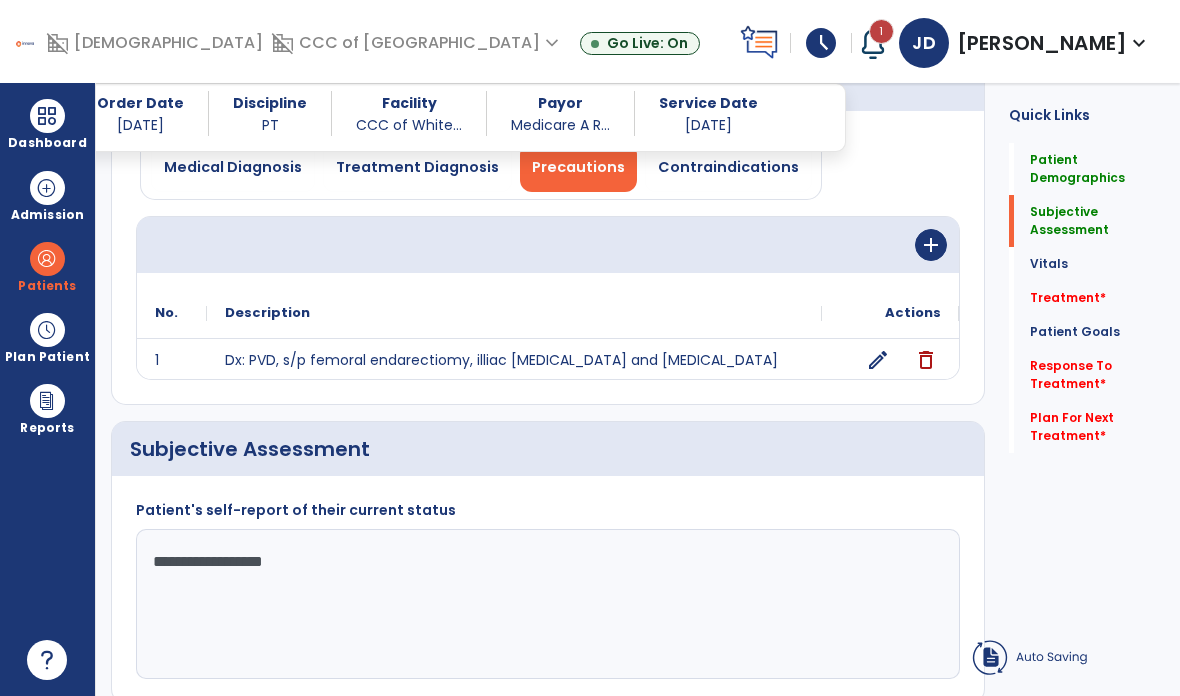 scroll, scrollTop: 180, scrollLeft: 0, axis: vertical 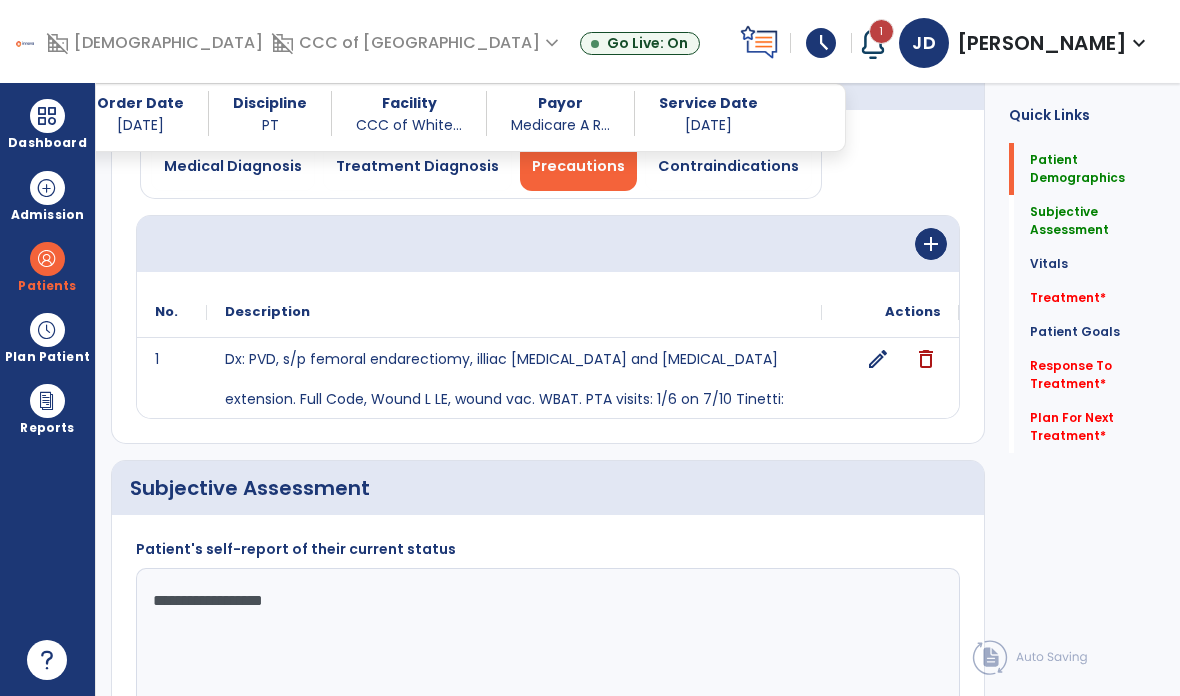 type on "**********" 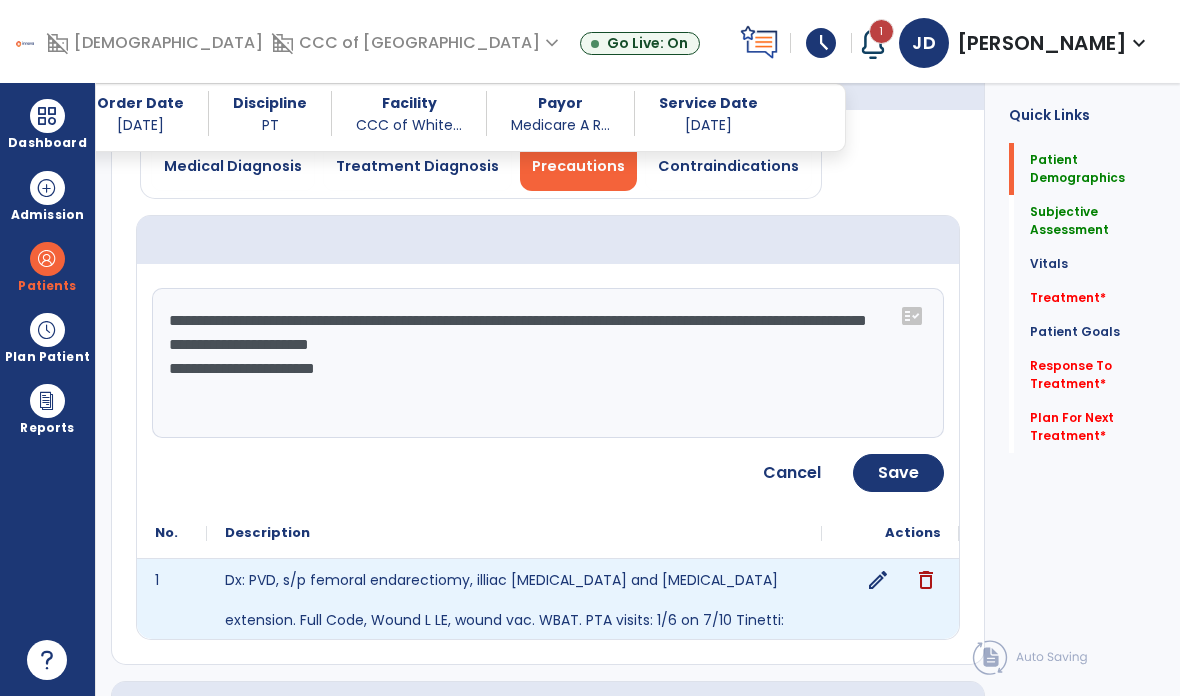 click on "**********" 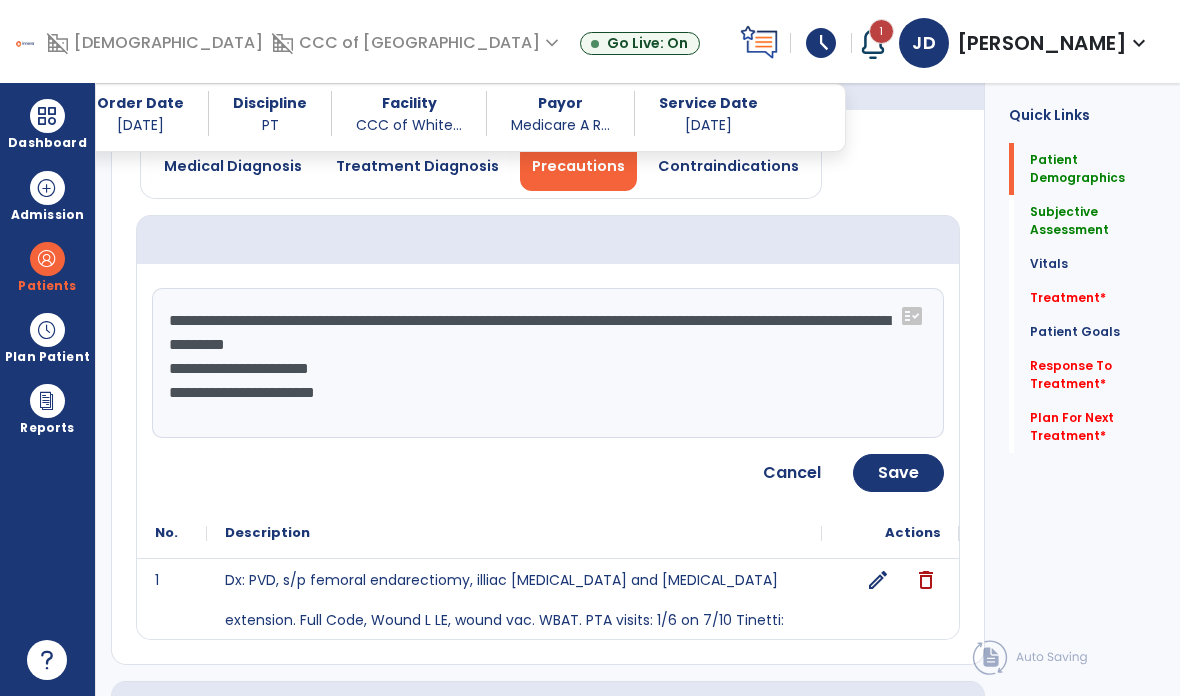 type on "**********" 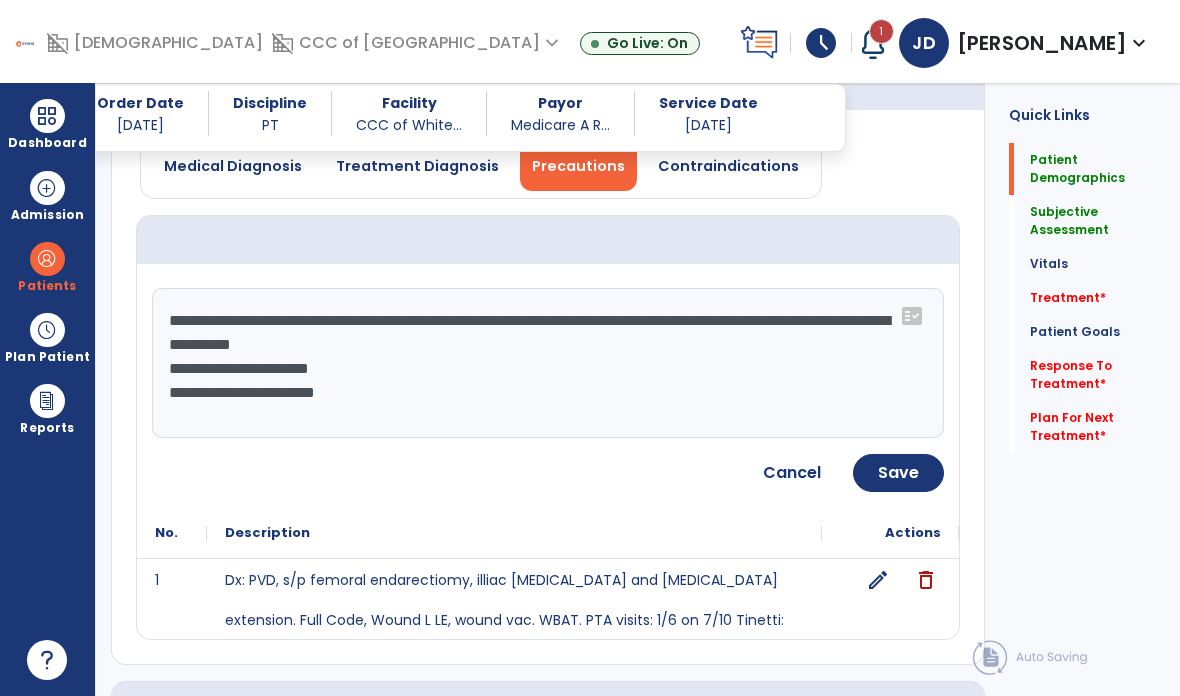 click on "Save" 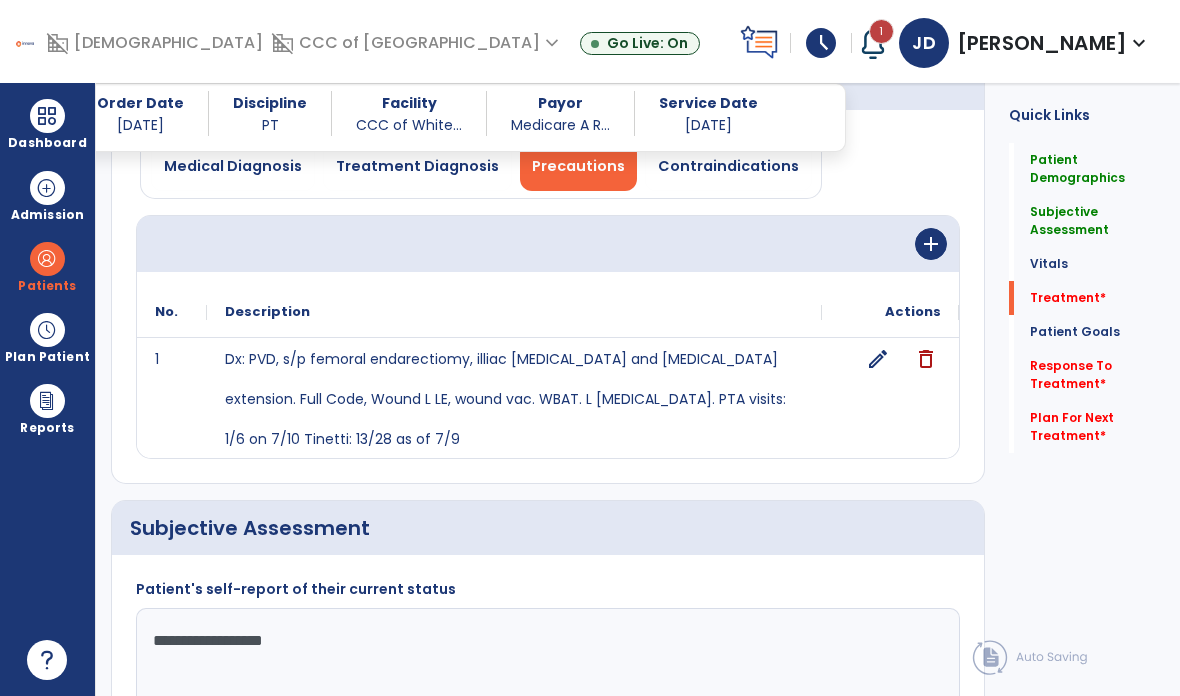click on "Treatment   *" 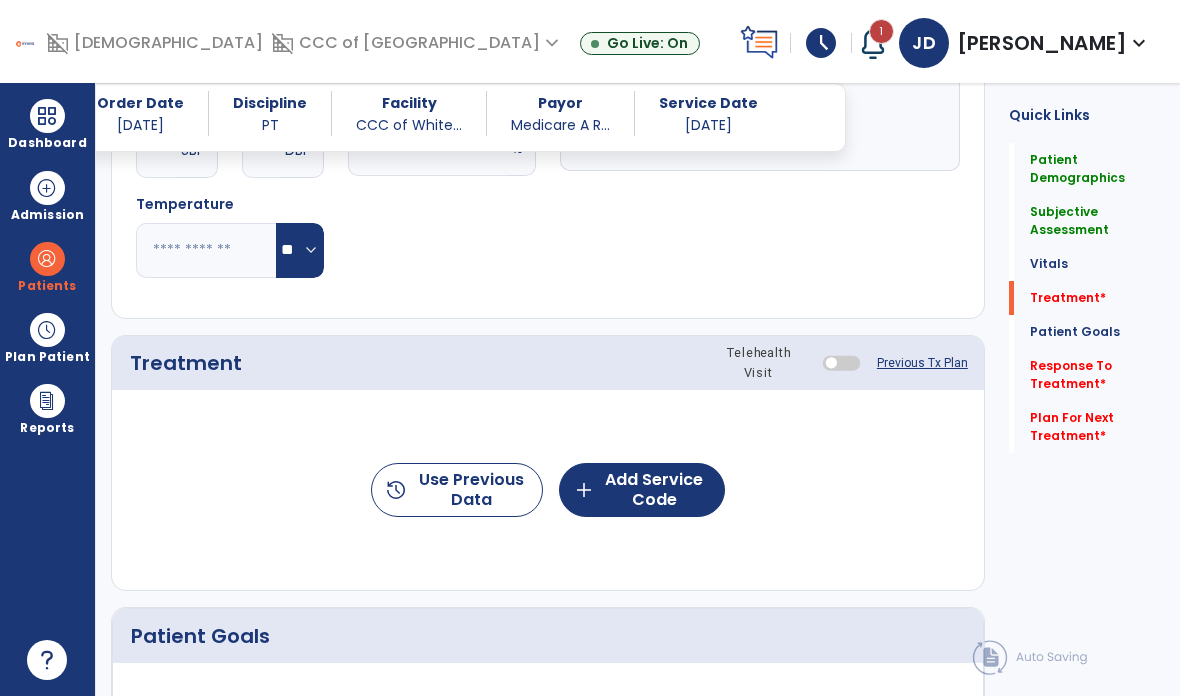 scroll, scrollTop: 1101, scrollLeft: 0, axis: vertical 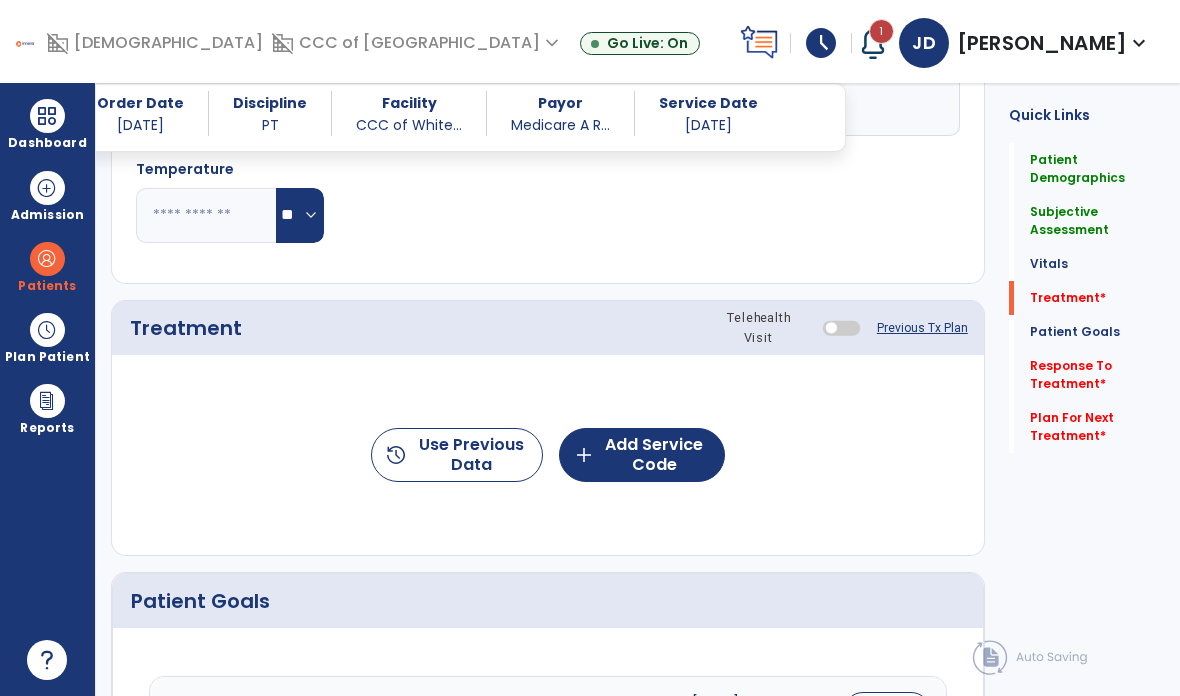 click on "add  Add Service Code" 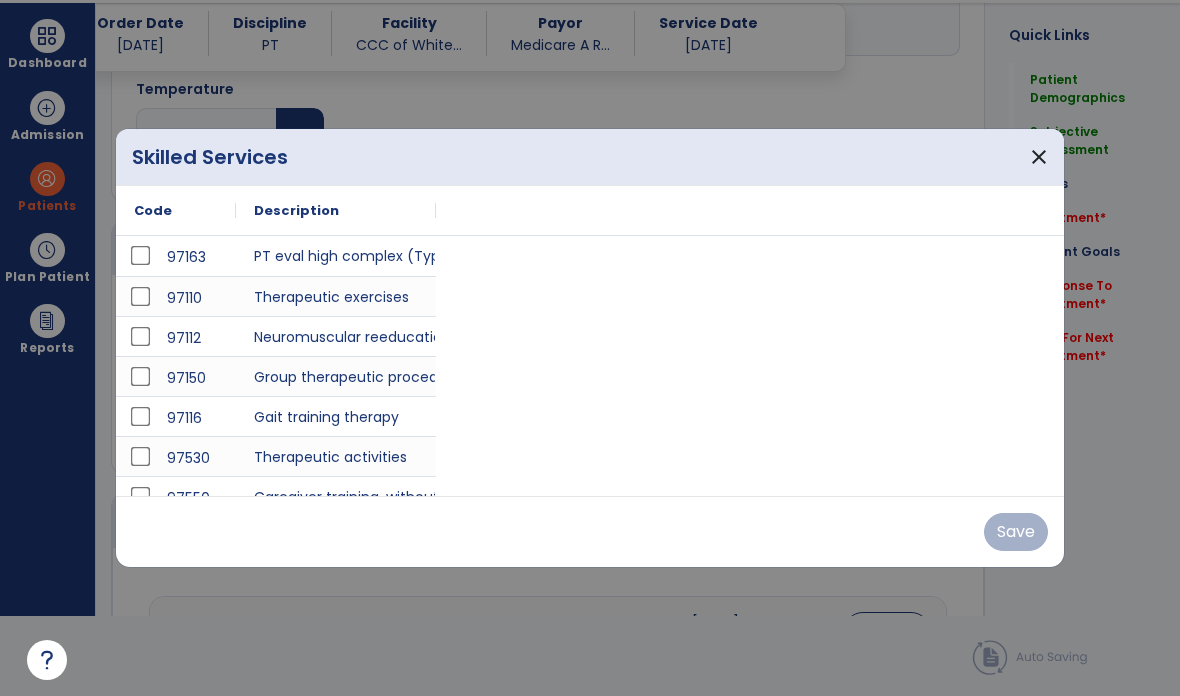 scroll, scrollTop: 0, scrollLeft: 0, axis: both 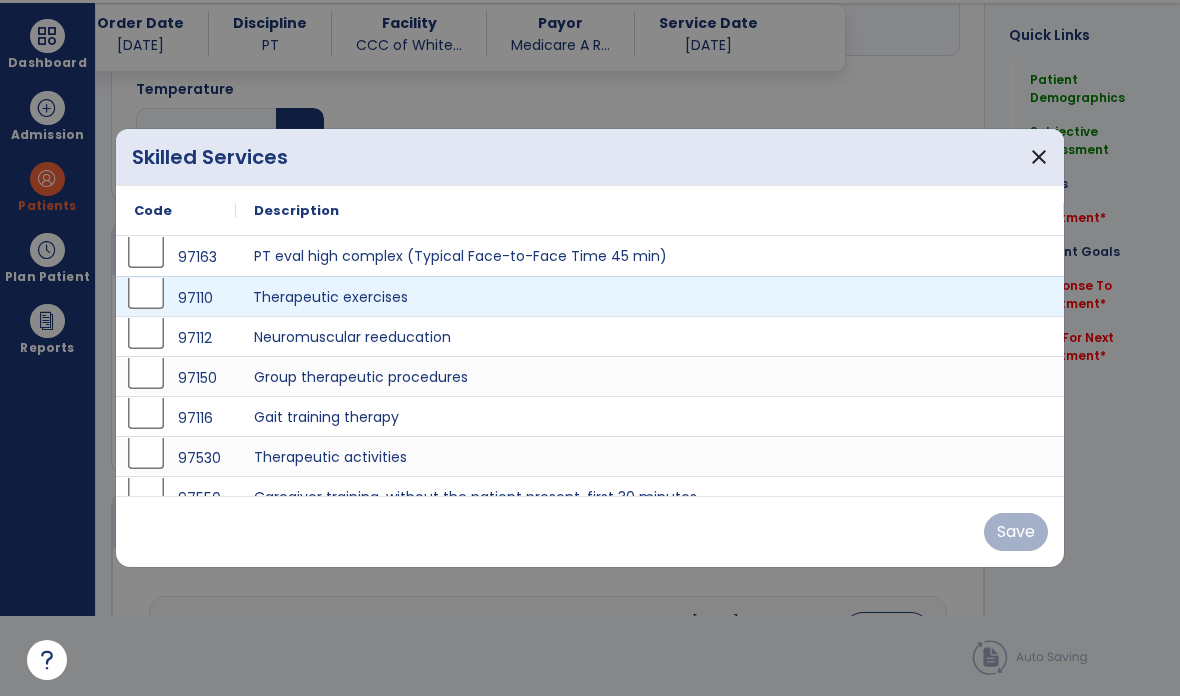click on "Therapeutic exercises" at bounding box center (650, 296) 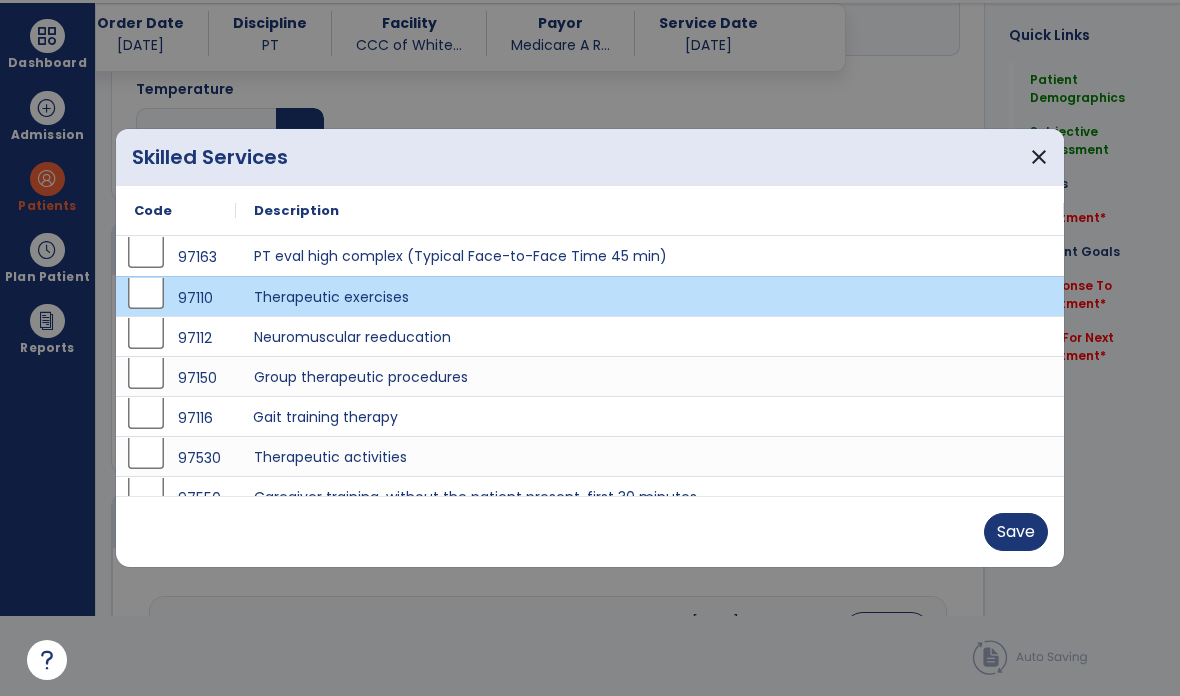 click on "Gait training therapy" at bounding box center [650, 416] 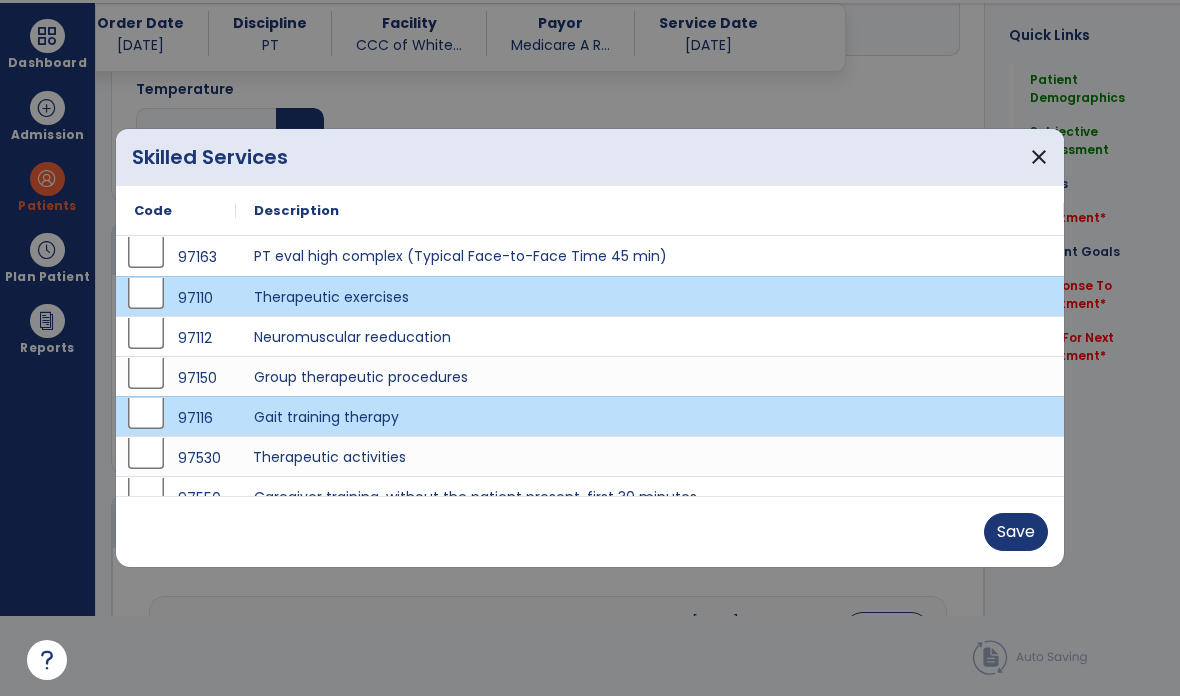 click on "Therapeutic activities" at bounding box center [650, 456] 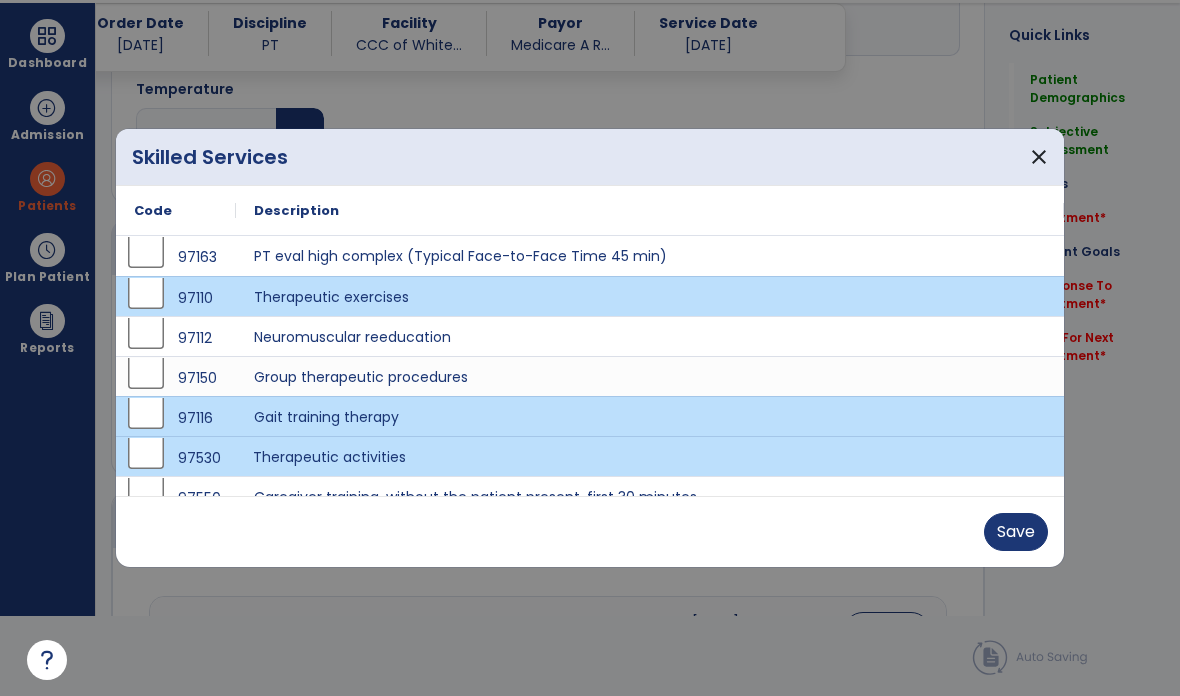click on "Save" at bounding box center [1016, 532] 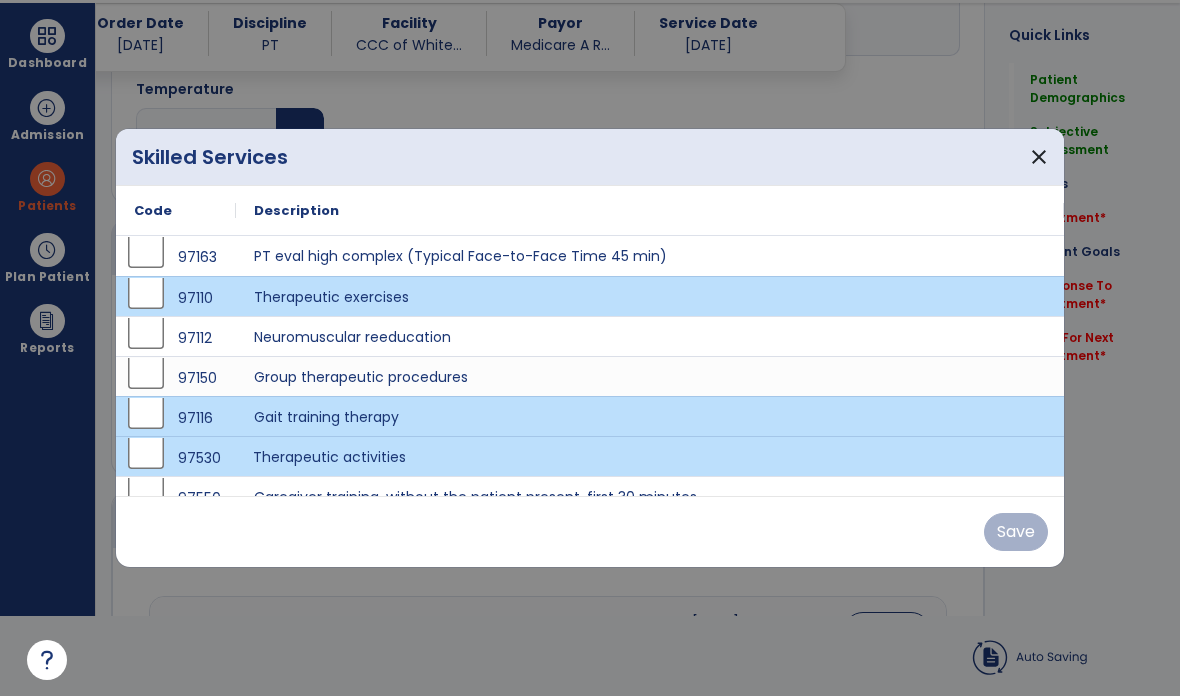 scroll, scrollTop: 80, scrollLeft: 0, axis: vertical 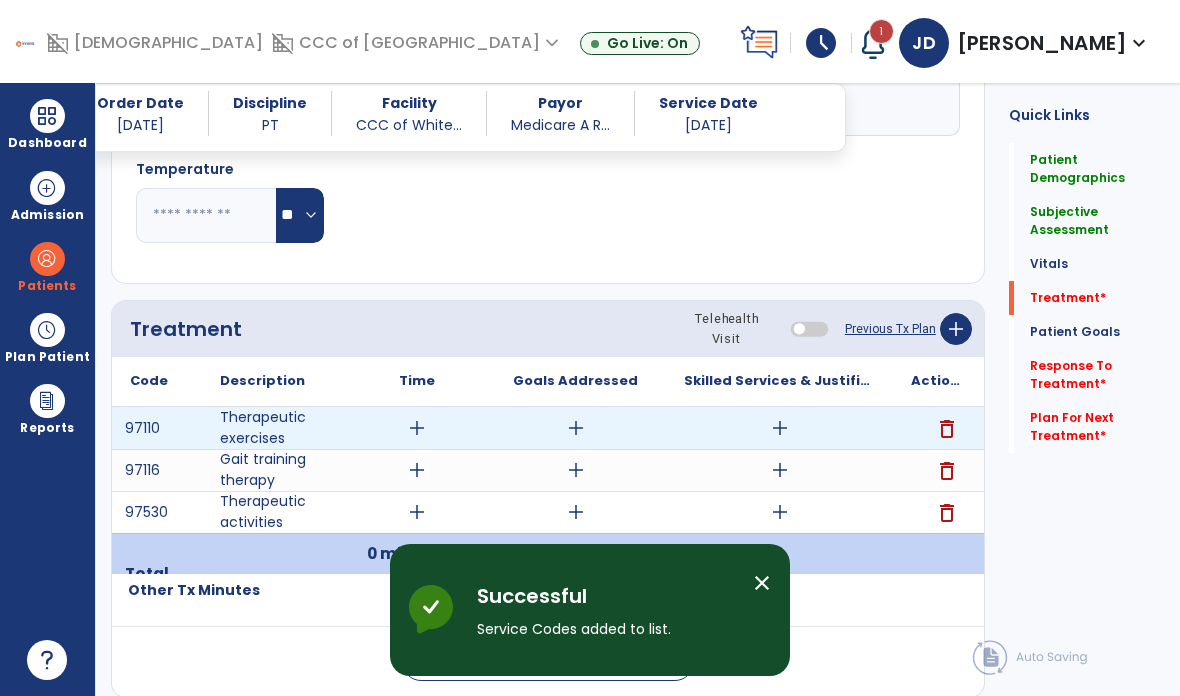 click on "add" at bounding box center (780, 428) 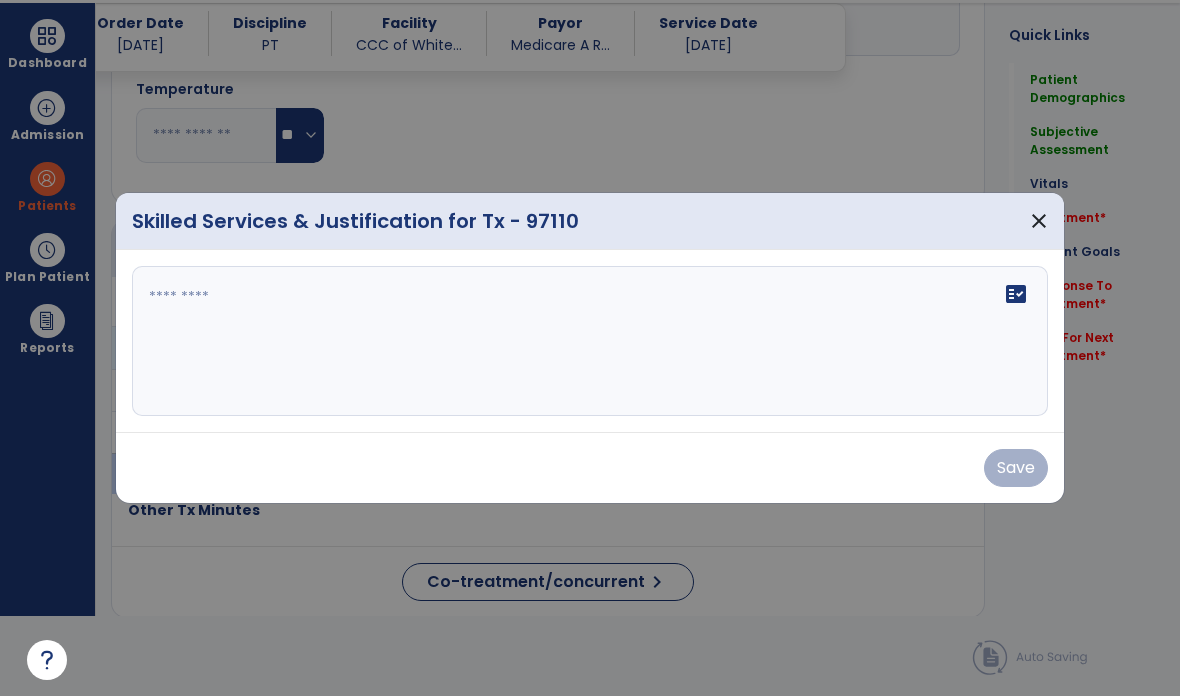 click on "fact_check" at bounding box center (590, 341) 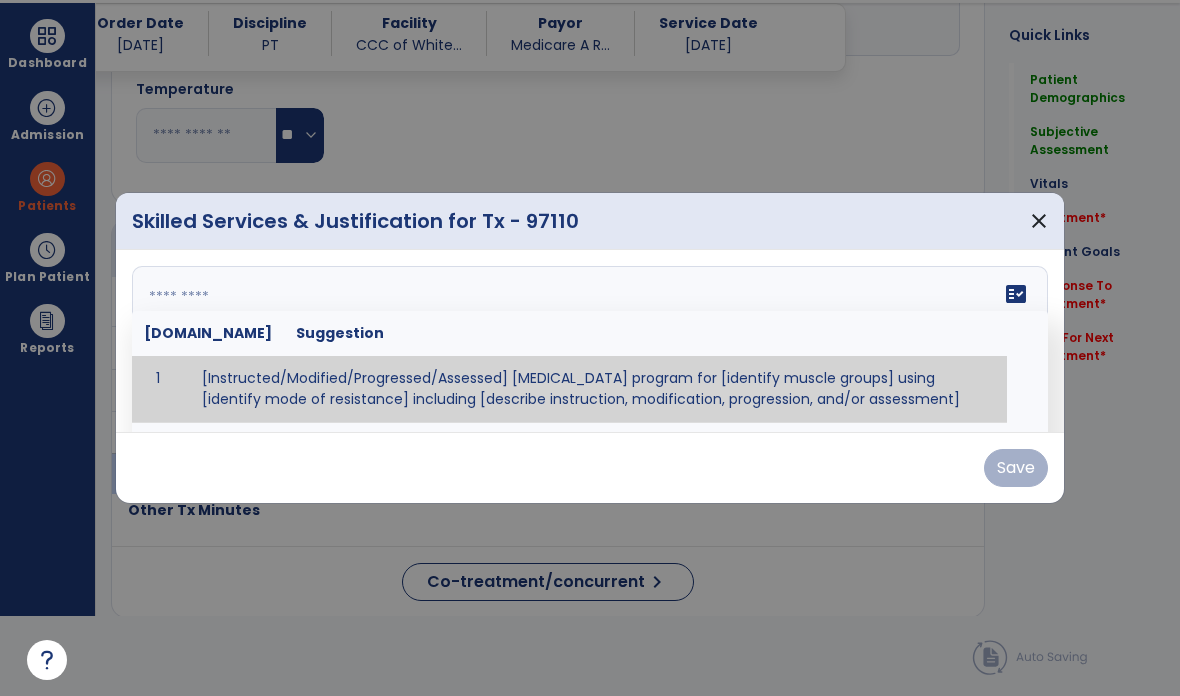 type on "*" 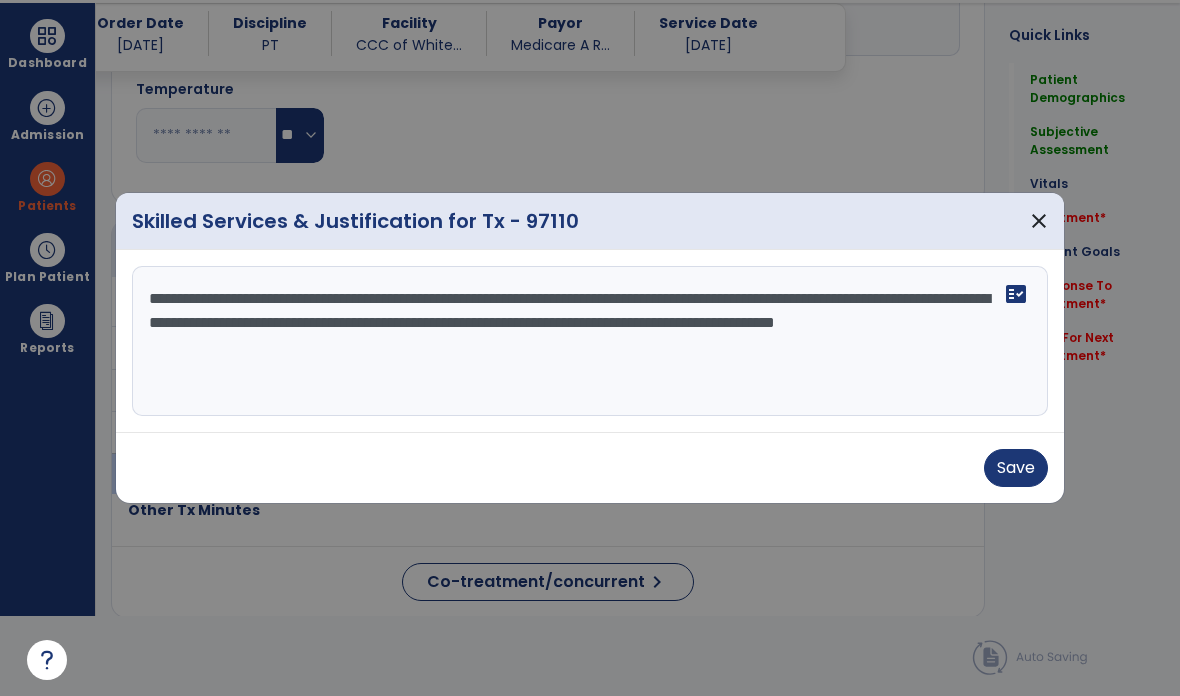 type on "**********" 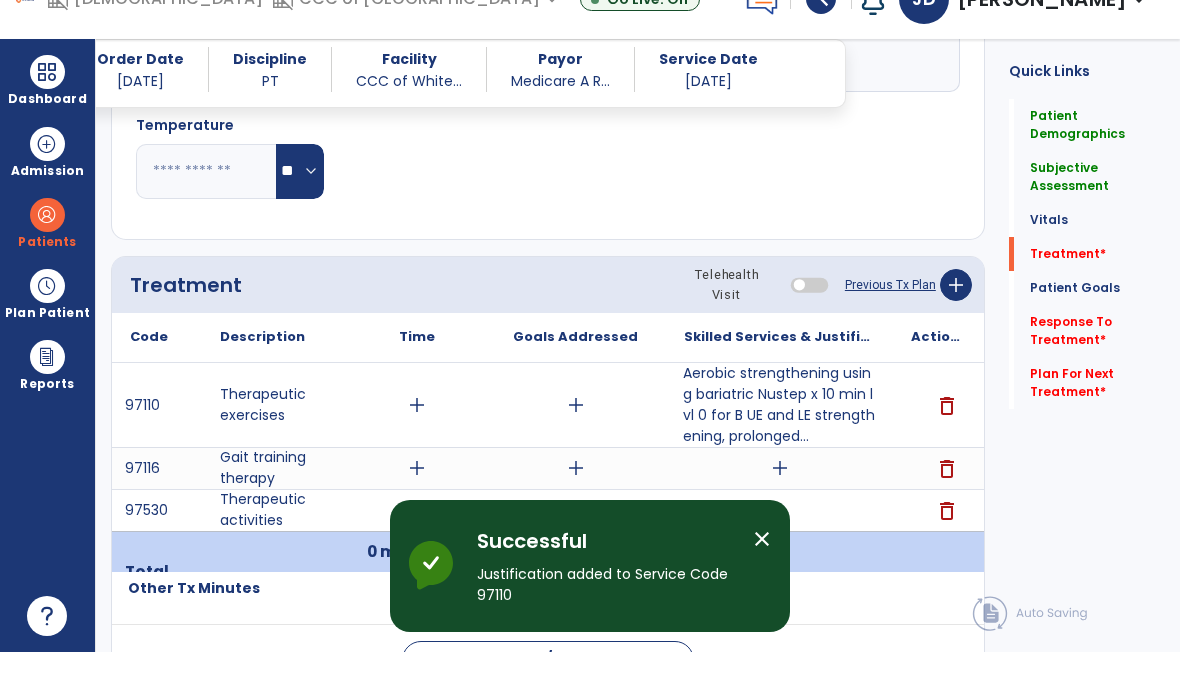 scroll, scrollTop: 80, scrollLeft: 0, axis: vertical 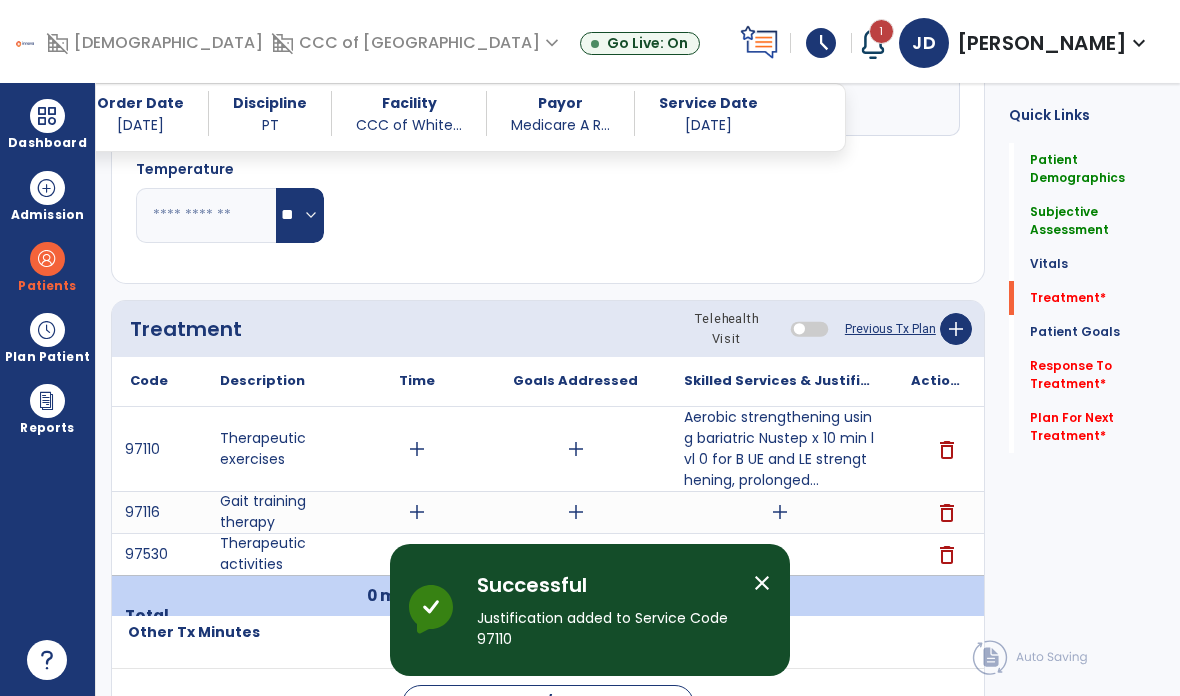click on "add" at bounding box center (779, 512) 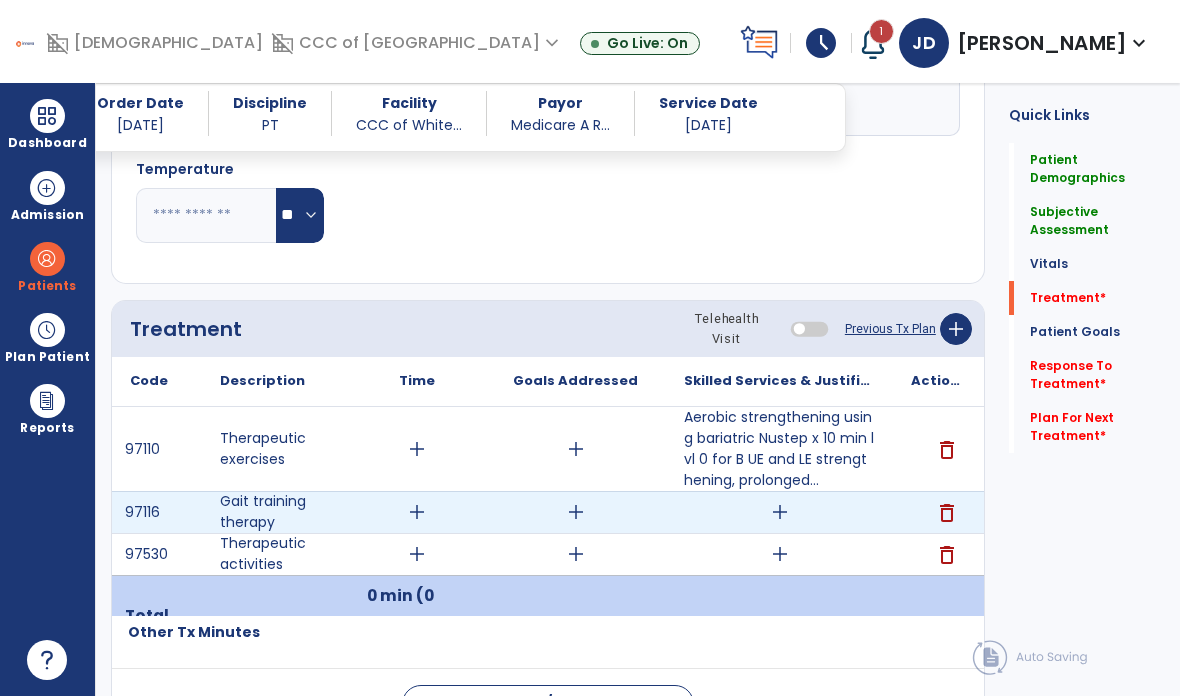 scroll, scrollTop: 0, scrollLeft: 0, axis: both 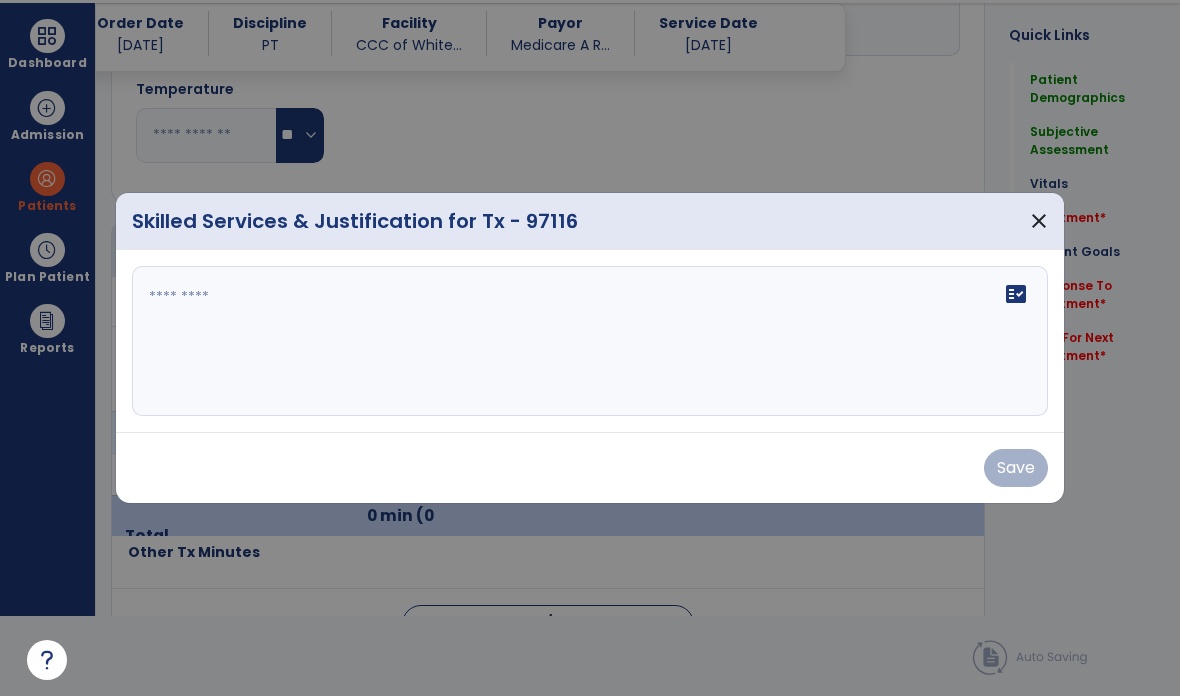 click on "fact_check" at bounding box center [590, 341] 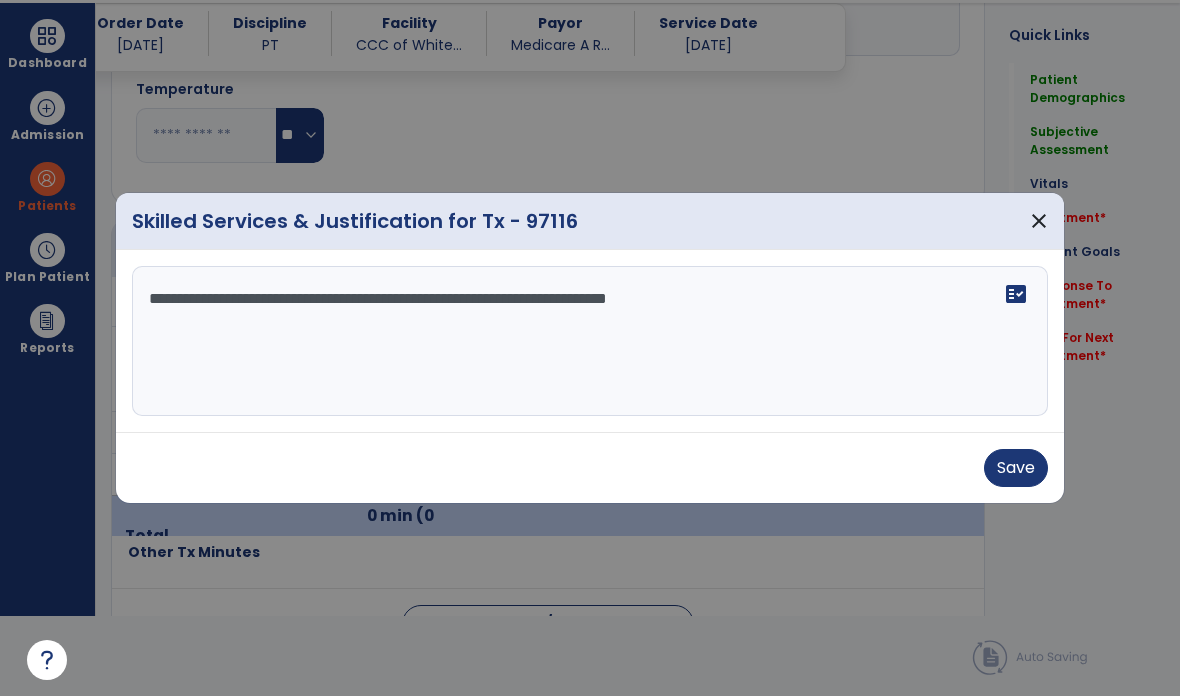 click on "**********" at bounding box center (590, 341) 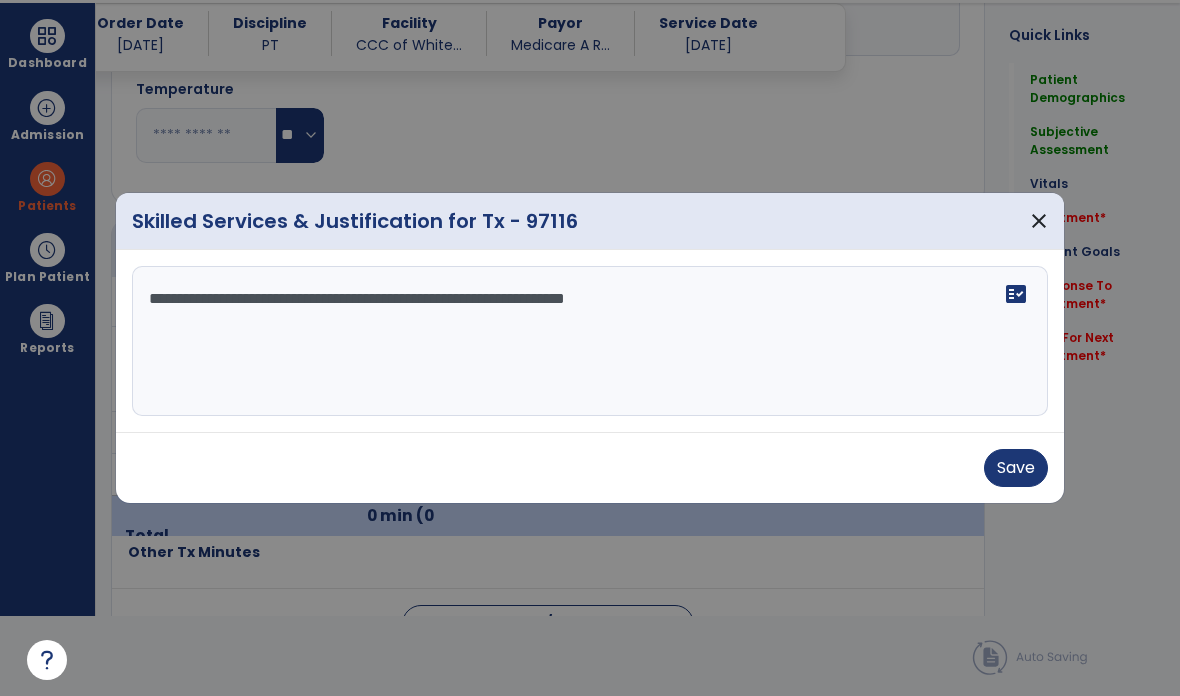 click on "**********" at bounding box center [590, 341] 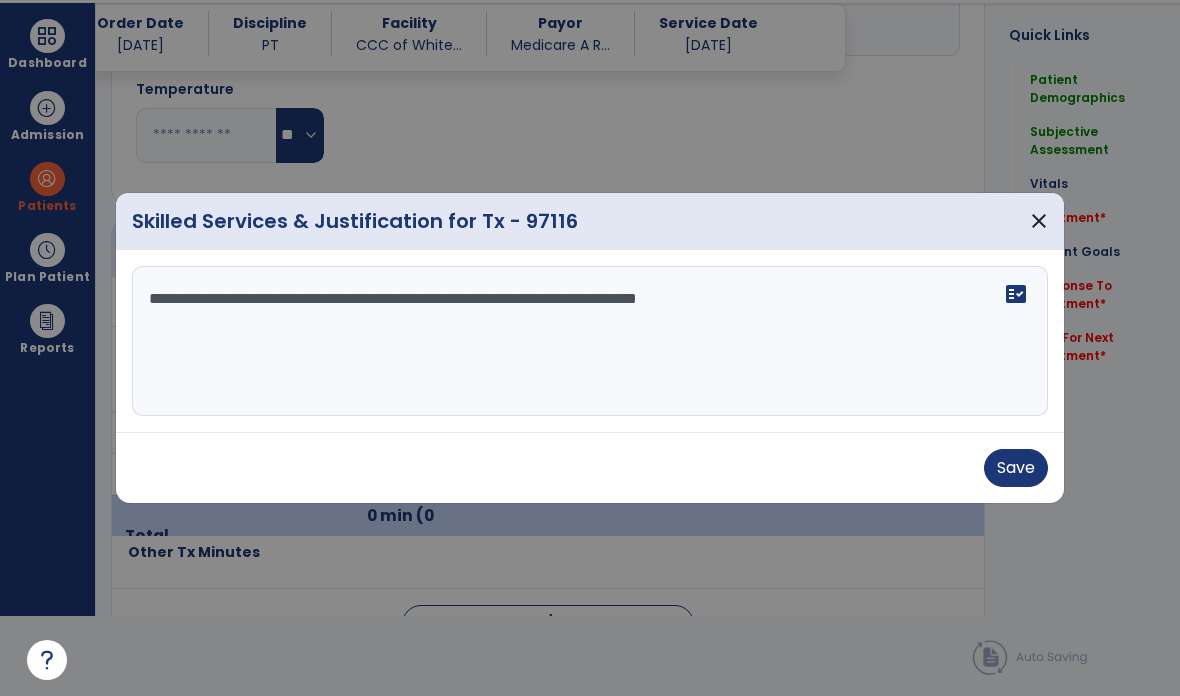 click on "**********" at bounding box center (590, 341) 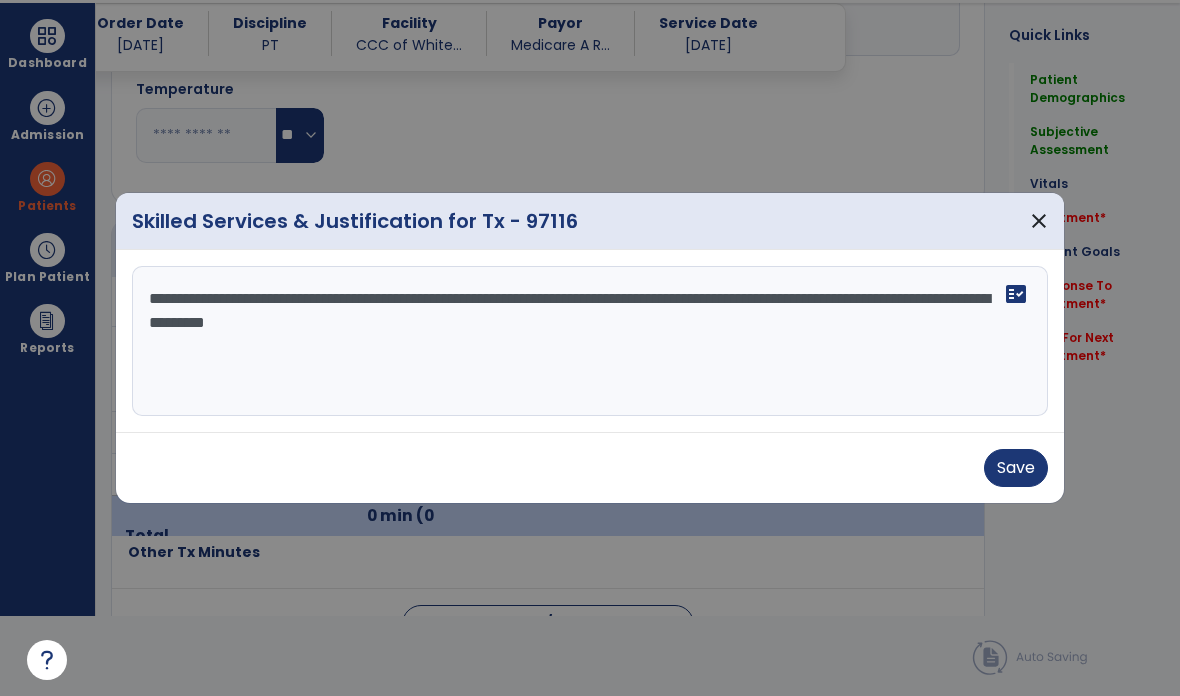 click on "**********" at bounding box center [590, 341] 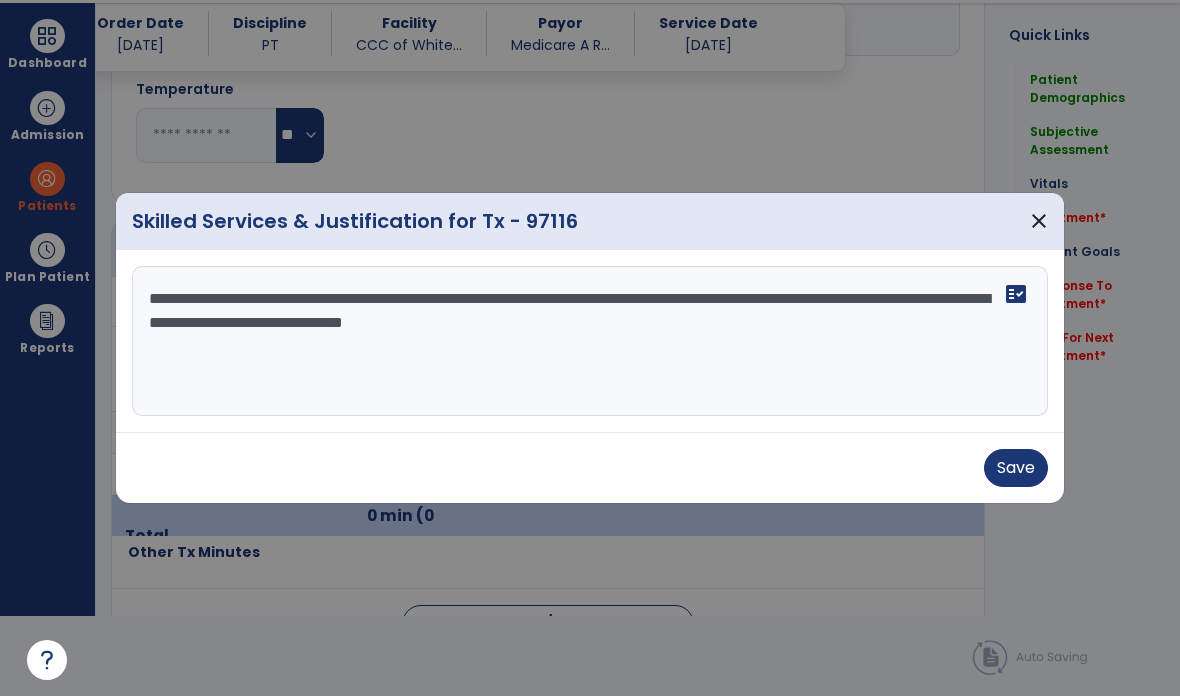 type on "**********" 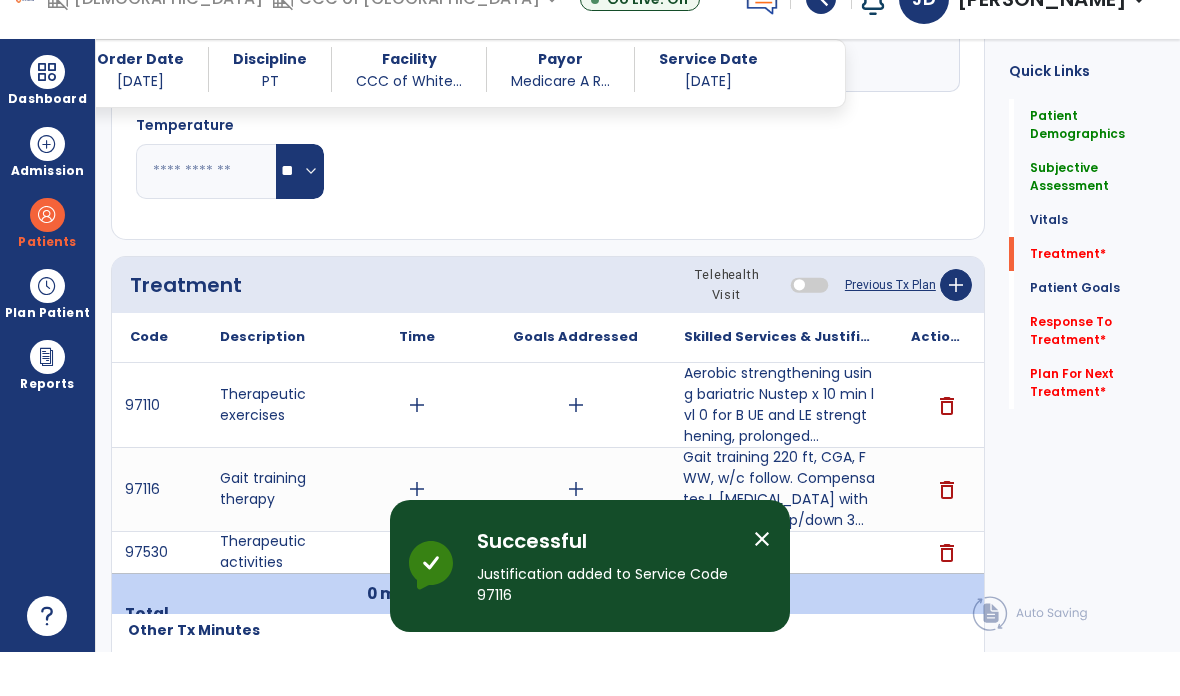 scroll, scrollTop: 80, scrollLeft: 0, axis: vertical 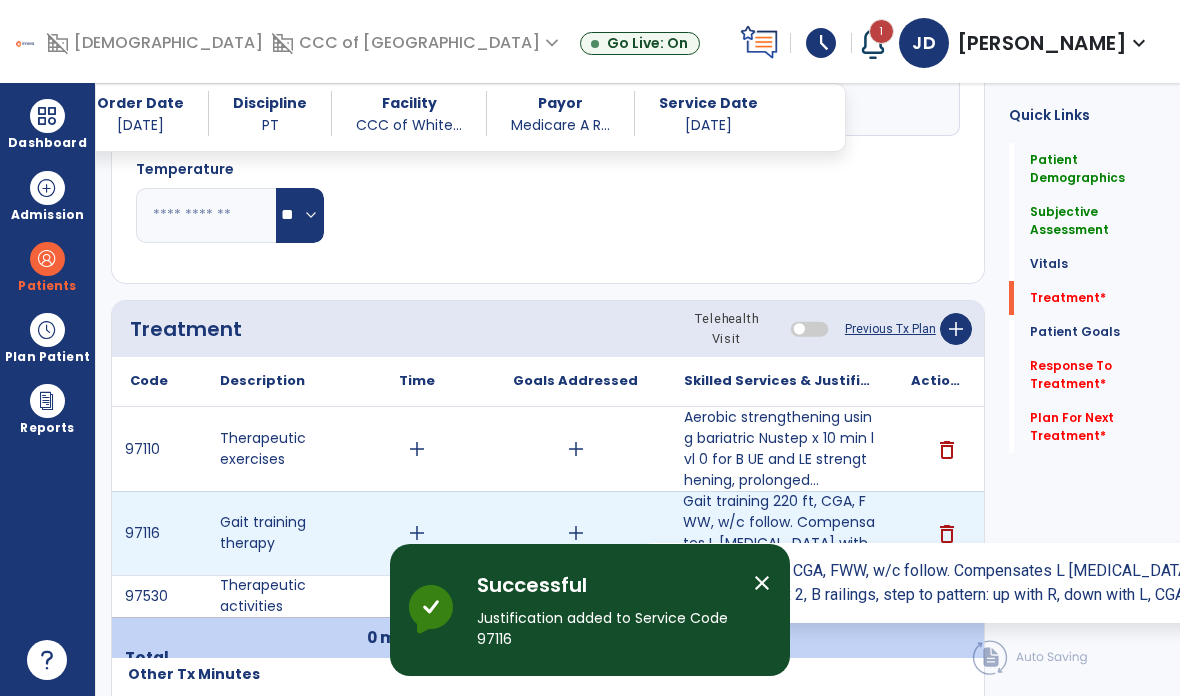 click on "Gait training 220 ft, CGA, FWW, w/c follow.  Compensates L [MEDICAL_DATA] with L step height.   Up/down 3..." at bounding box center (779, 533) 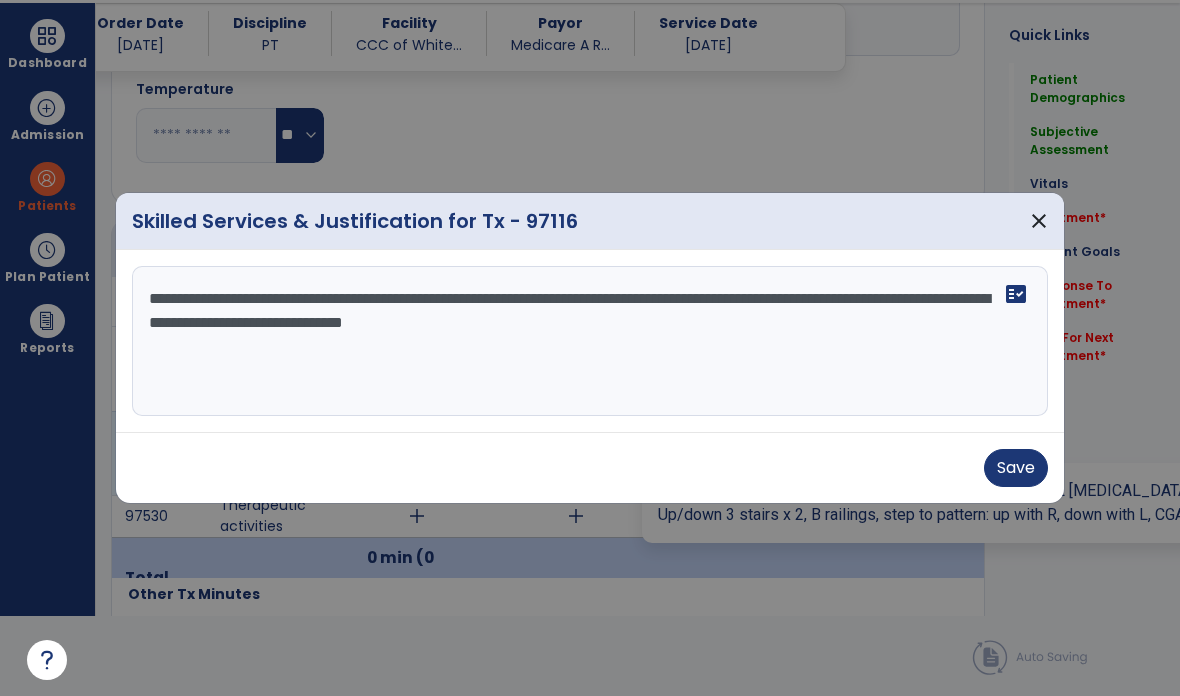 click on "**********" at bounding box center [590, 341] 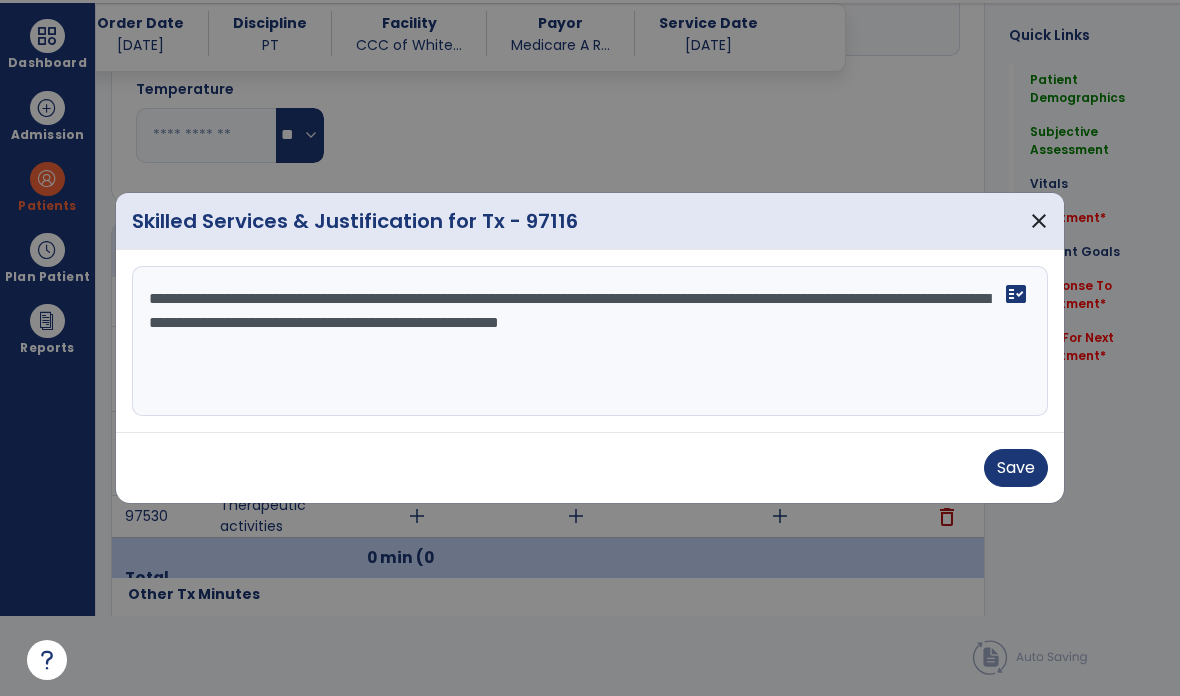 type on "**********" 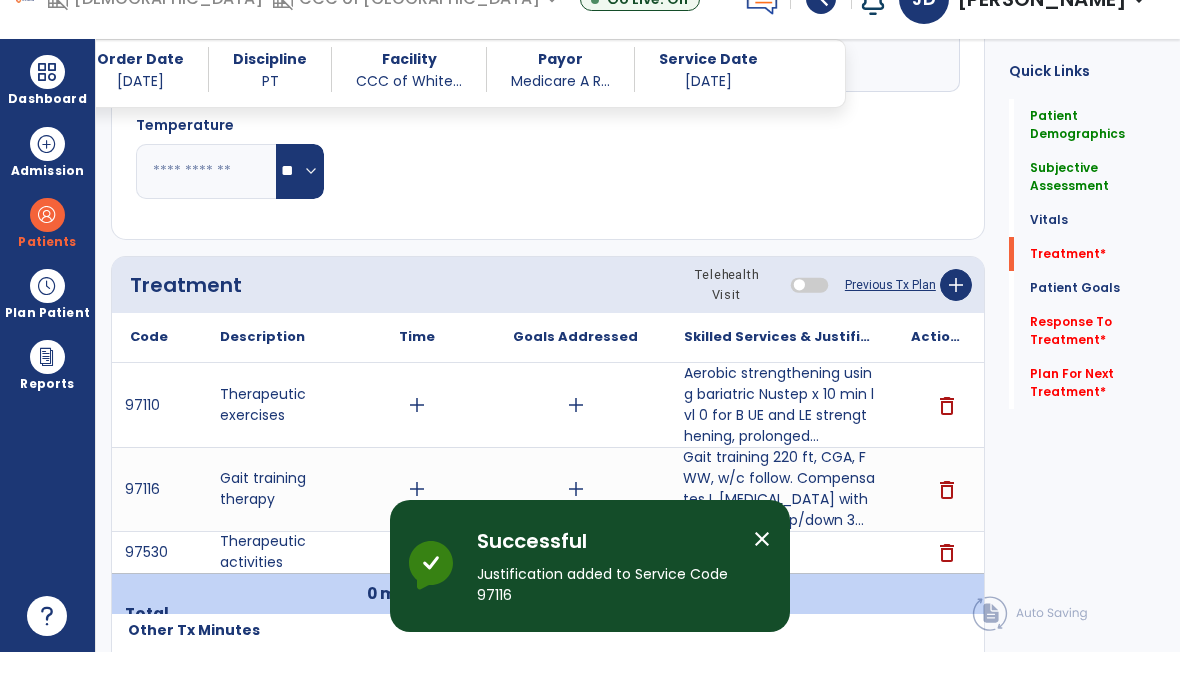 scroll, scrollTop: 80, scrollLeft: 0, axis: vertical 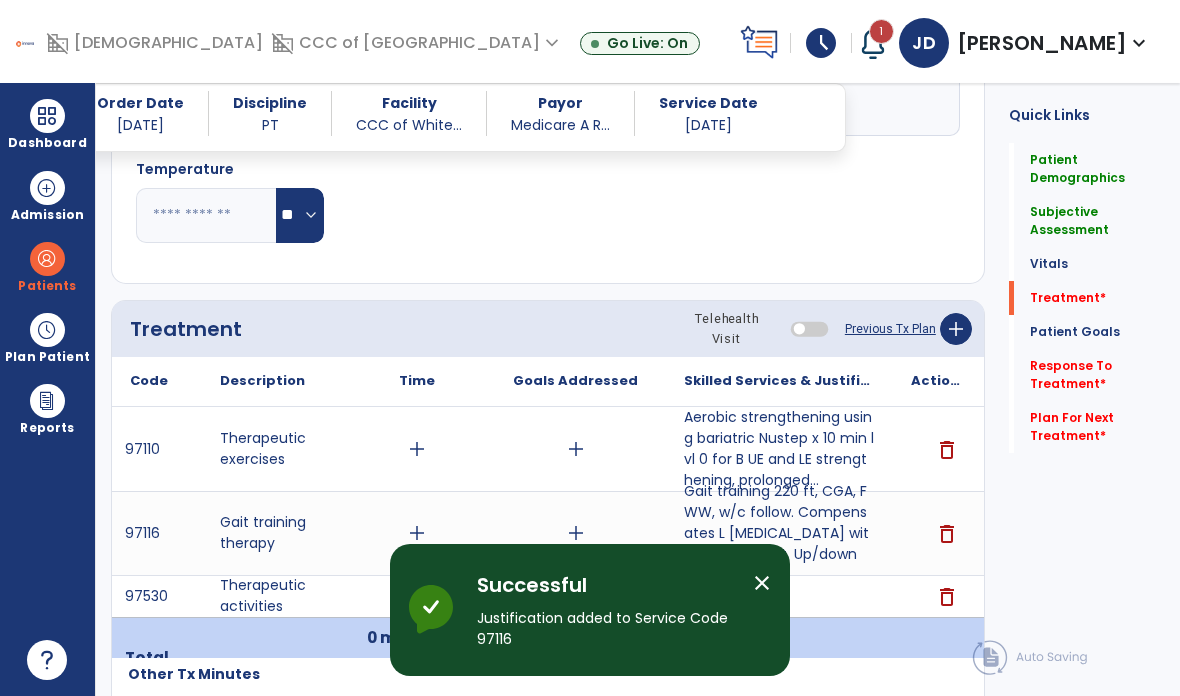 click on "add" at bounding box center [780, 596] 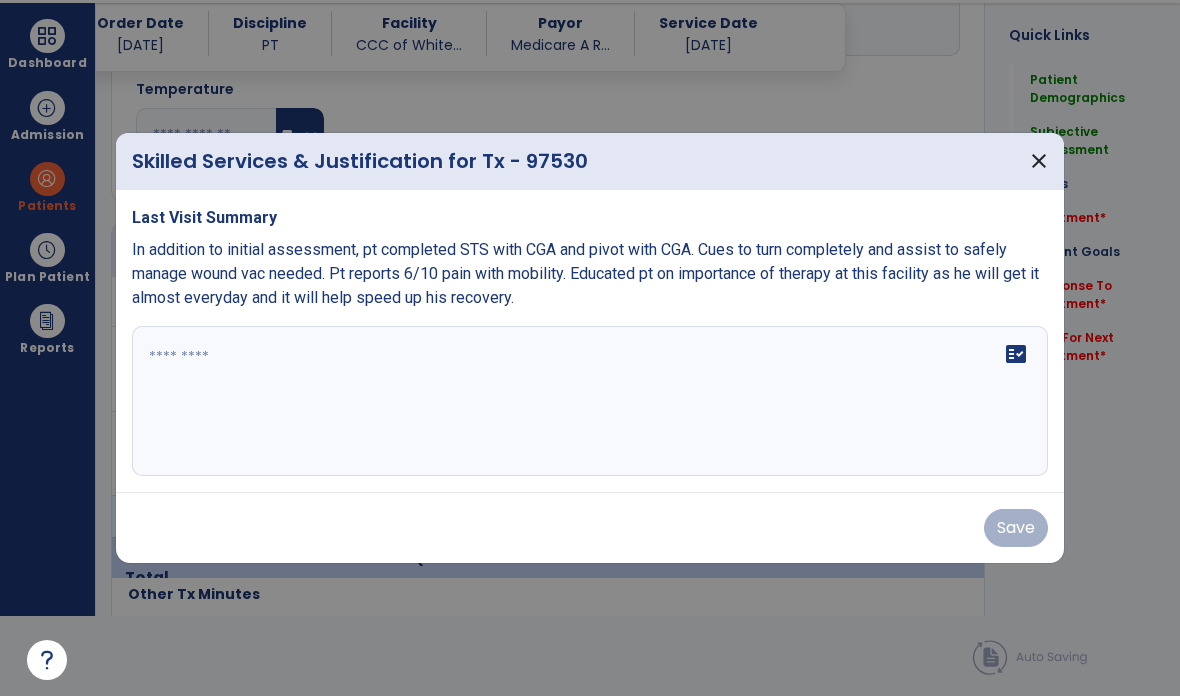 scroll, scrollTop: 0, scrollLeft: 0, axis: both 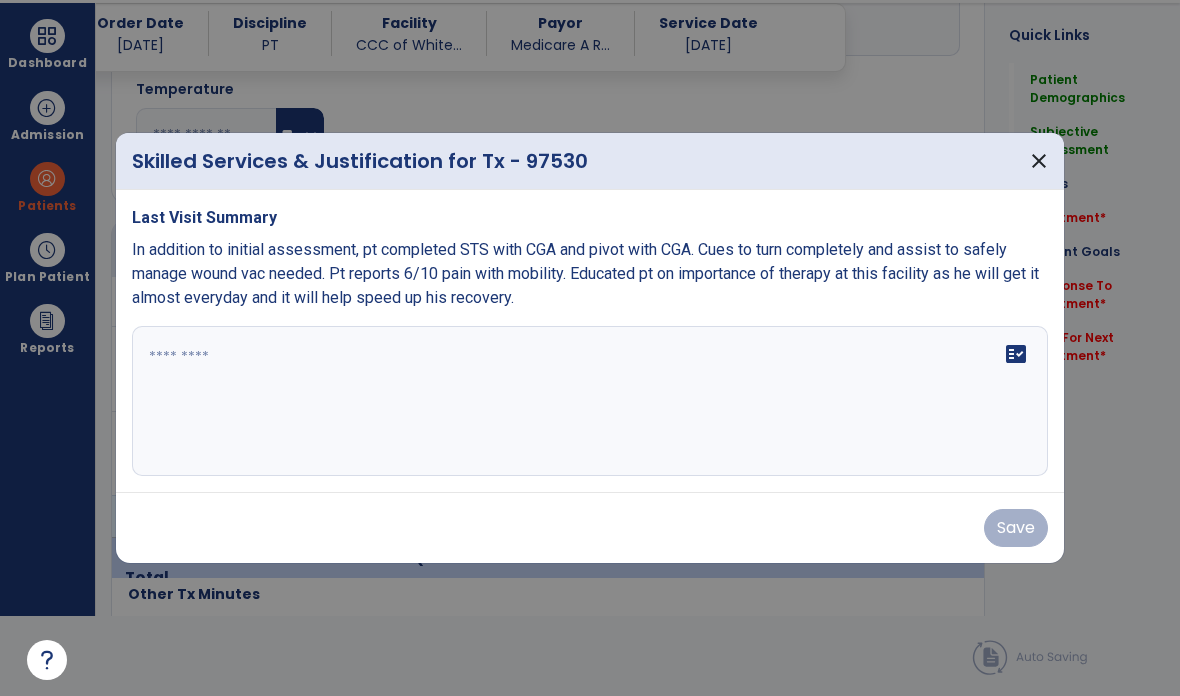 click on "fact_check" at bounding box center (590, 401) 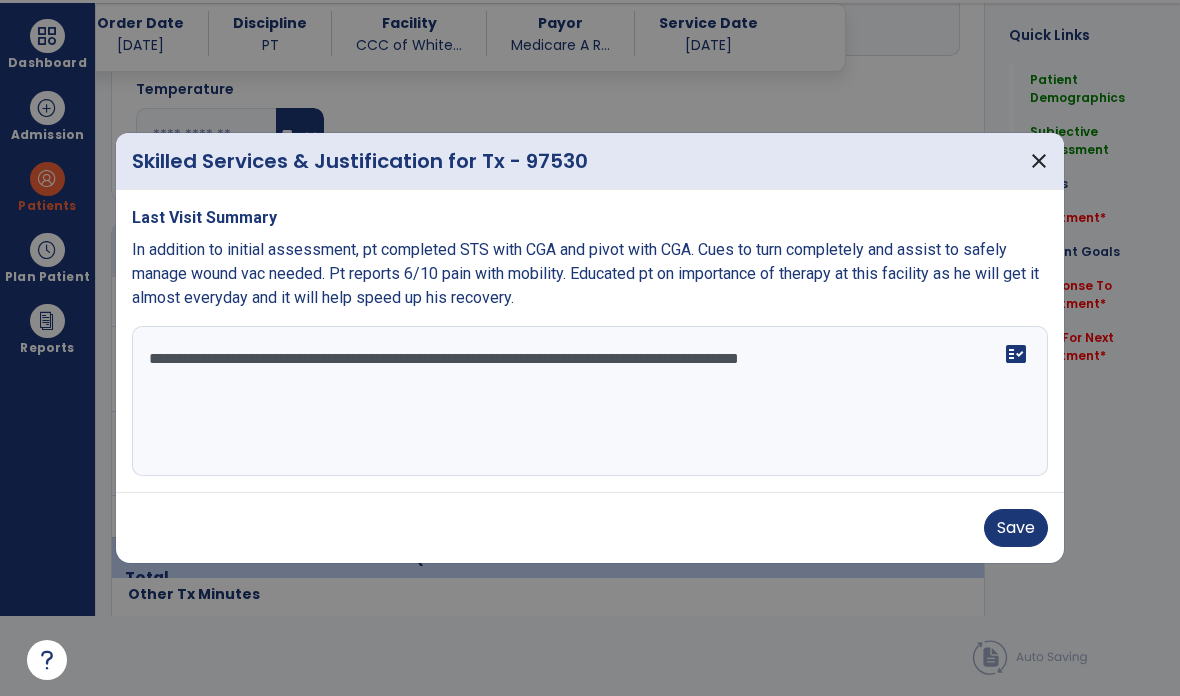 click on "**********" at bounding box center (590, 401) 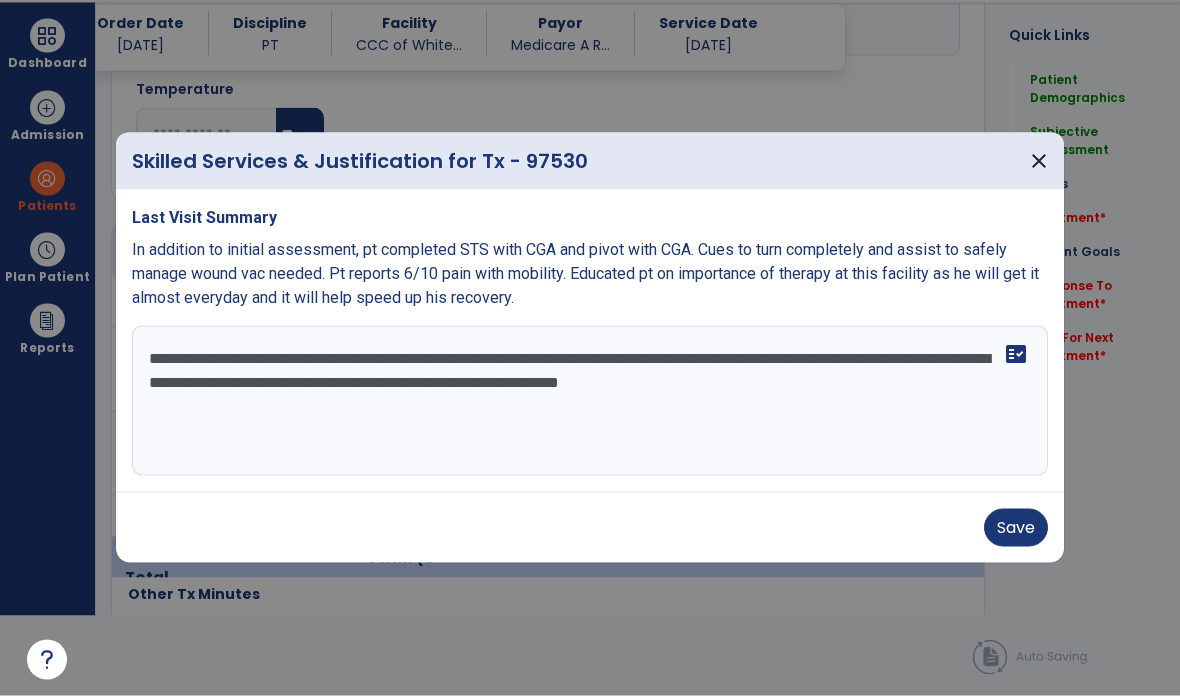 type on "**********" 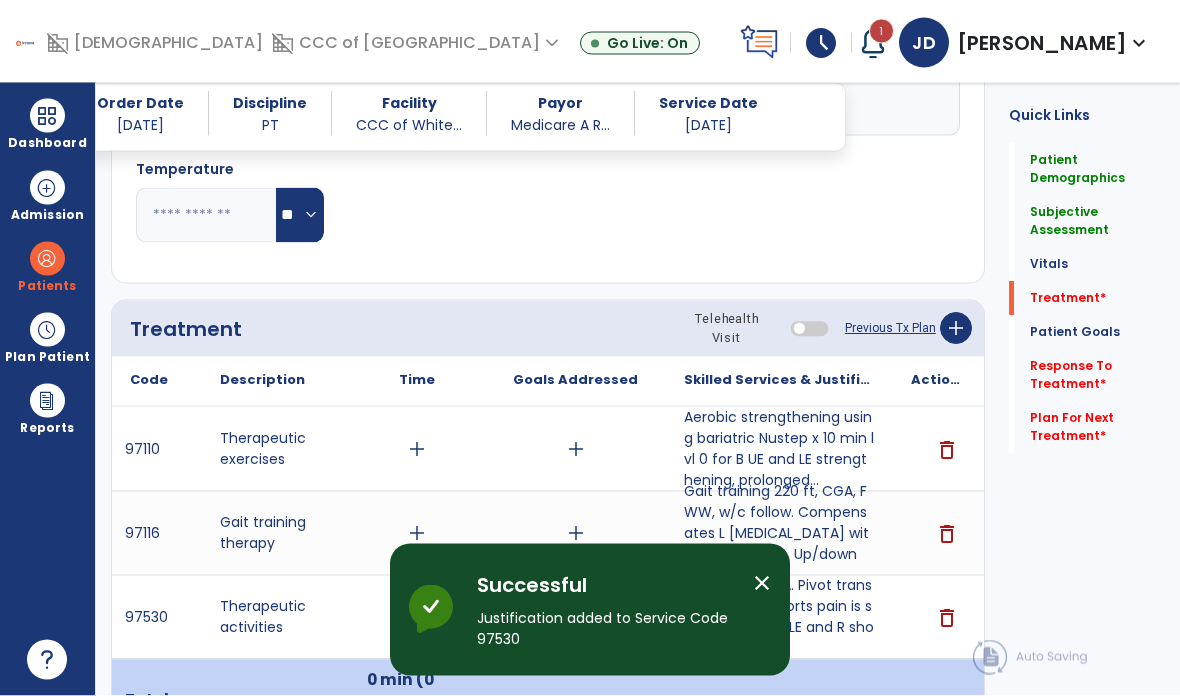 scroll, scrollTop: 80, scrollLeft: 0, axis: vertical 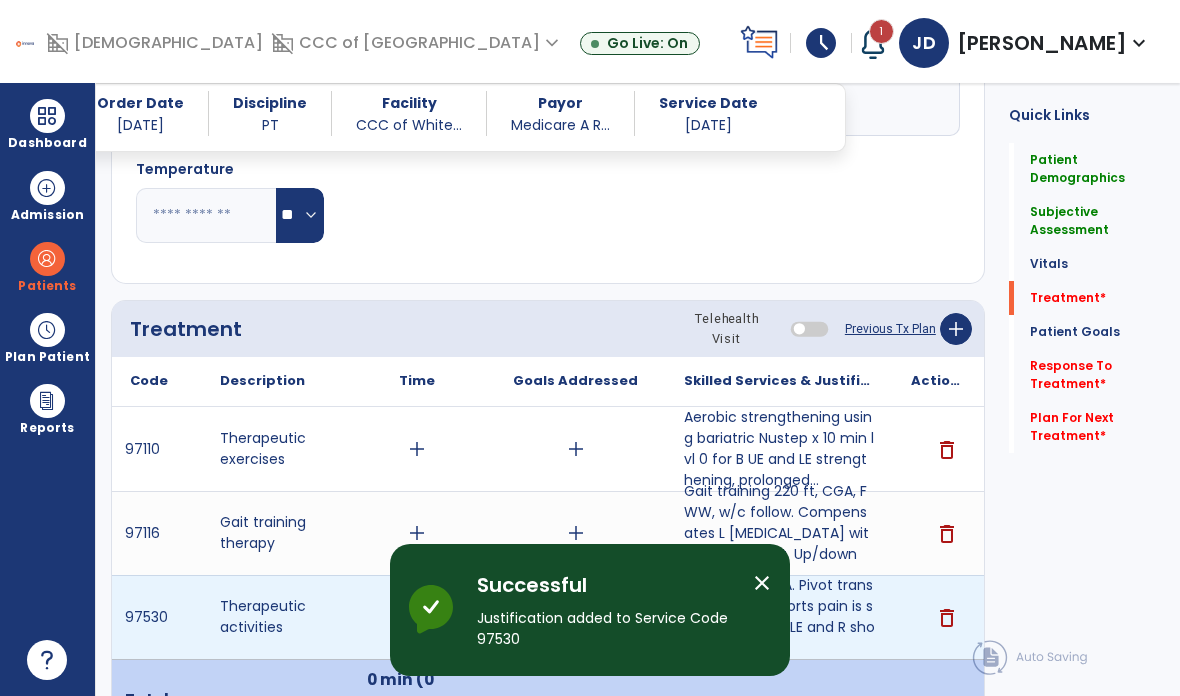 click on "add" at bounding box center (417, 617) 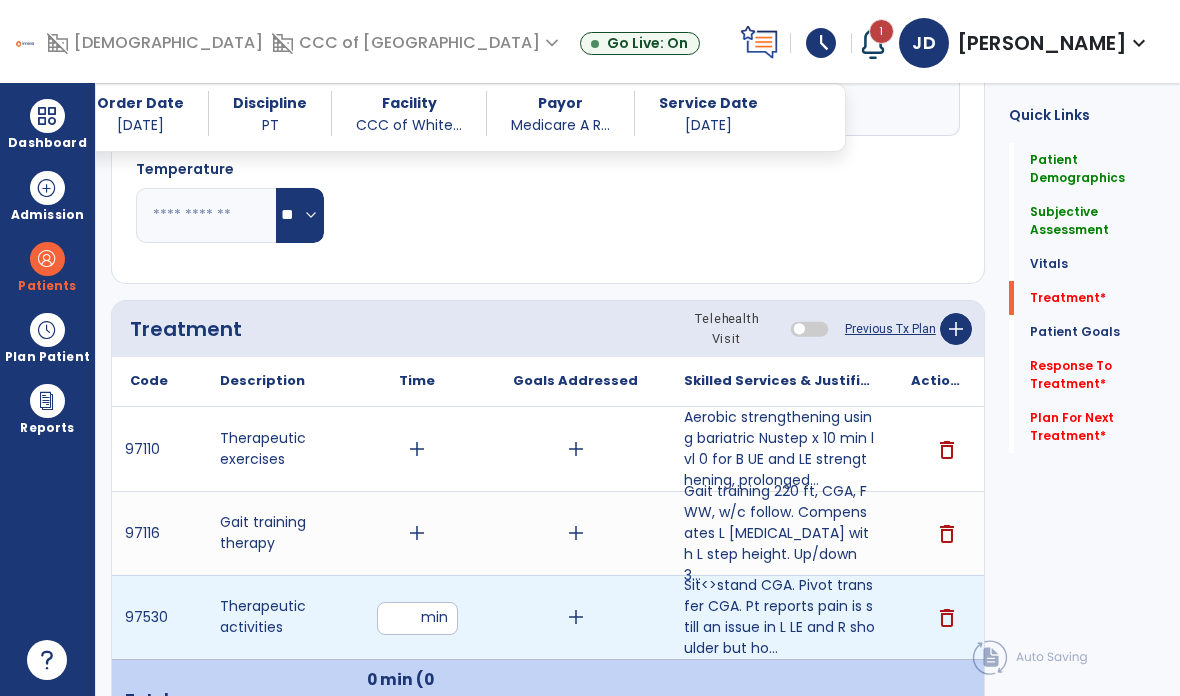 type on "**" 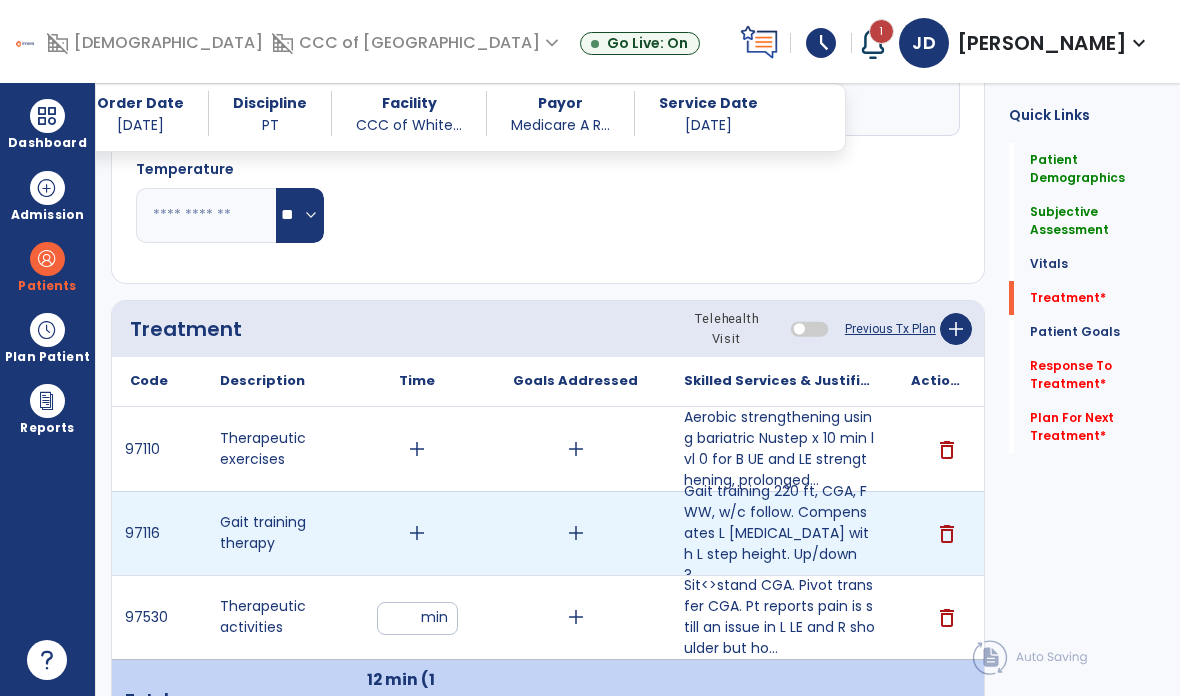 click on "add" at bounding box center (417, 533) 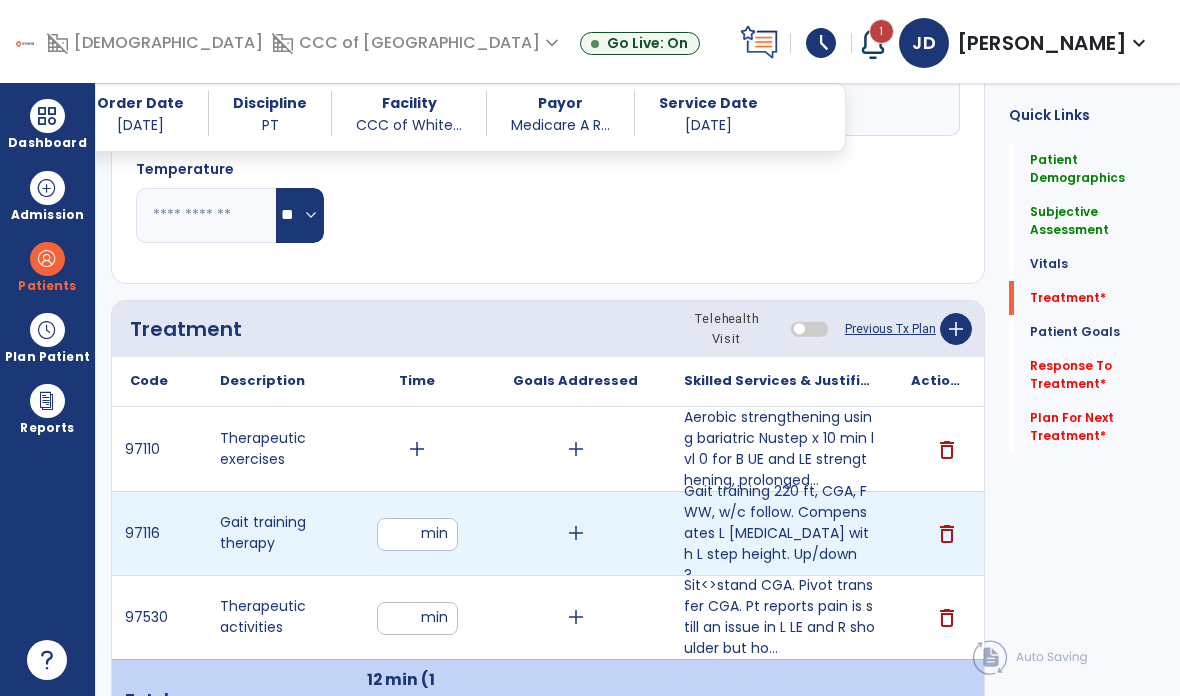 type on "**" 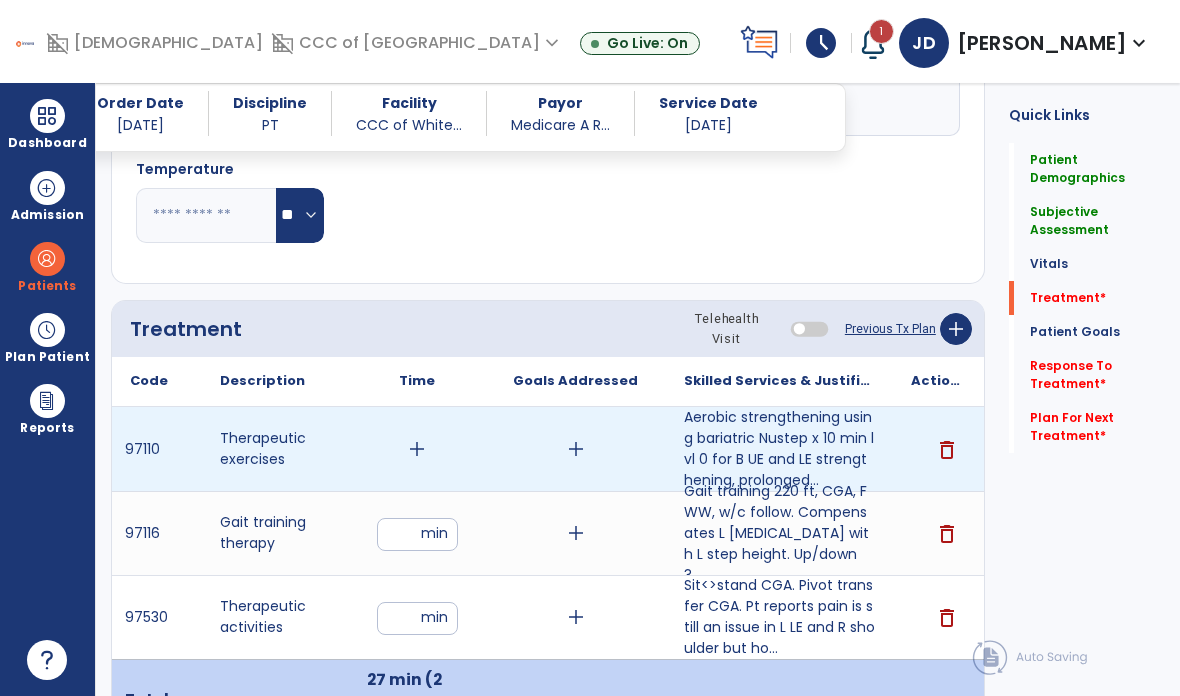 click on "add" at bounding box center (417, 449) 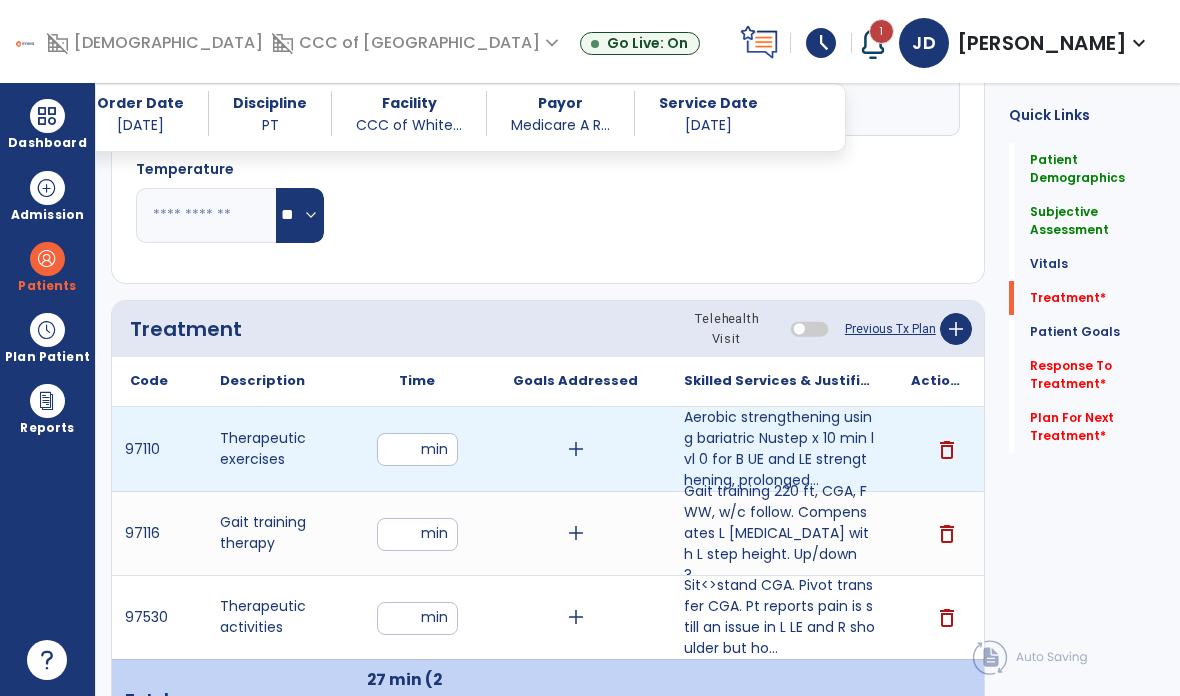 type on "**" 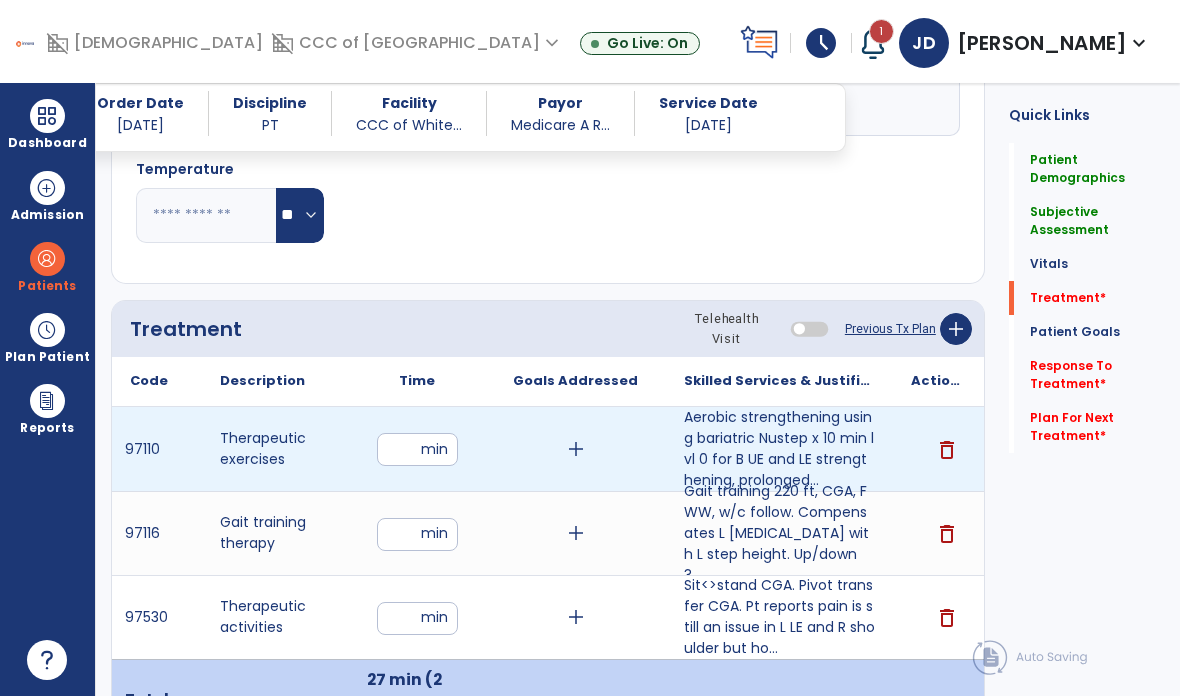 click on "Response To Treatment   *" 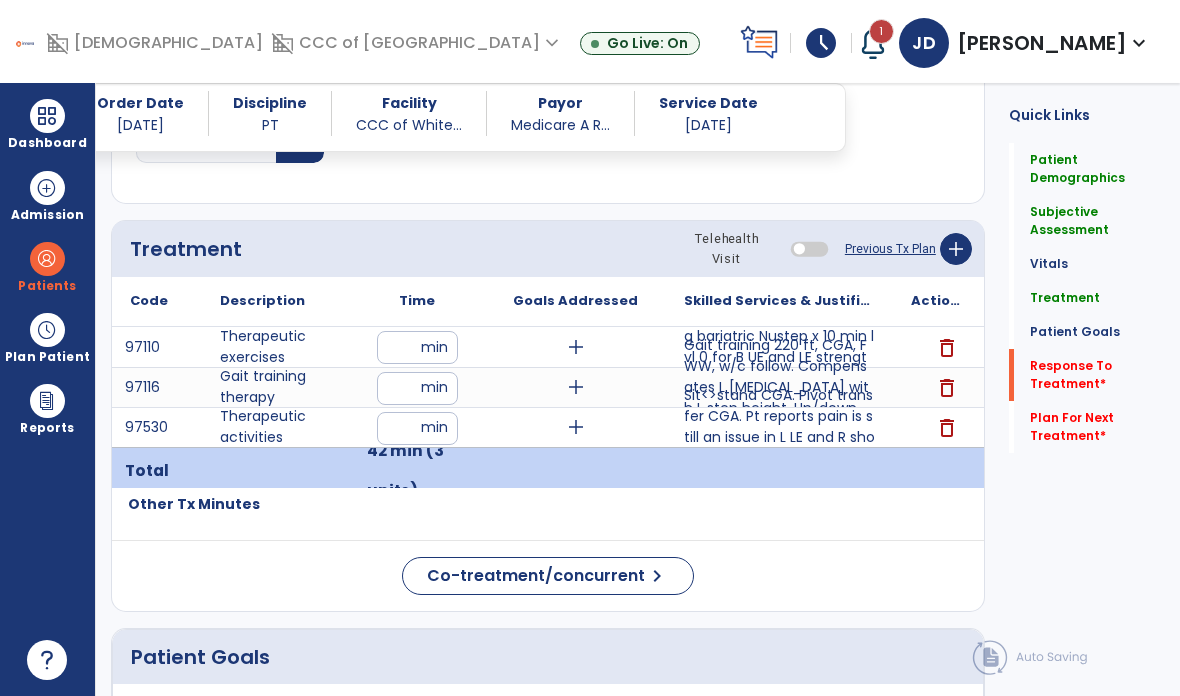 scroll, scrollTop: 2297, scrollLeft: 0, axis: vertical 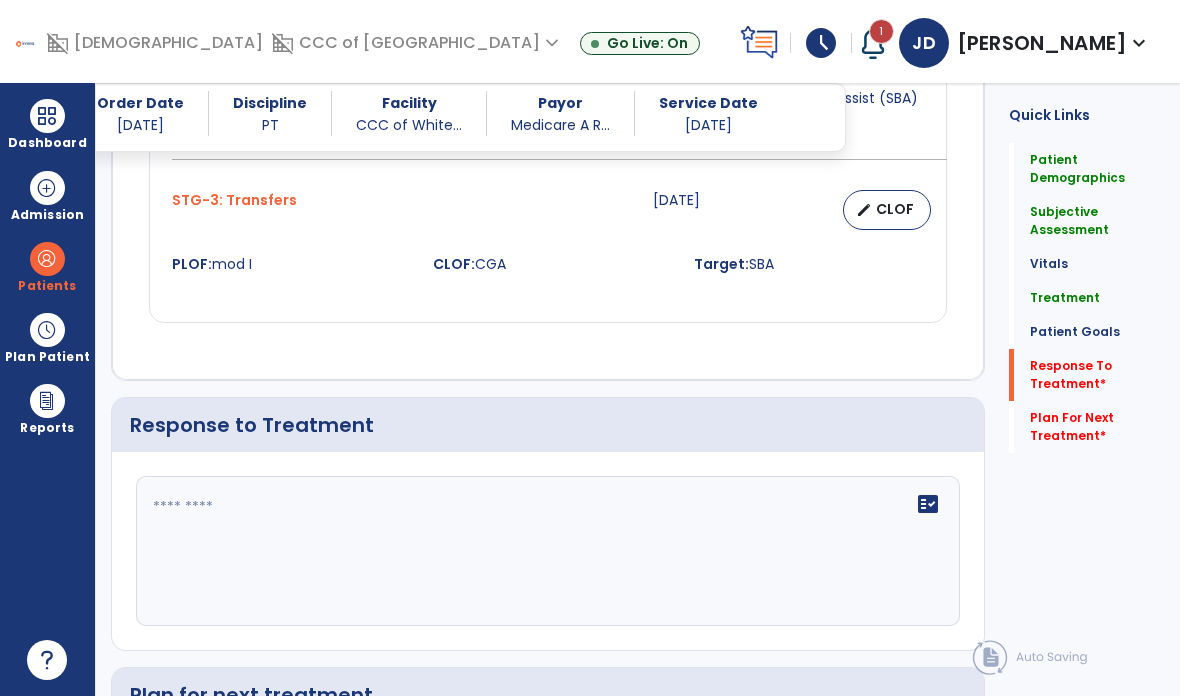 click on "Response to Treatment" 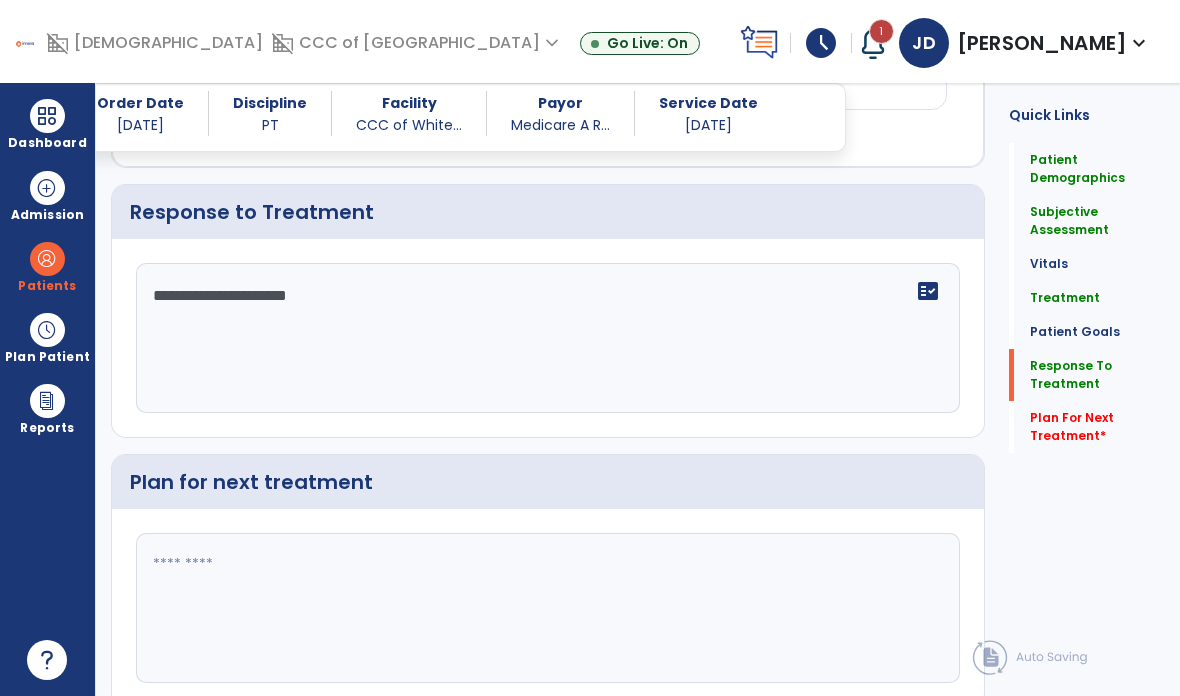 scroll, scrollTop: 2509, scrollLeft: 0, axis: vertical 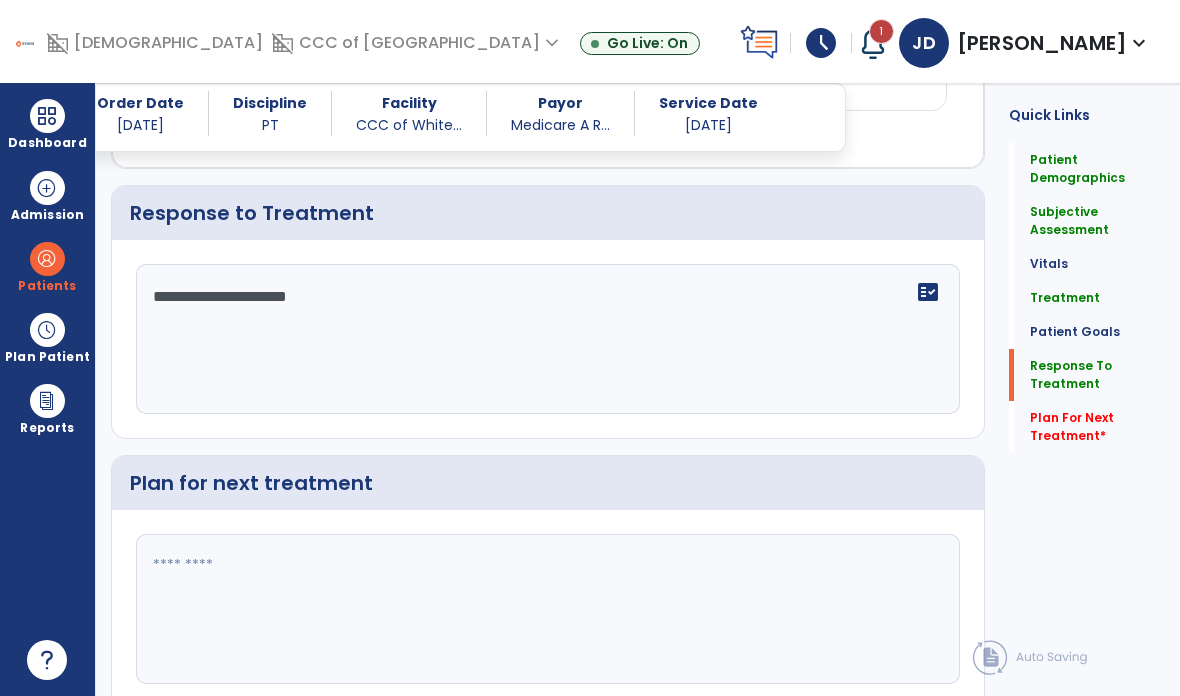type on "**********" 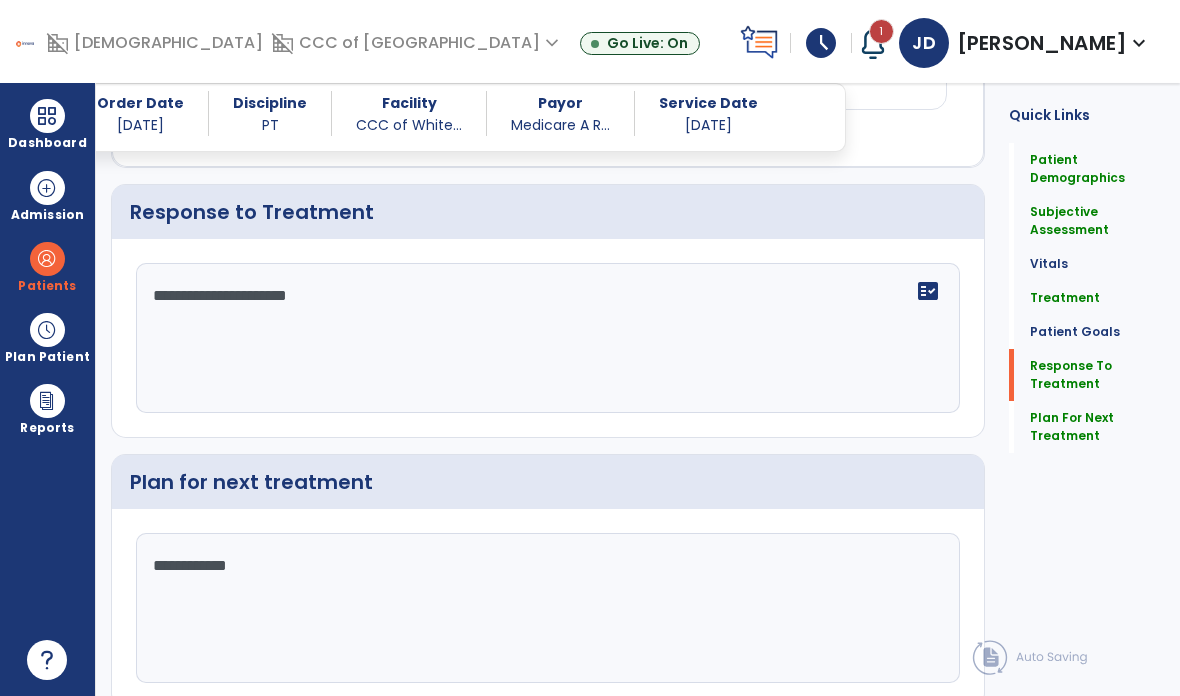 scroll, scrollTop: 2509, scrollLeft: 0, axis: vertical 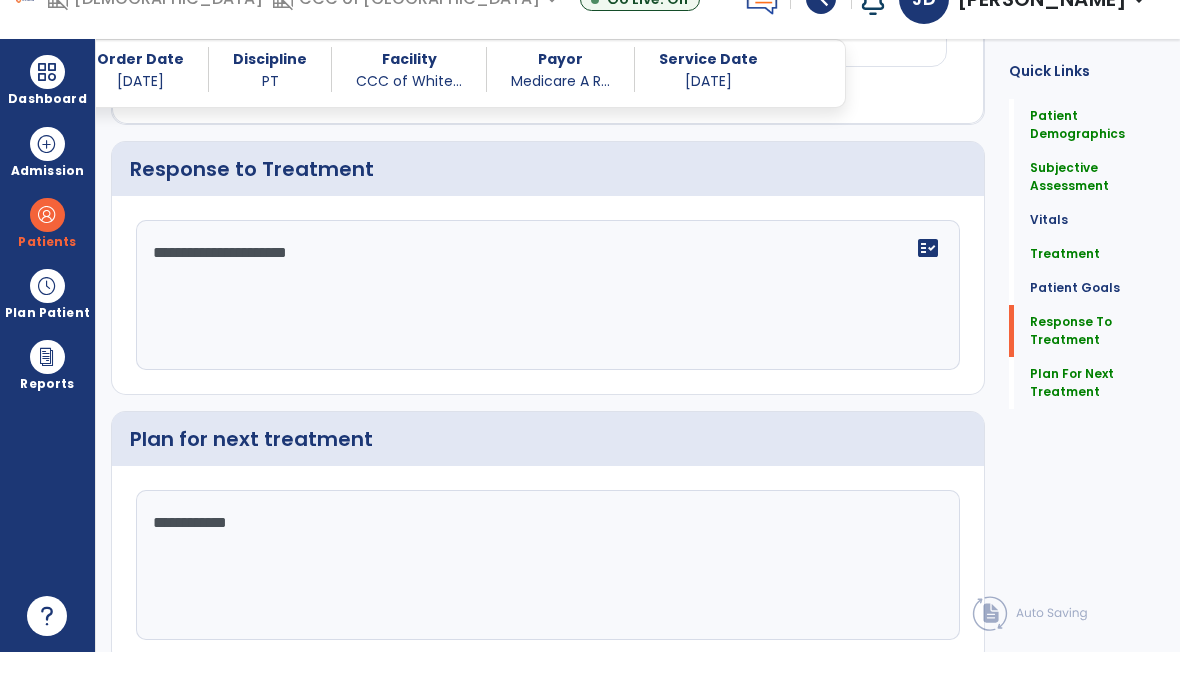 type on "**********" 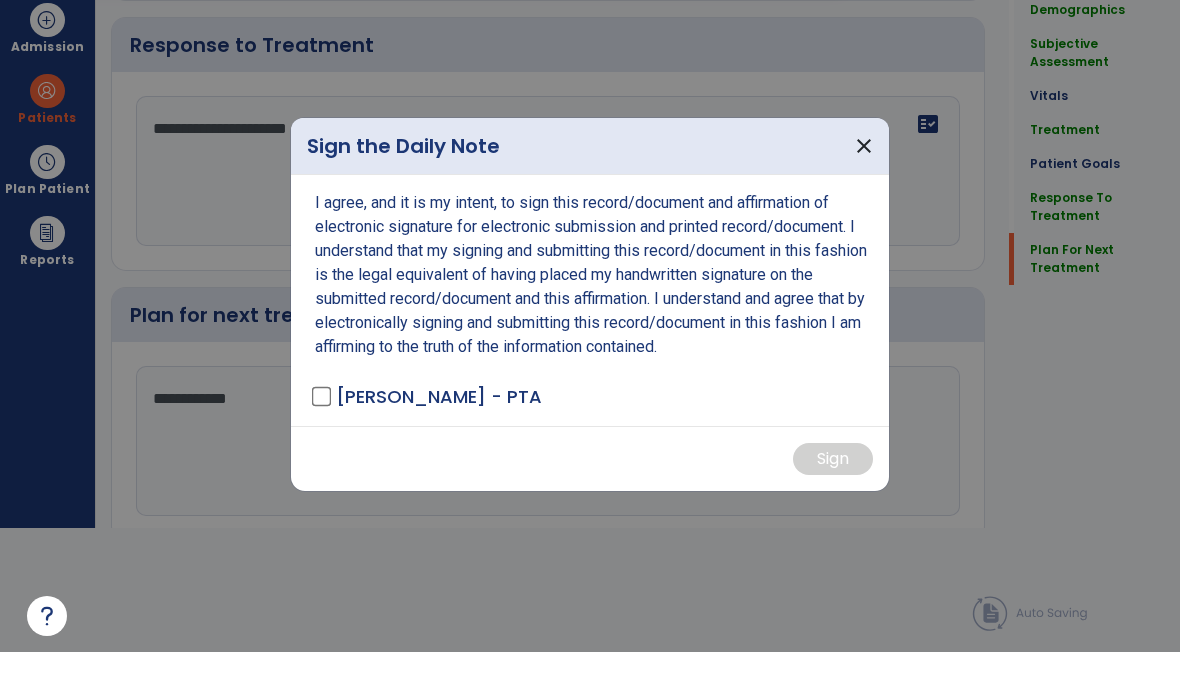 scroll, scrollTop: 0, scrollLeft: 0, axis: both 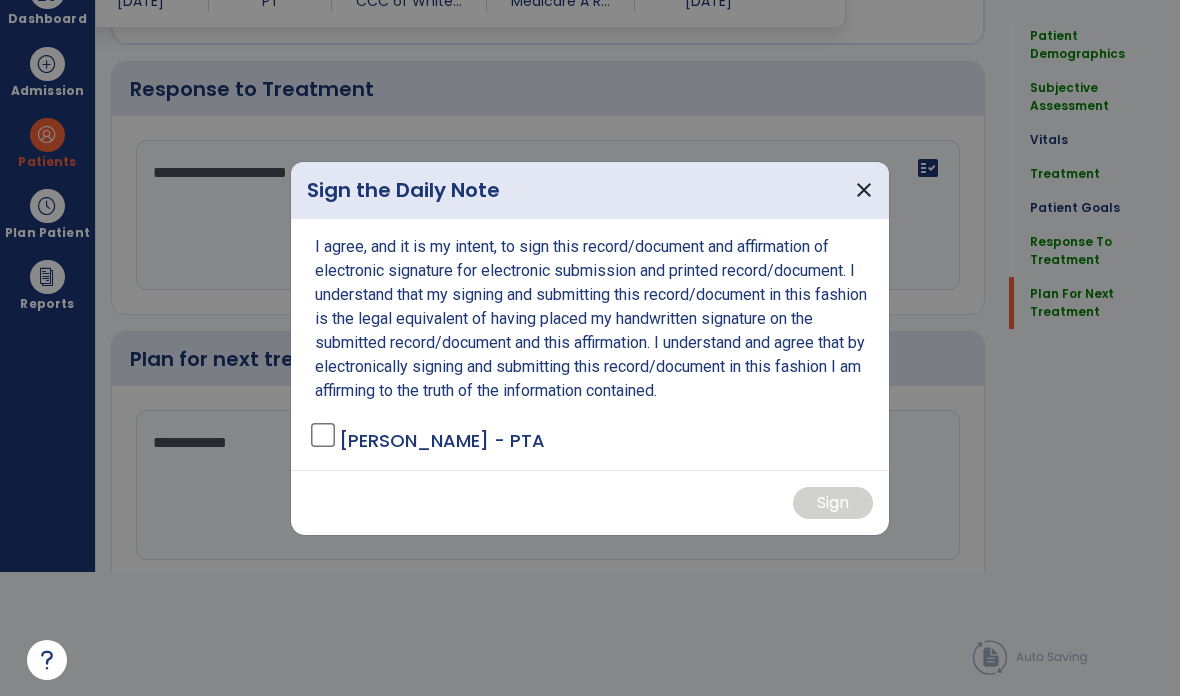 click on "I agree, and it is my intent, to sign this record/document and affirmation of electronic signature for electronic submission and printed record/document. I understand that my signing and submitting this record/document in this fashion is the legal equivalent of having placed my handwritten signature on the submitted record/document and this affirmation. I understand and agree that by electronically signing and submitting this record/document in this fashion I am affirming to the truth of the information contained.  [PERSON_NAME]  - PTA" at bounding box center [590, 344] 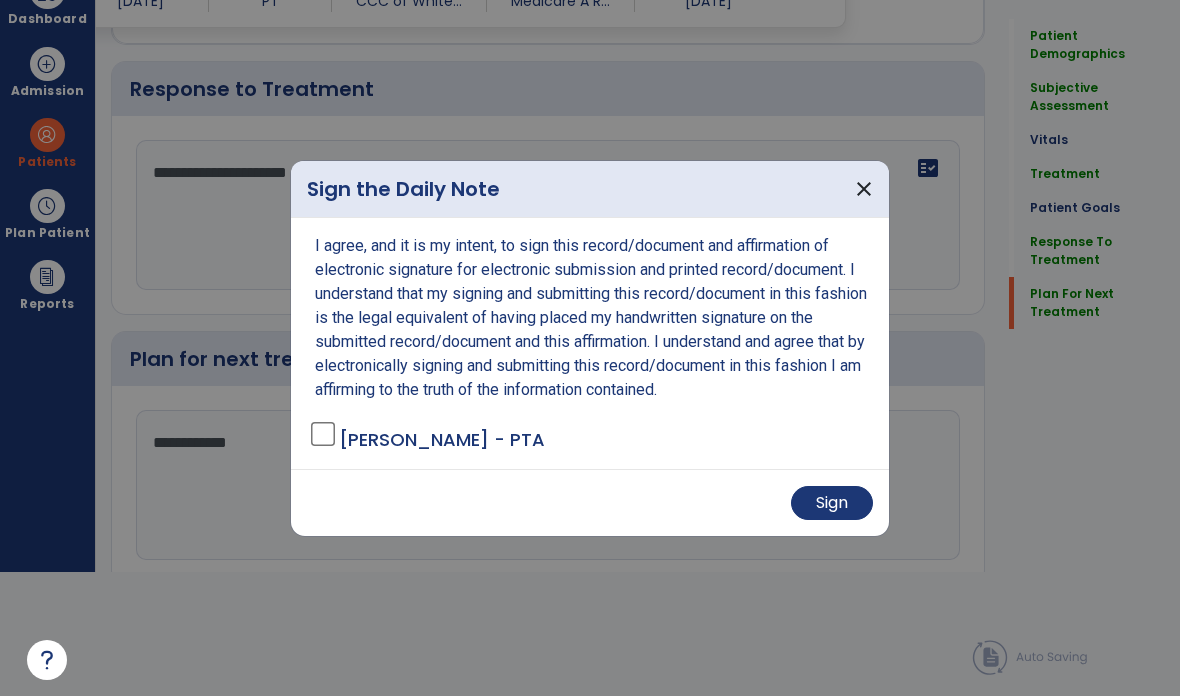 click on "Sign" at bounding box center [832, 503] 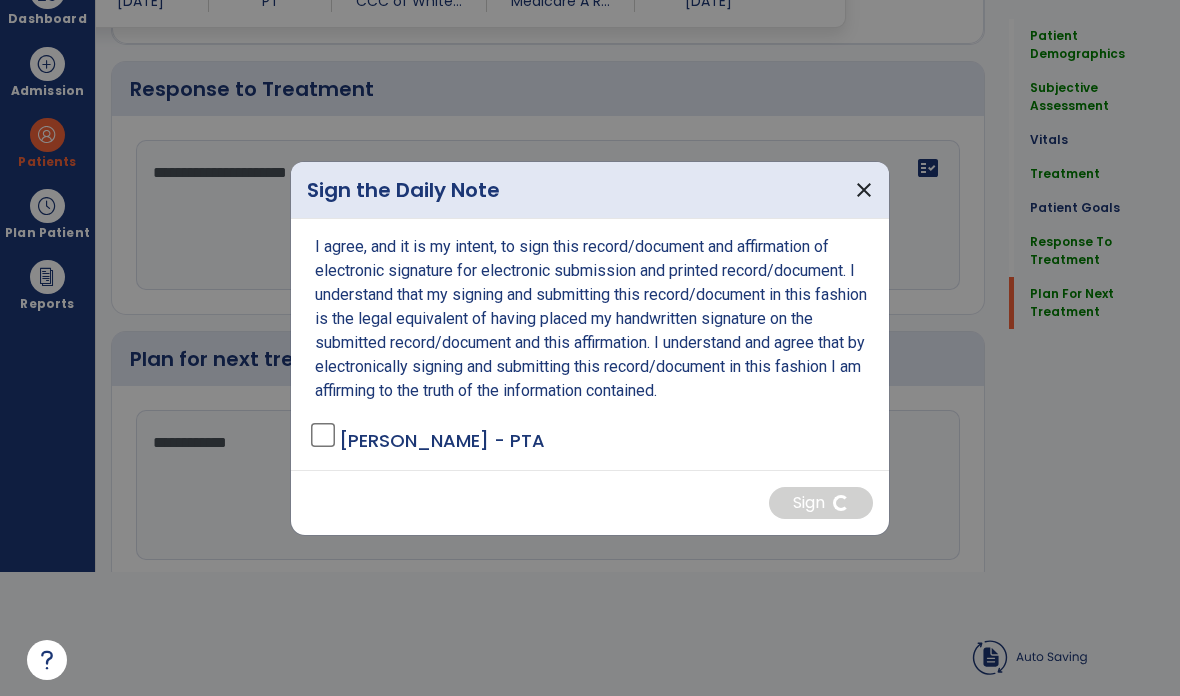 scroll, scrollTop: 80, scrollLeft: 0, axis: vertical 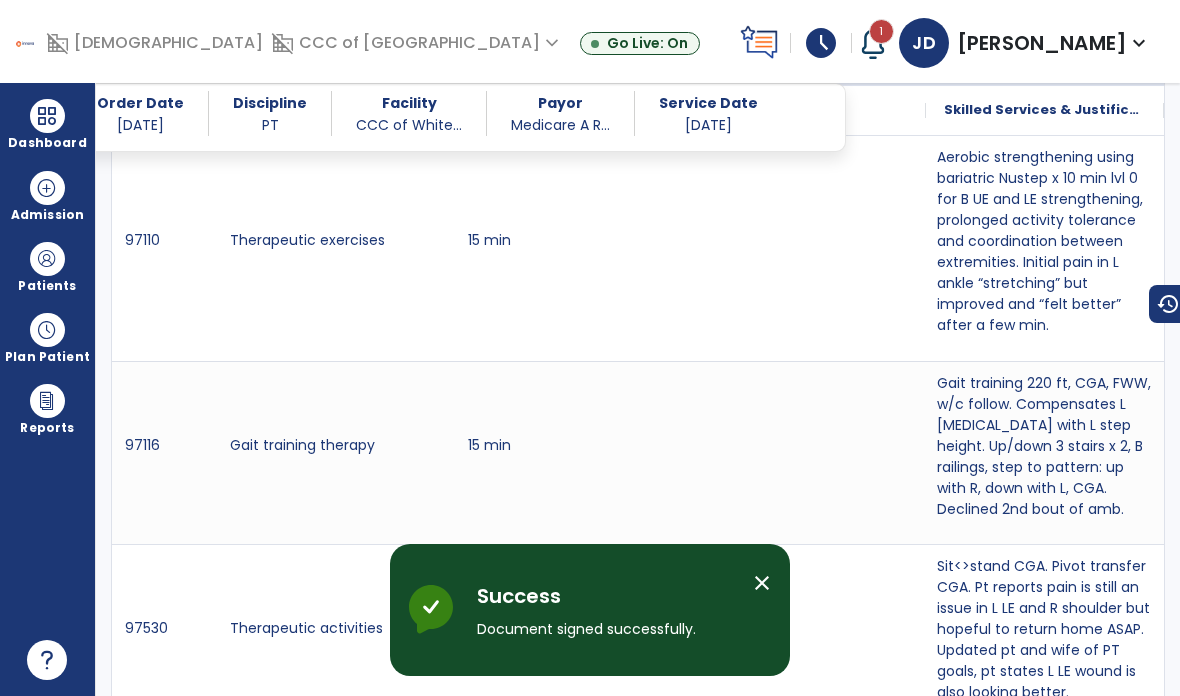 click at bounding box center [47, 116] 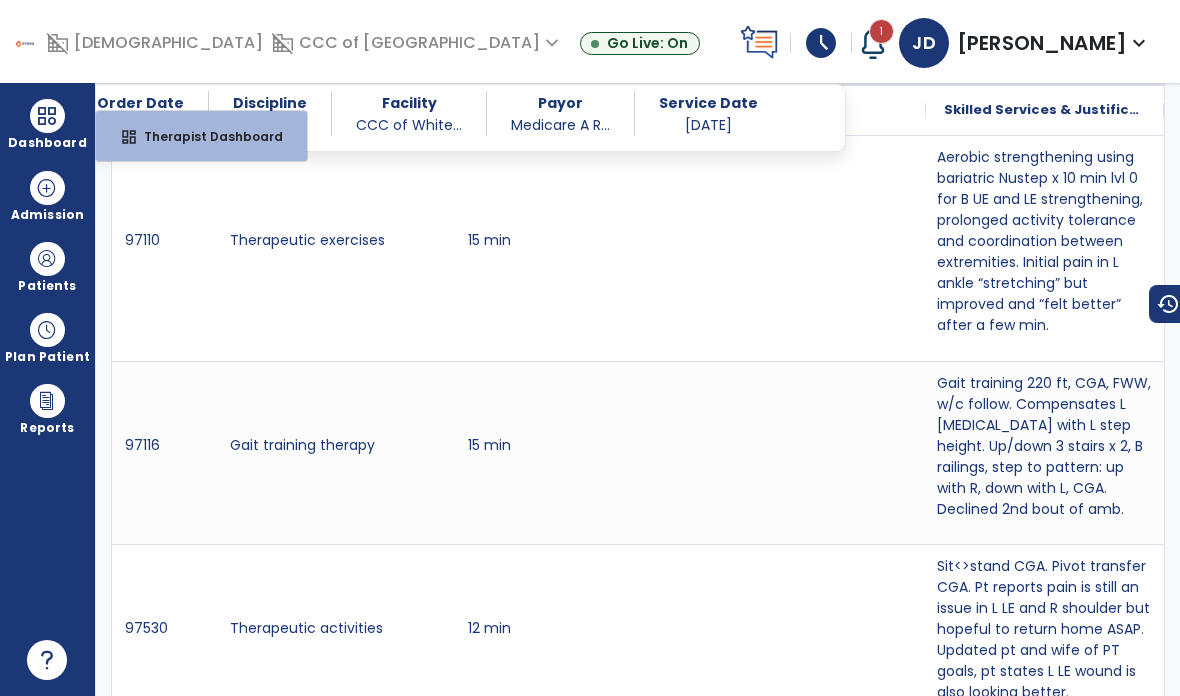 click on "Therapist Dashboard" at bounding box center [205, 136] 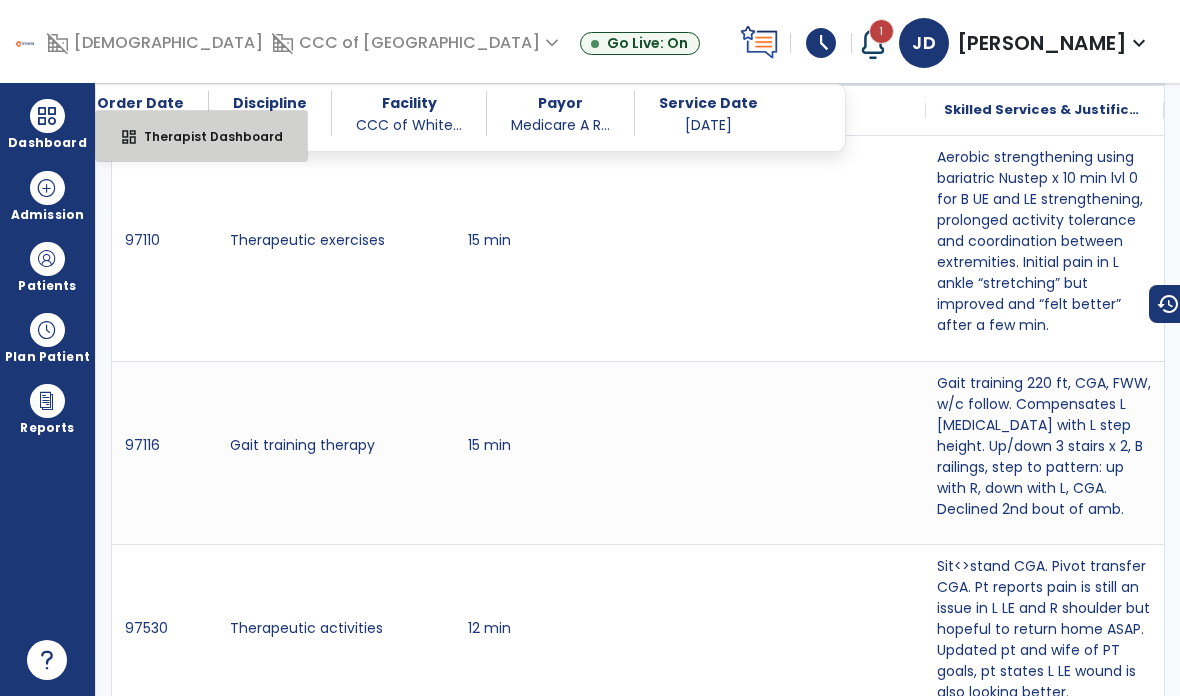 select on "****" 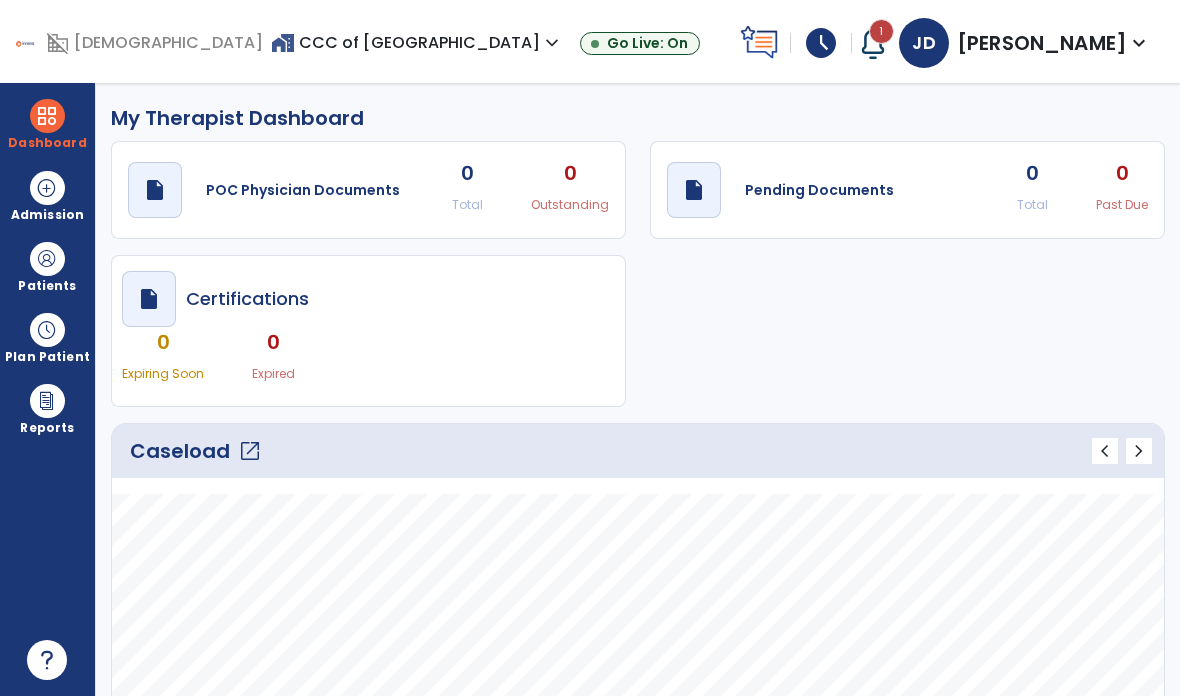 scroll, scrollTop: 0, scrollLeft: 0, axis: both 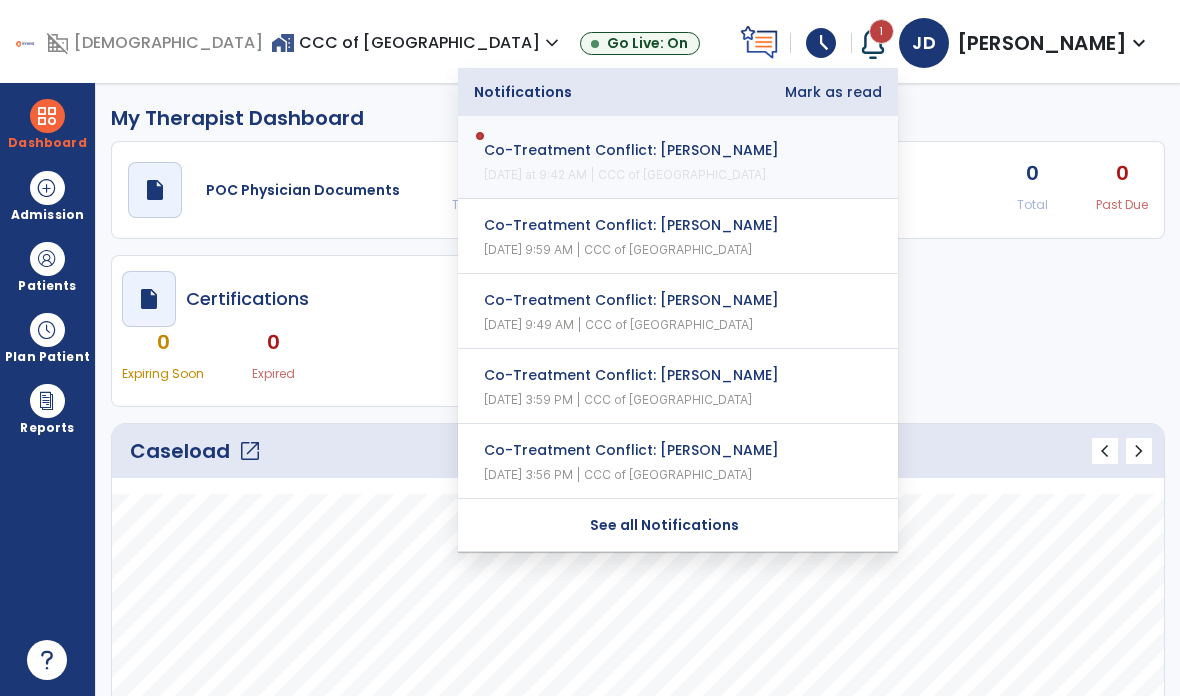 click on "schedule" at bounding box center (821, 43) 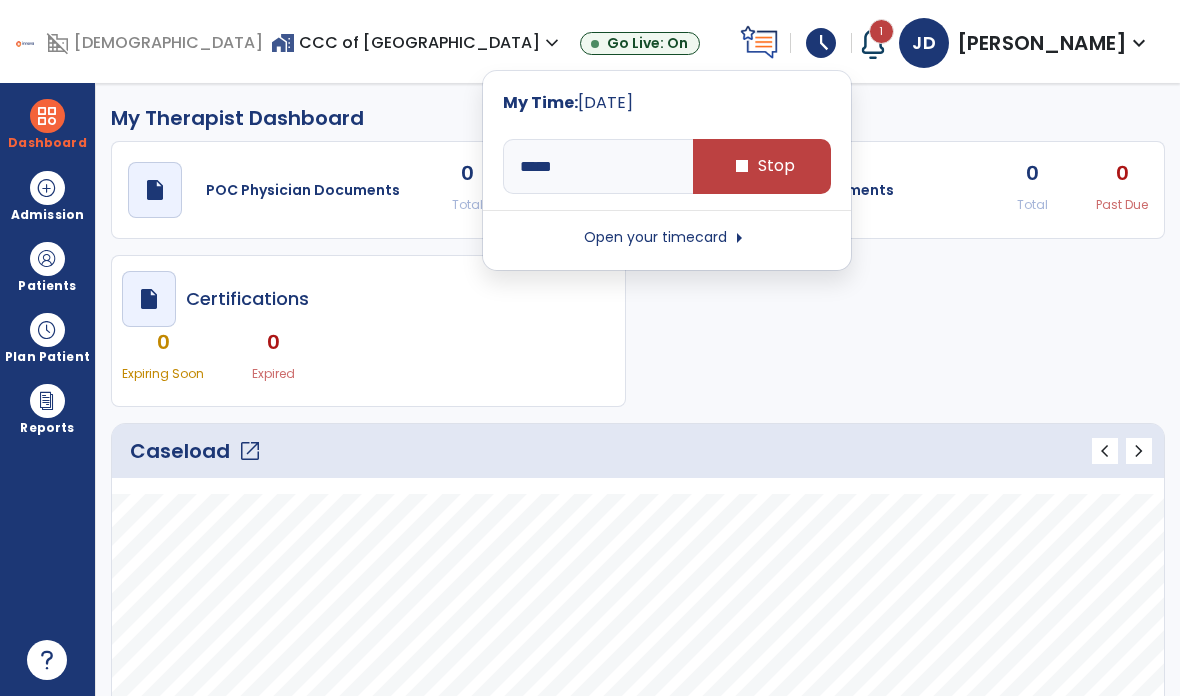 click on "stop  Stop" at bounding box center (762, 166) 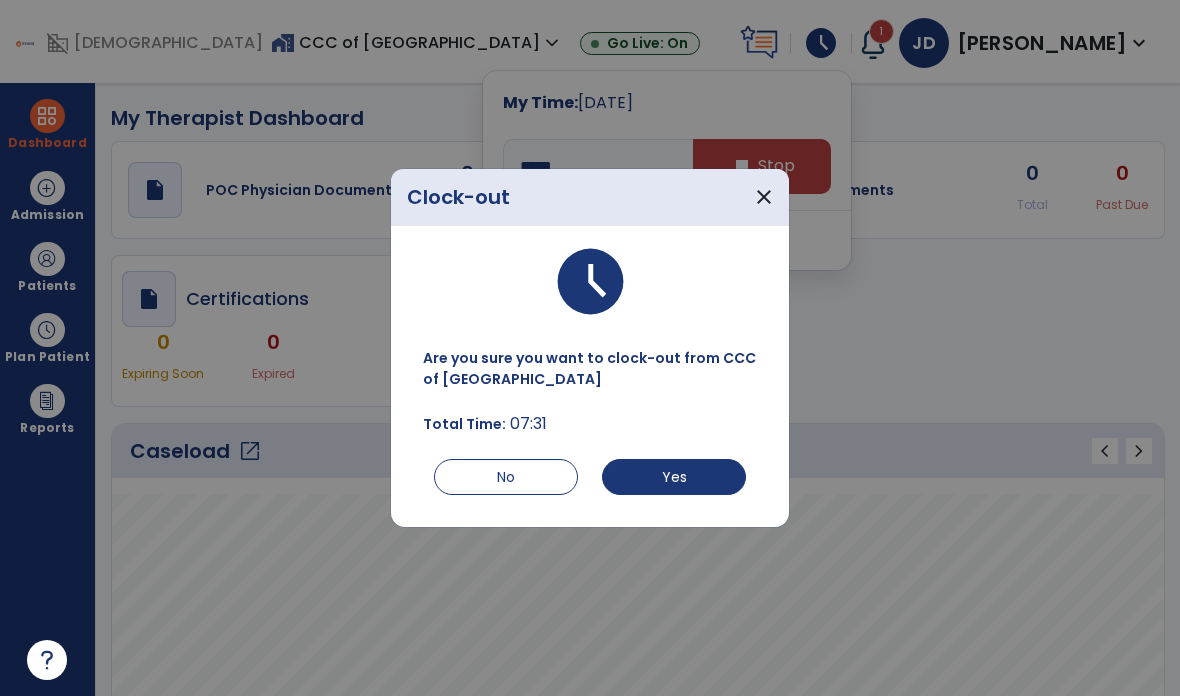 click on "Yes" at bounding box center [674, 477] 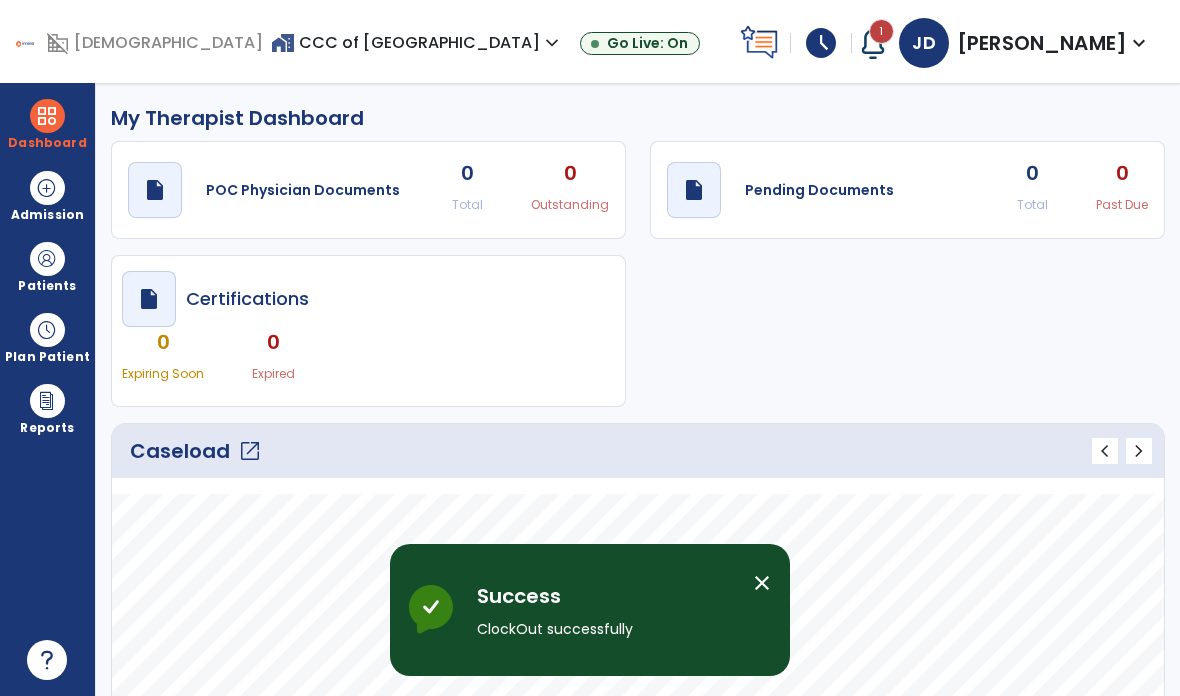click on "schedule" at bounding box center [821, 43] 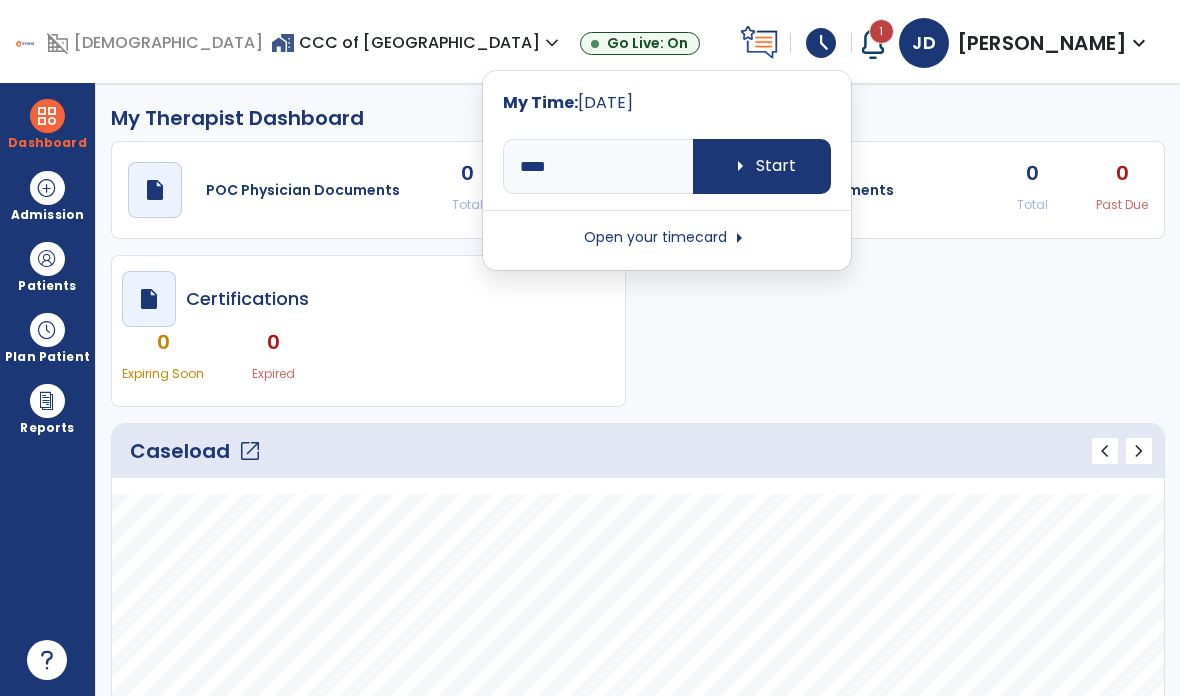 click on "Open your timecard  arrow_right" at bounding box center [667, 238] 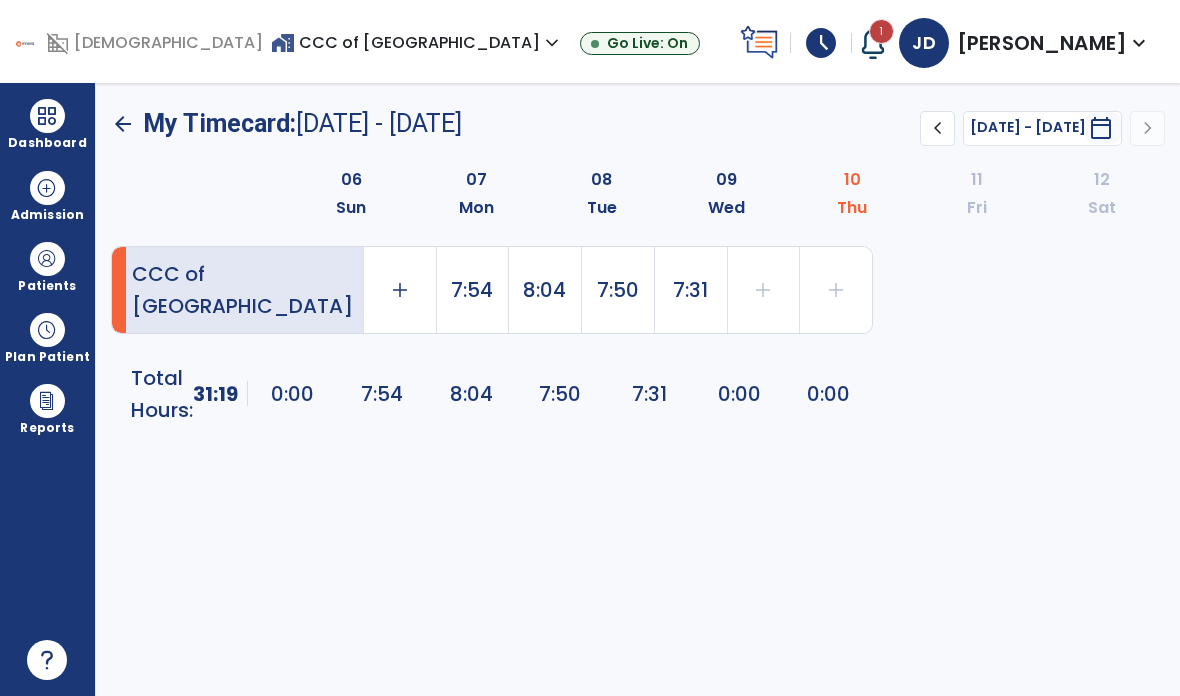click on "7:31" 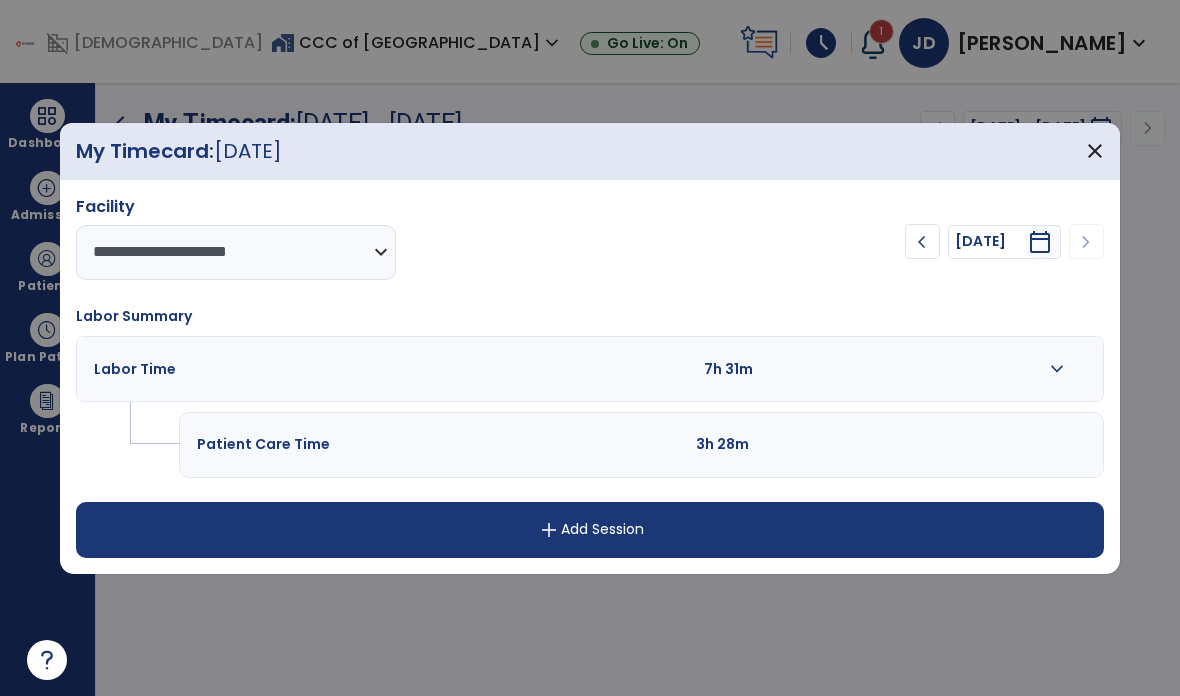 click on "expand_more" at bounding box center (1057, 369) 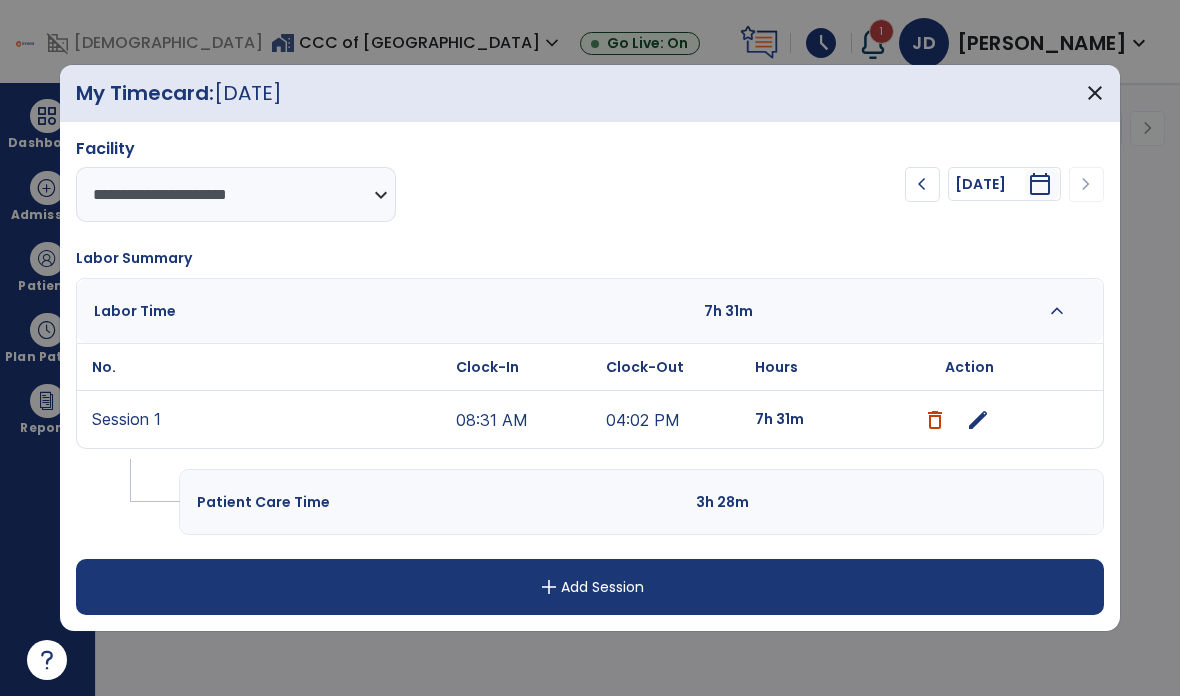 click on "edit" at bounding box center [978, 420] 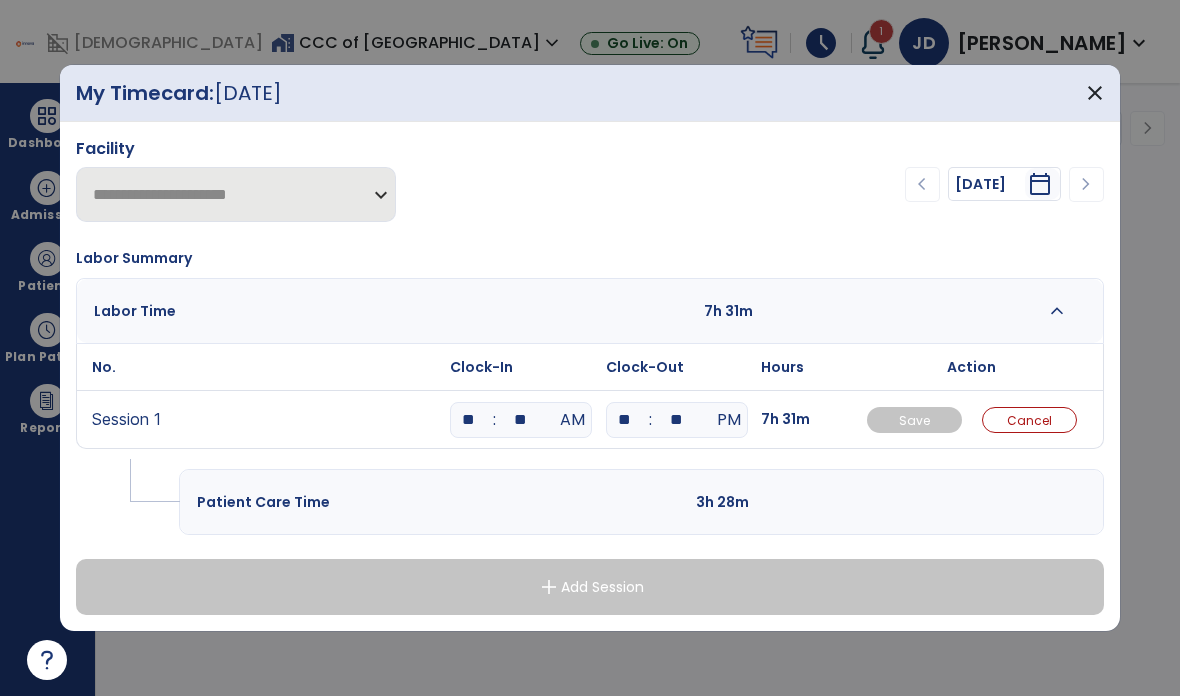 click on "**" at bounding box center (521, 420) 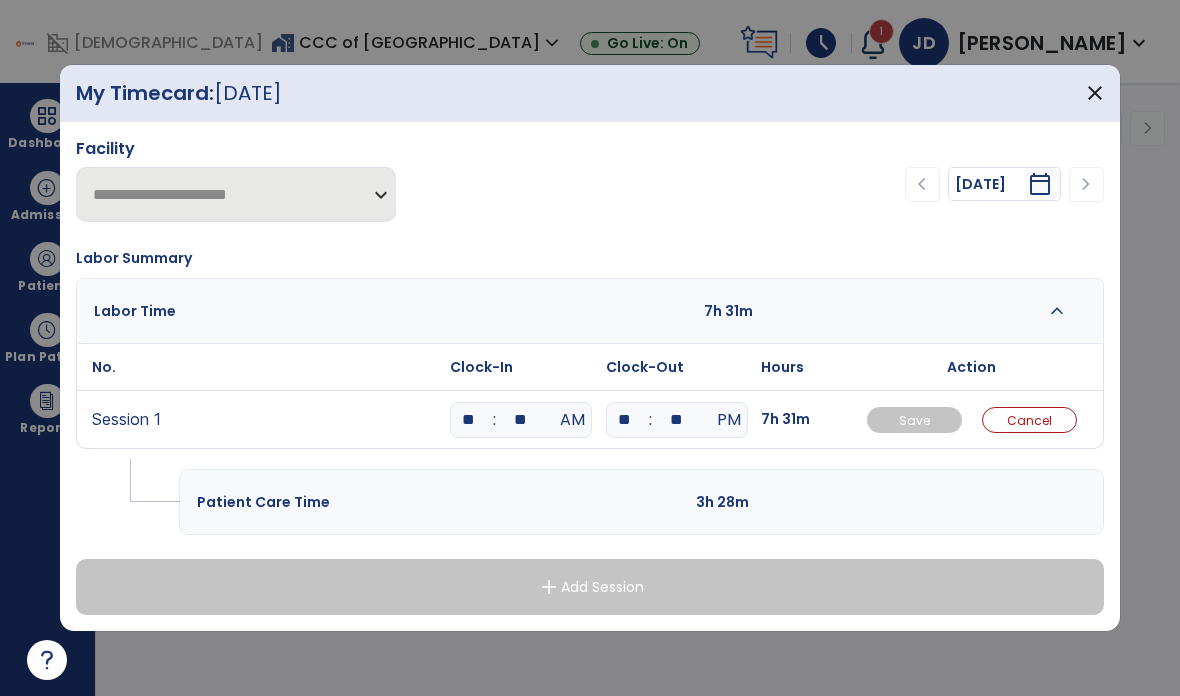 type on "**" 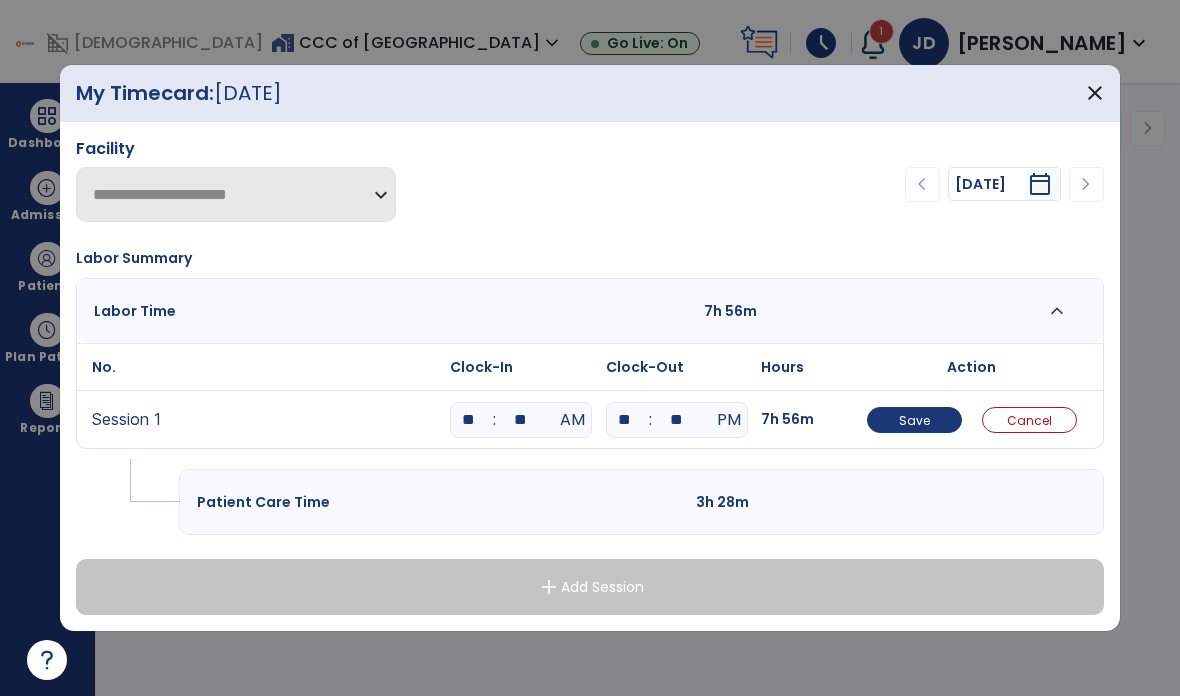 click on "**" at bounding box center [677, 420] 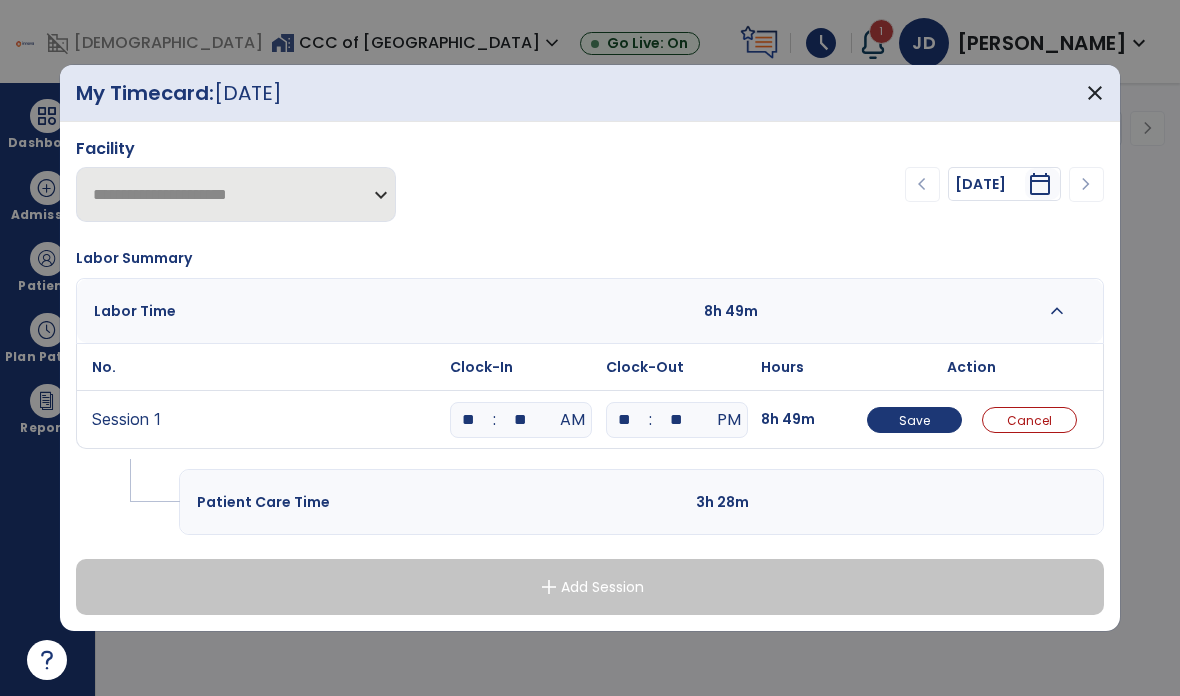 type on "**" 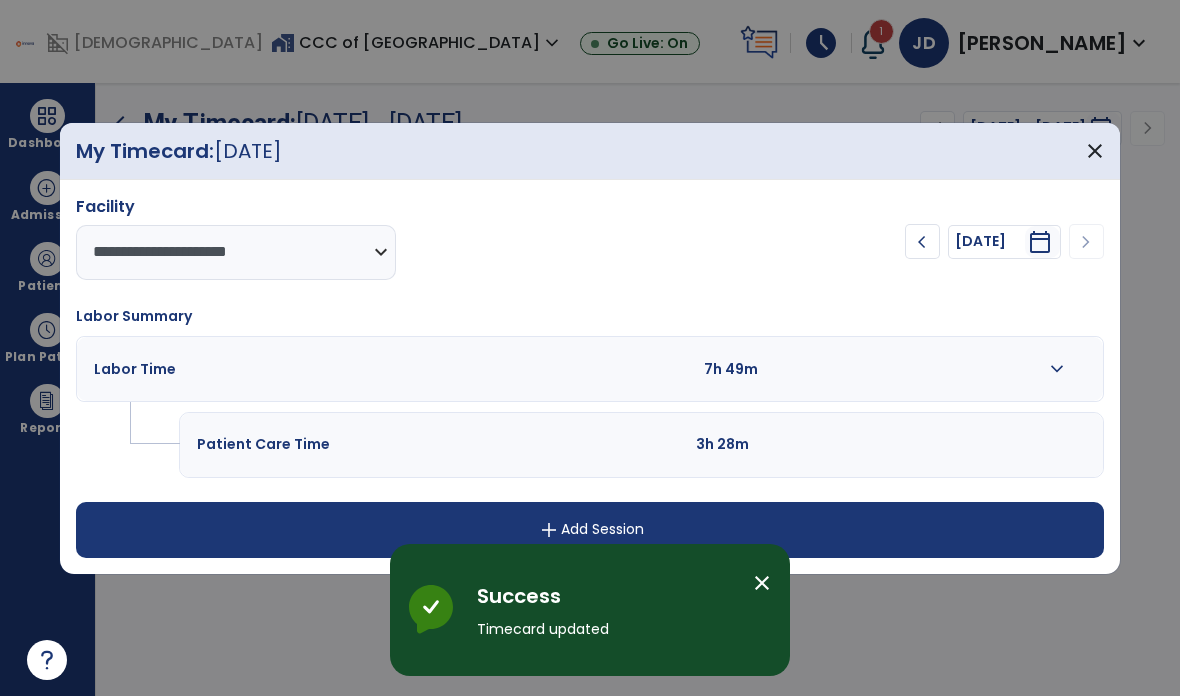 click on "add  Add Session" at bounding box center [590, 530] 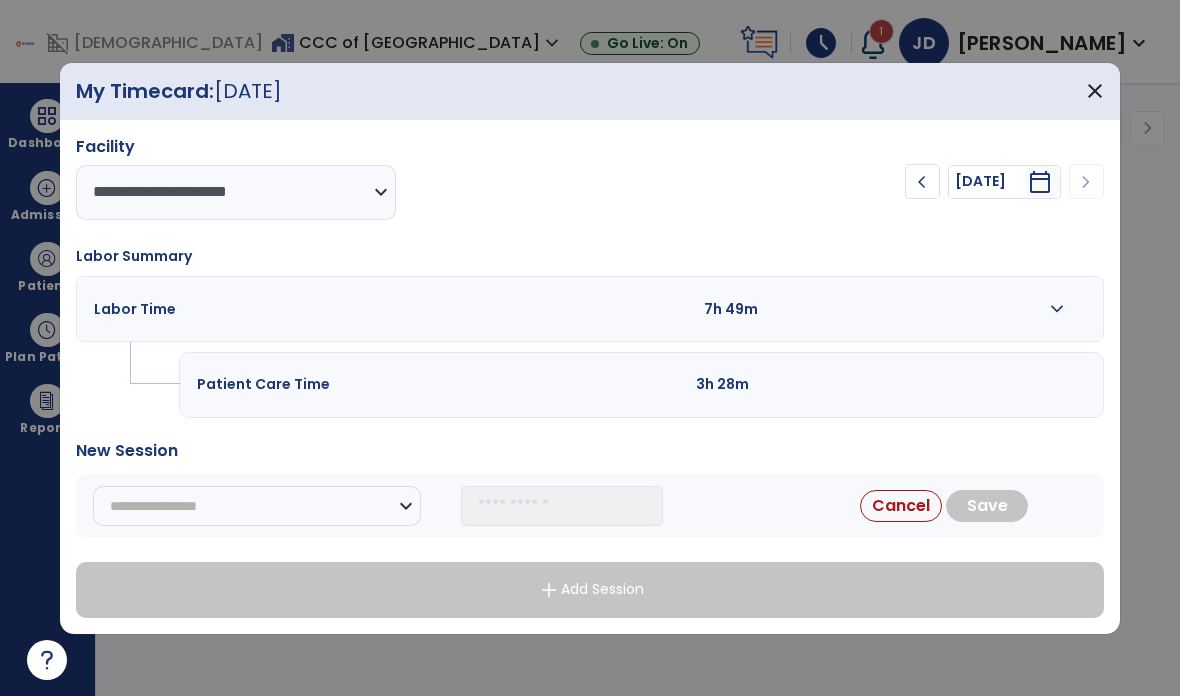 click on "**********" at bounding box center [257, 506] 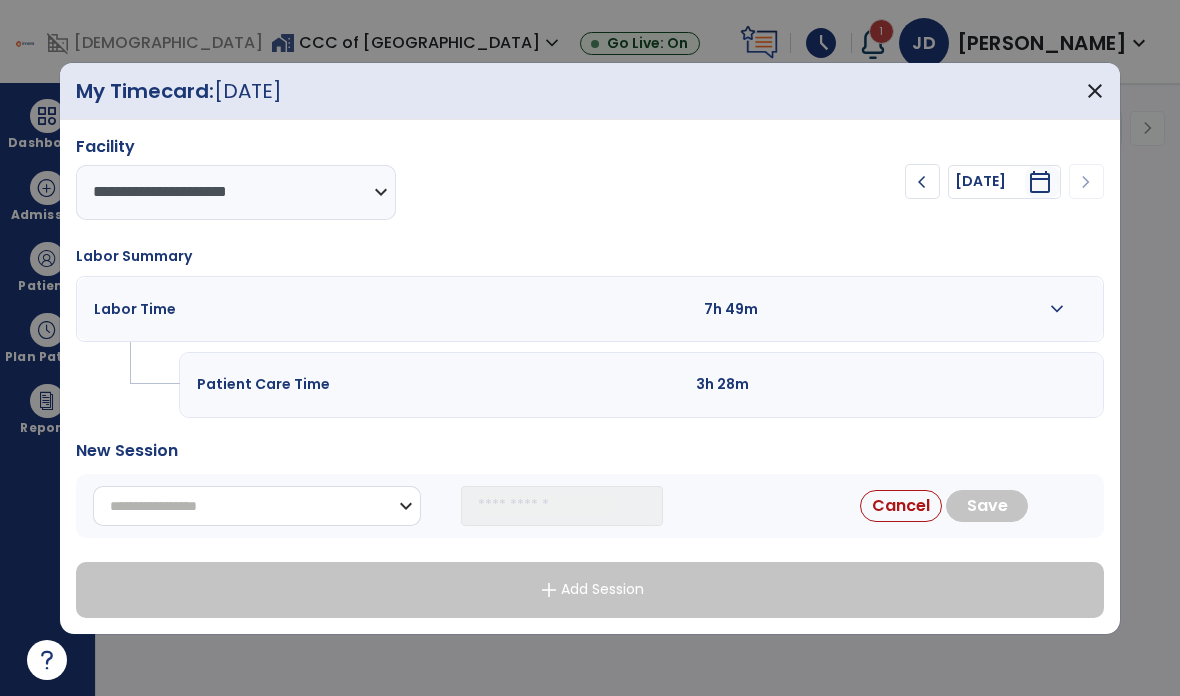 select on "**********" 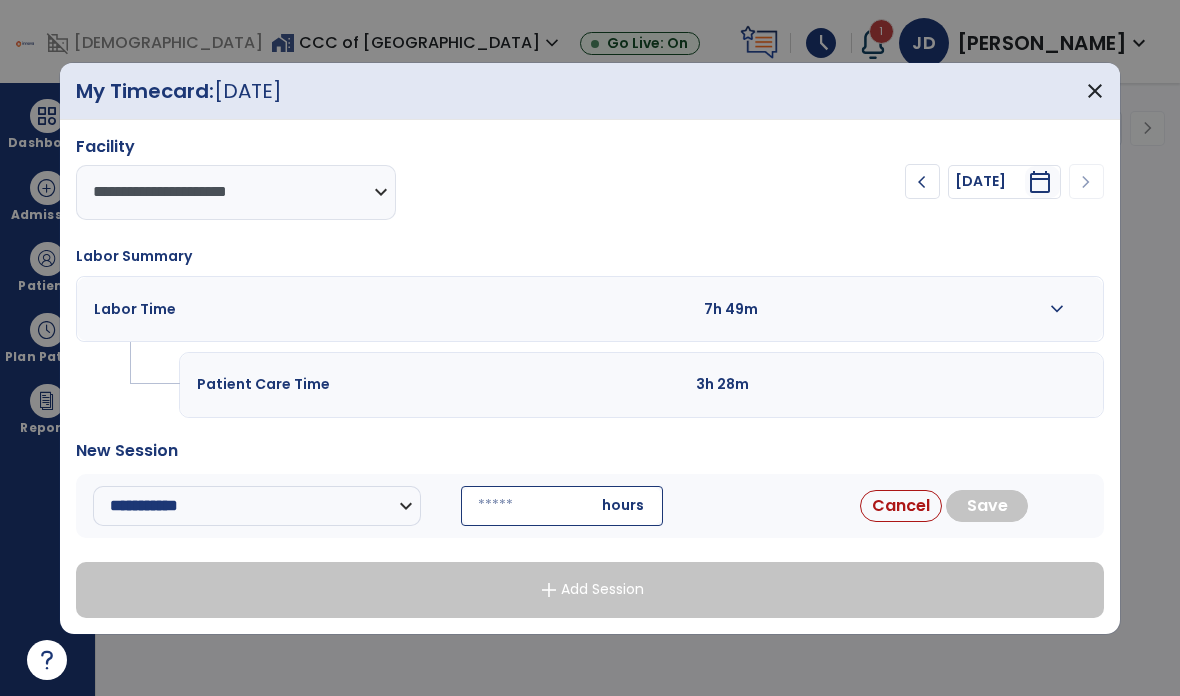 click at bounding box center (562, 506) 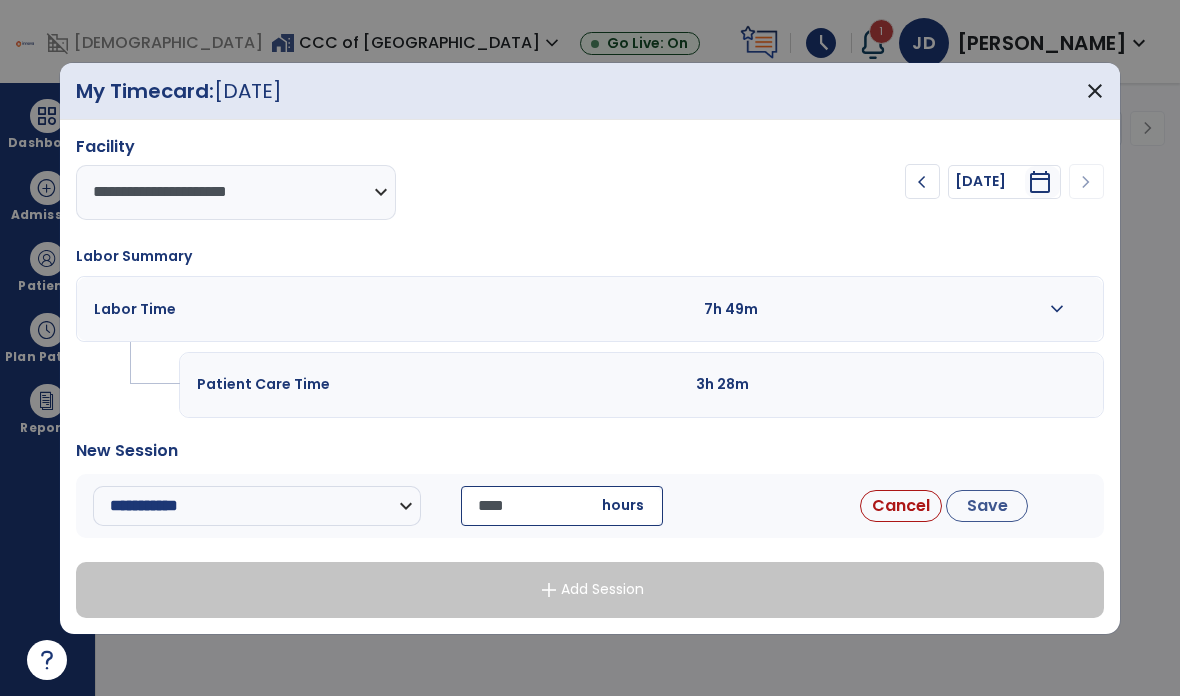 type on "*****" 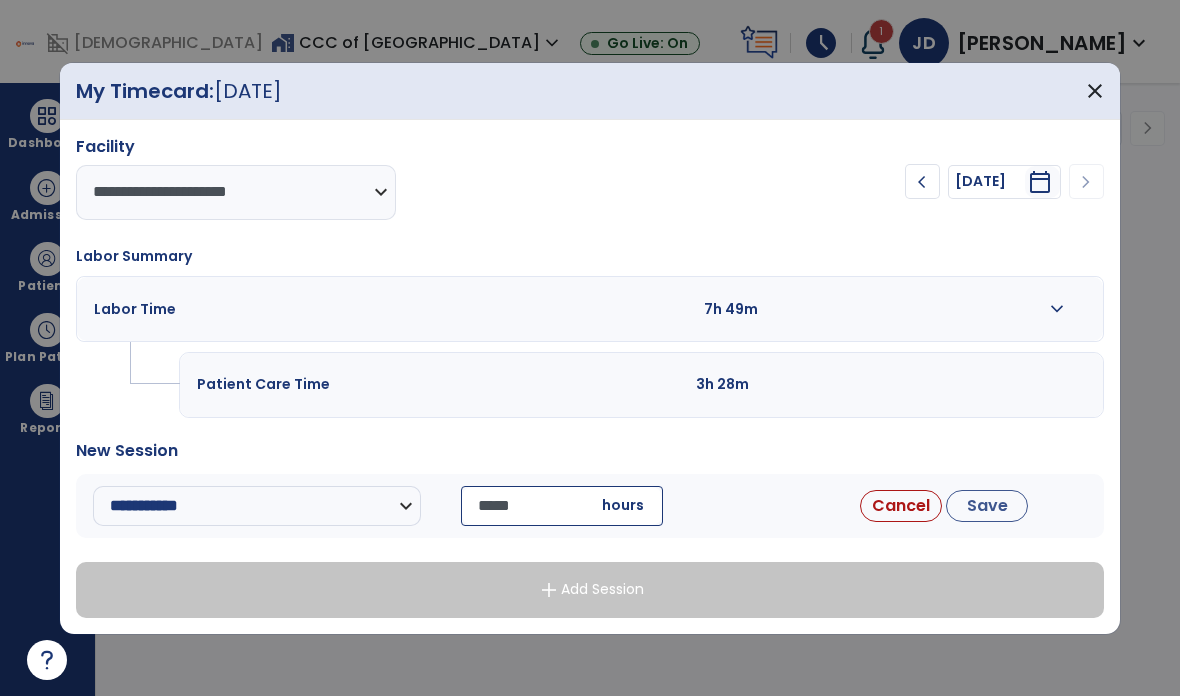 click on "Save" at bounding box center (987, 506) 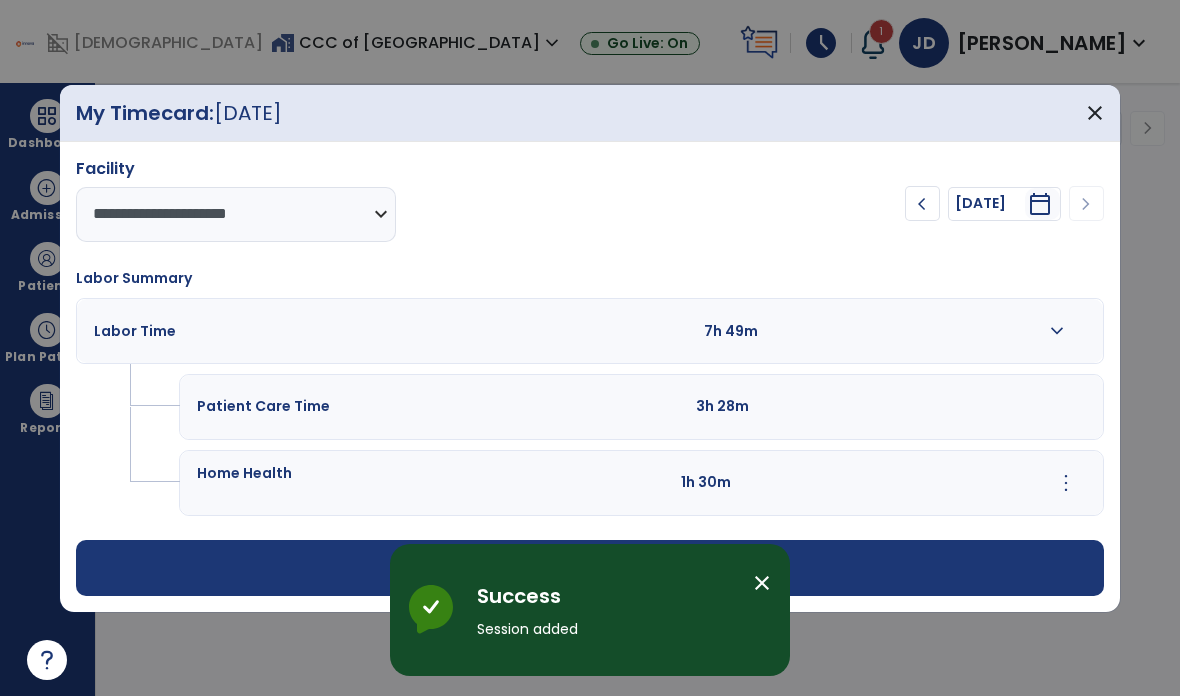 click on "close" at bounding box center [1095, 113] 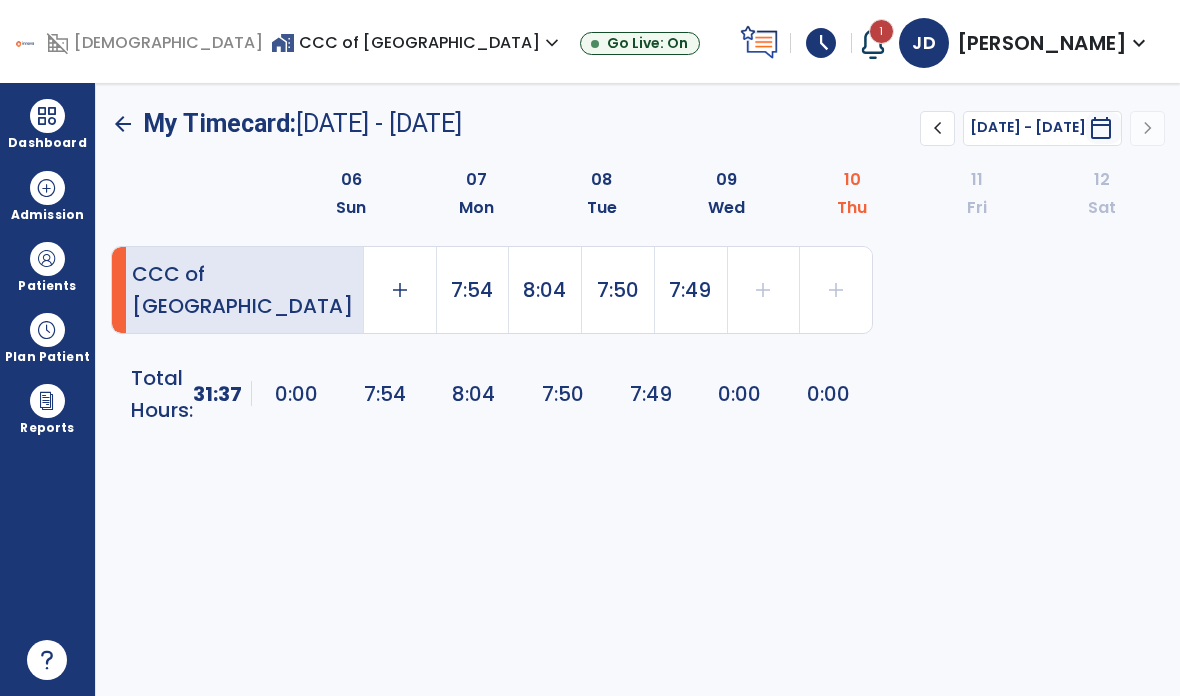 click on "Dashboard" at bounding box center (47, 124) 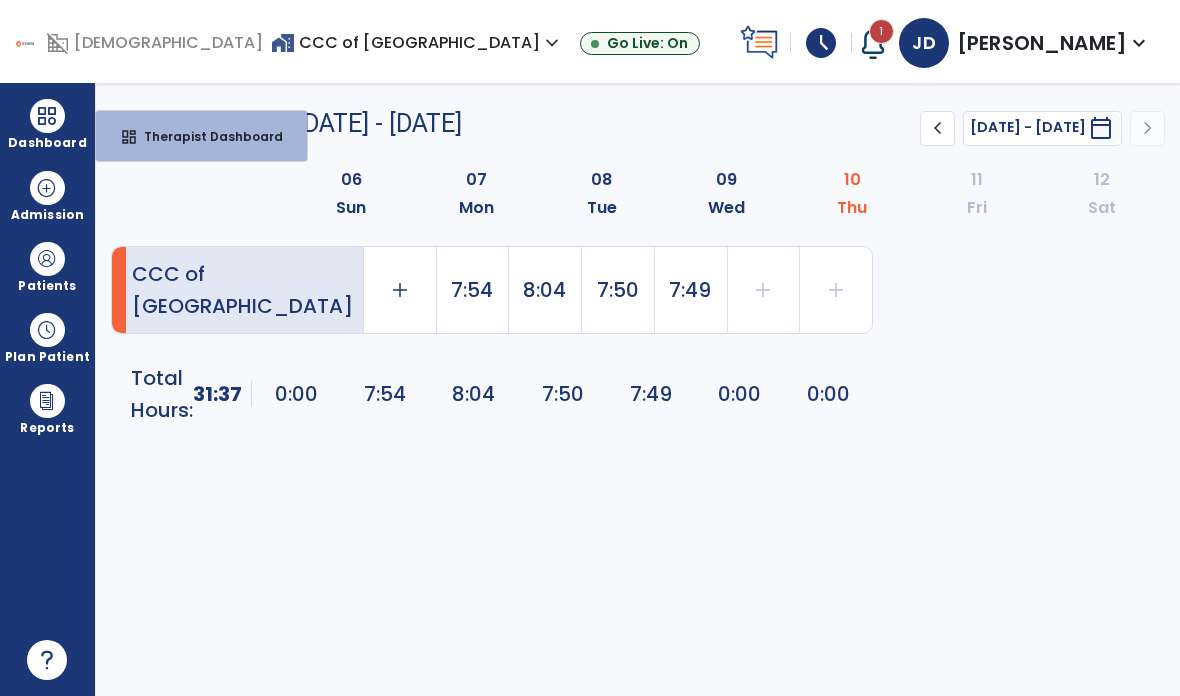 click on "Therapist Dashboard" at bounding box center (205, 136) 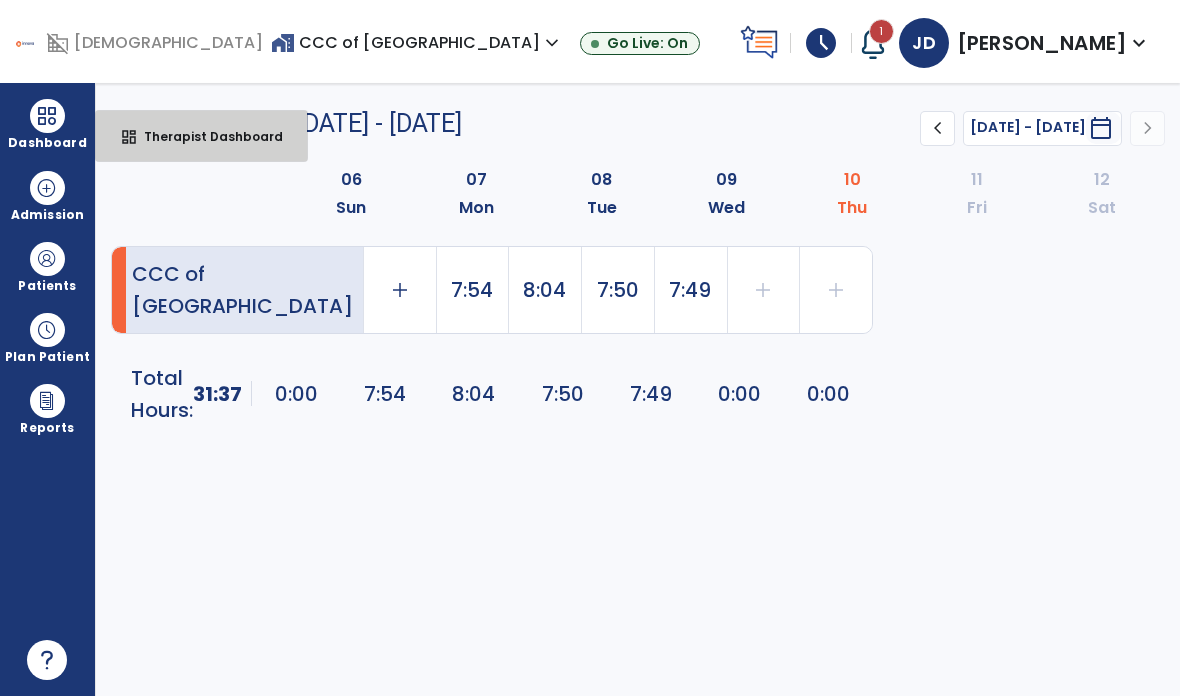 select on "****" 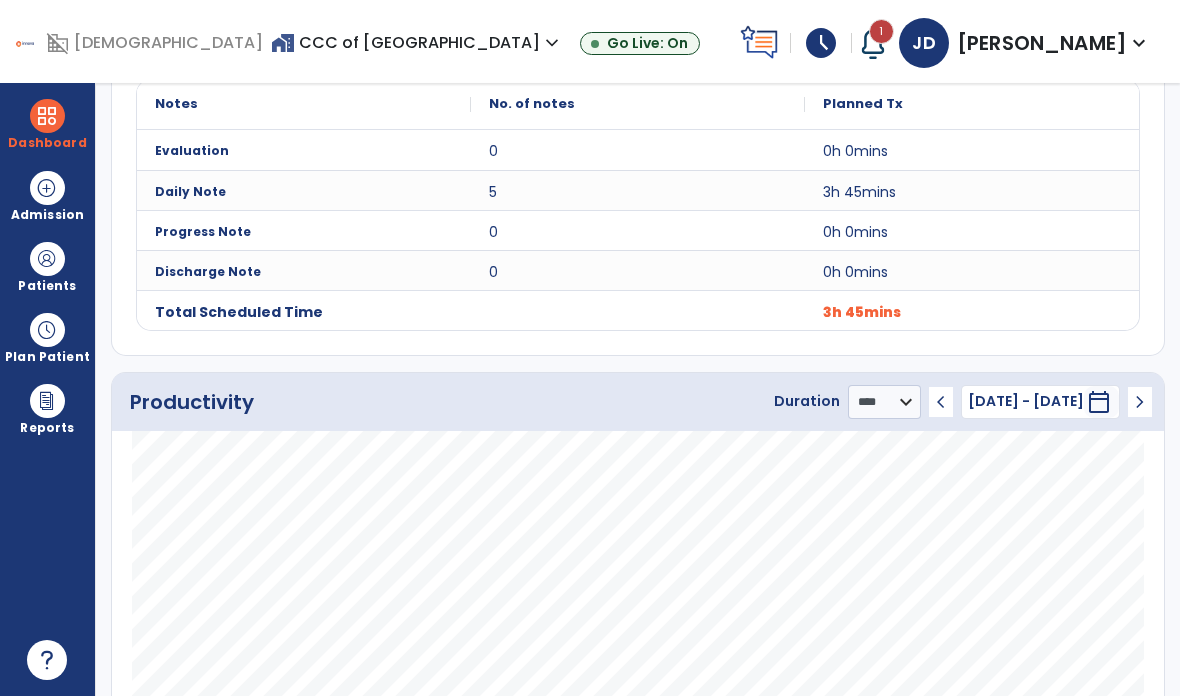 scroll, scrollTop: 829, scrollLeft: 0, axis: vertical 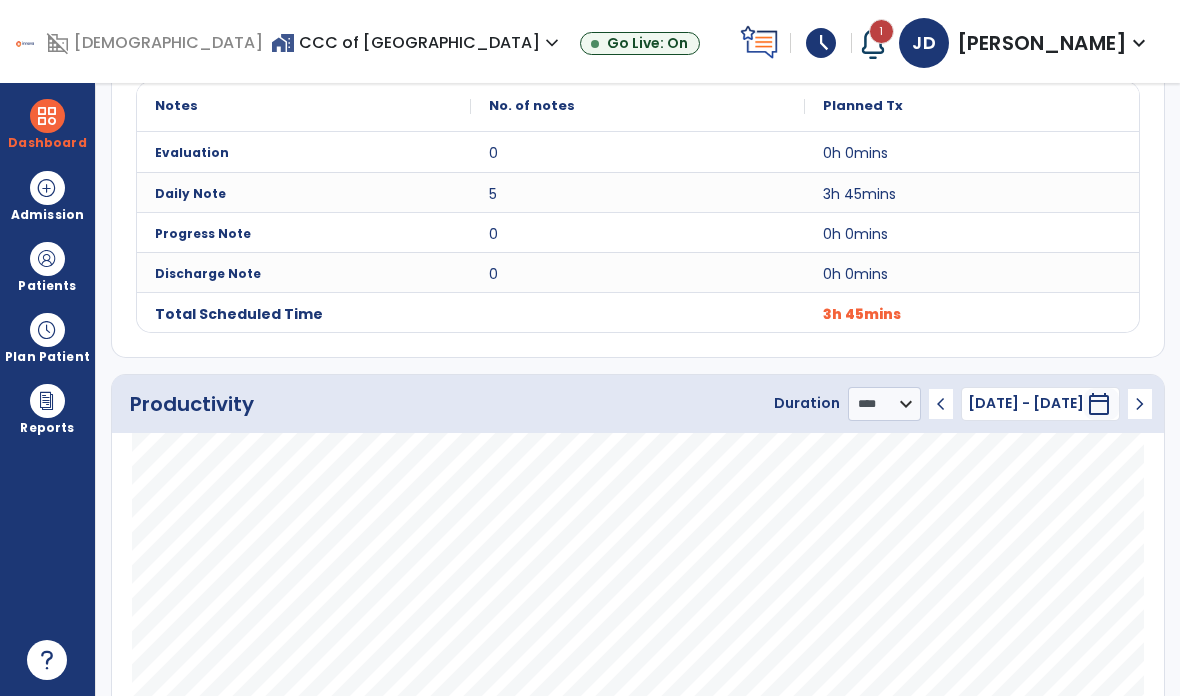 click on "Patients" at bounding box center (47, 286) 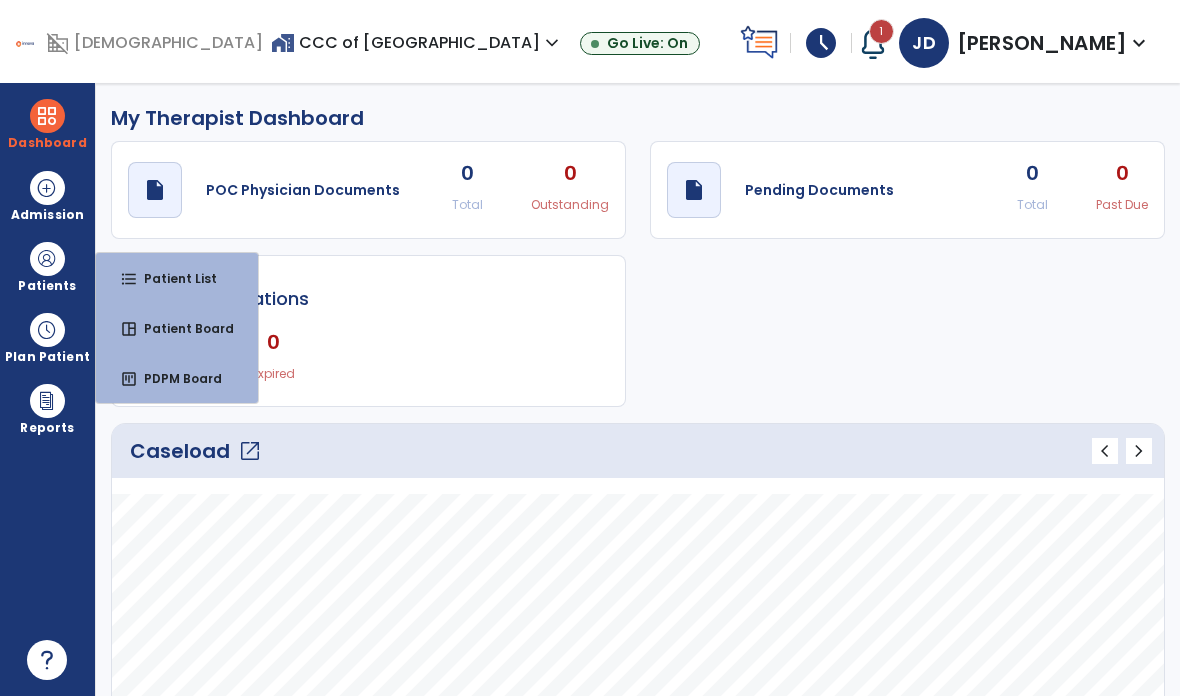 click on "schedule" at bounding box center (821, 43) 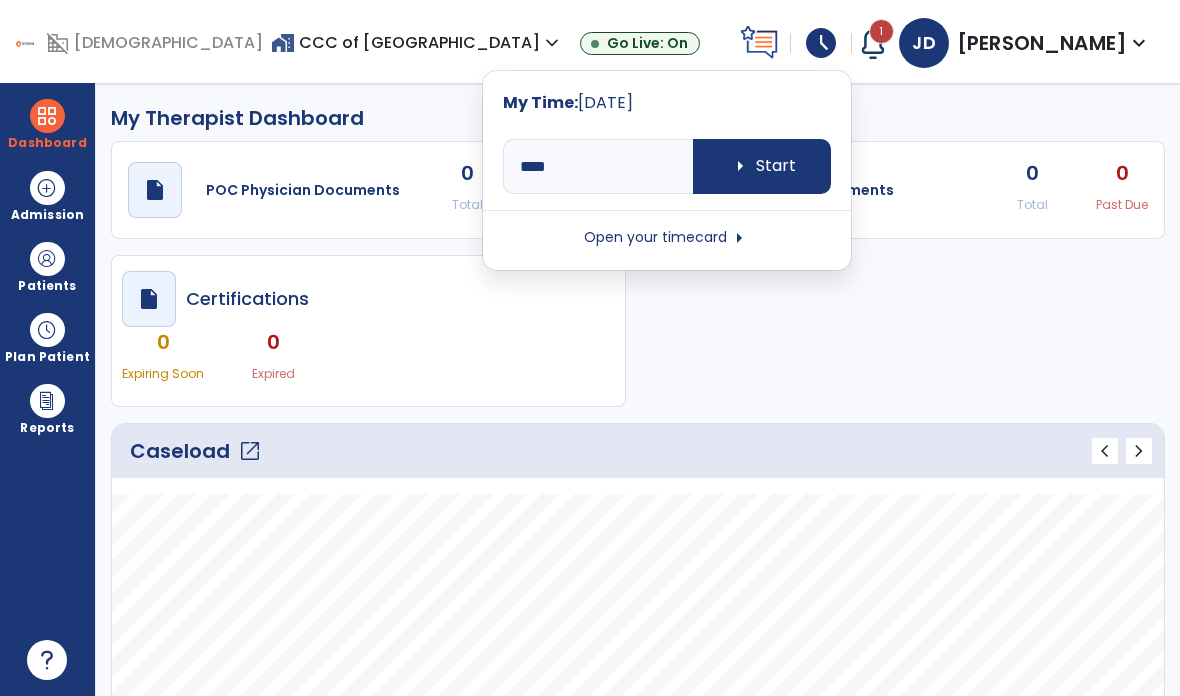 scroll, scrollTop: 0, scrollLeft: 0, axis: both 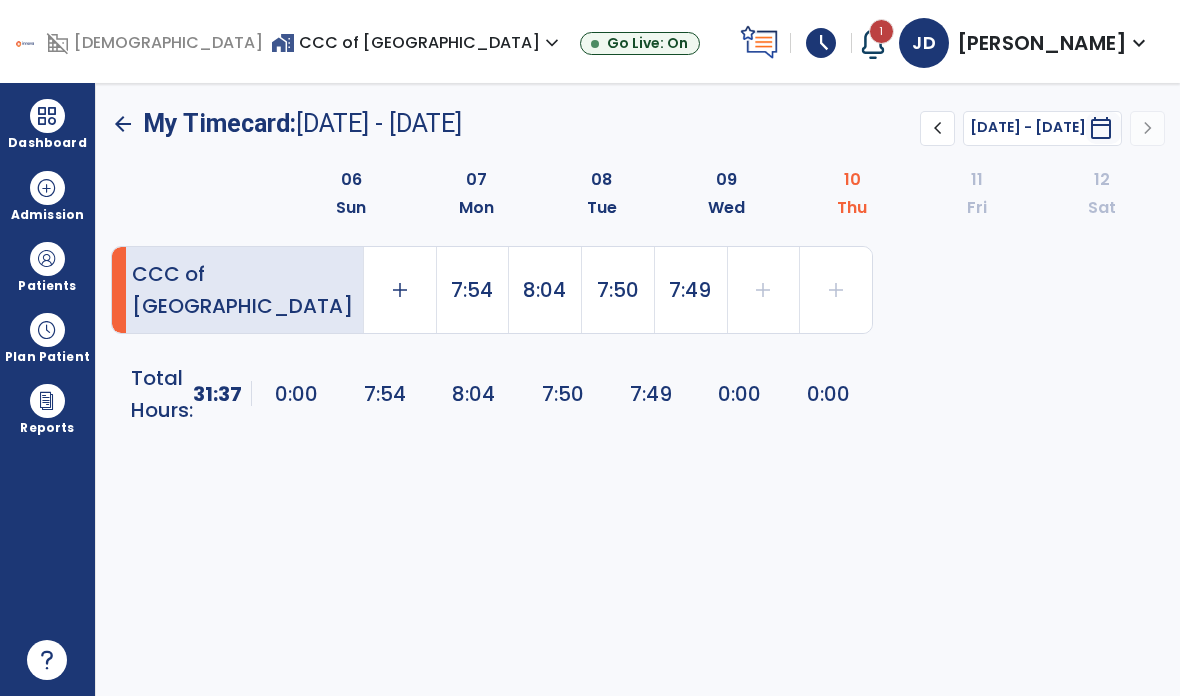 click at bounding box center [47, 116] 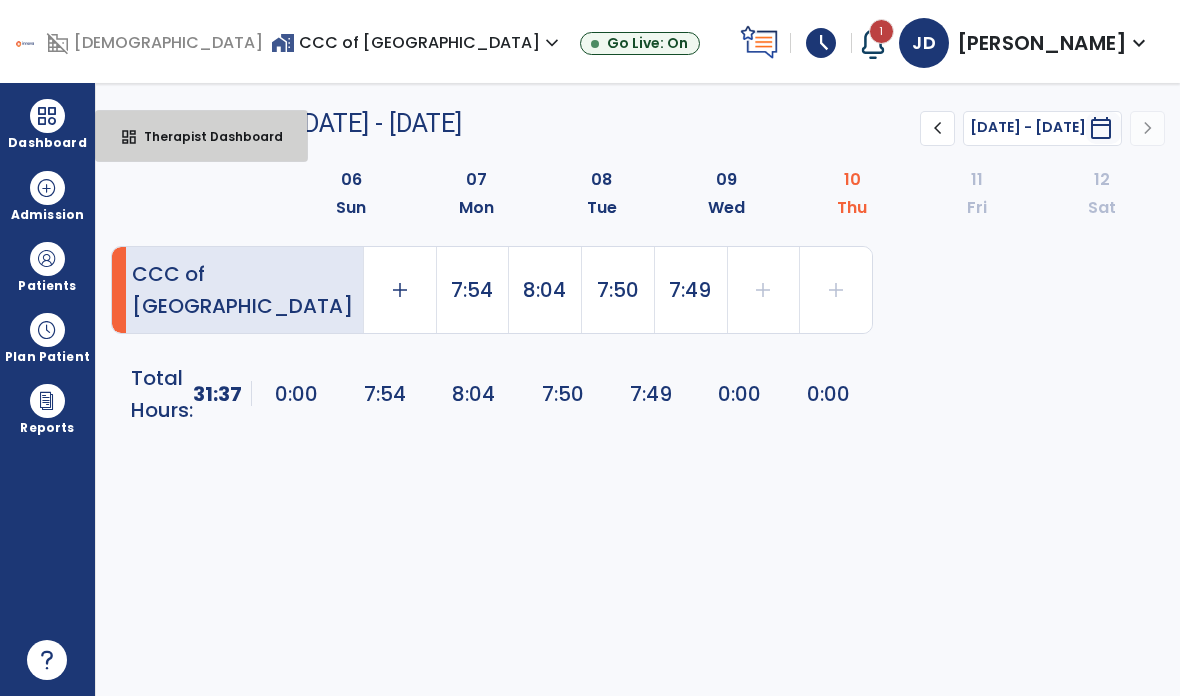 click on "Therapist Dashboard" at bounding box center [205, 136] 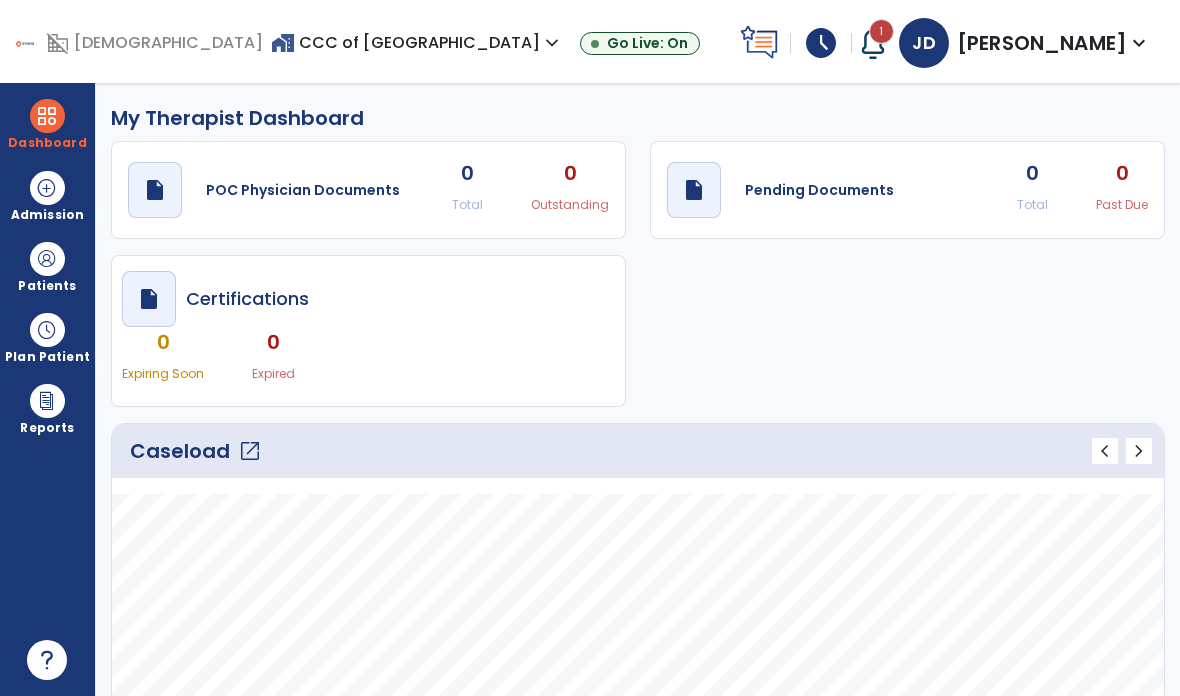 click on "schedule" at bounding box center [821, 43] 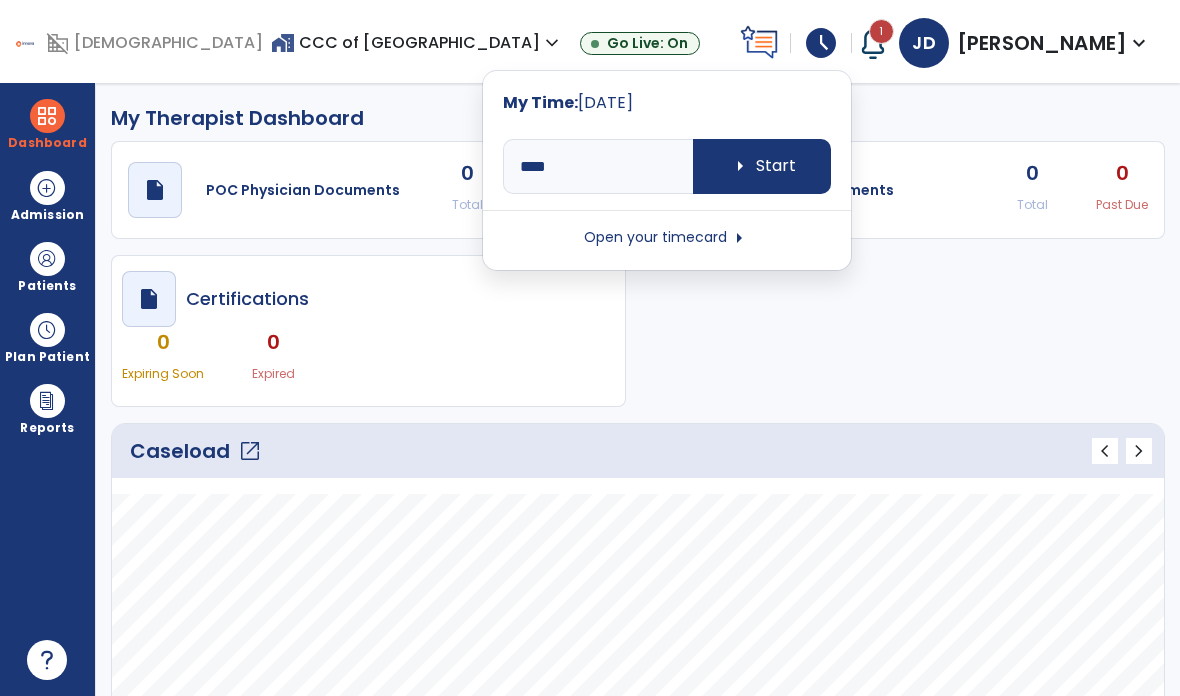 click on "Open your timecard  arrow_right" at bounding box center [667, 238] 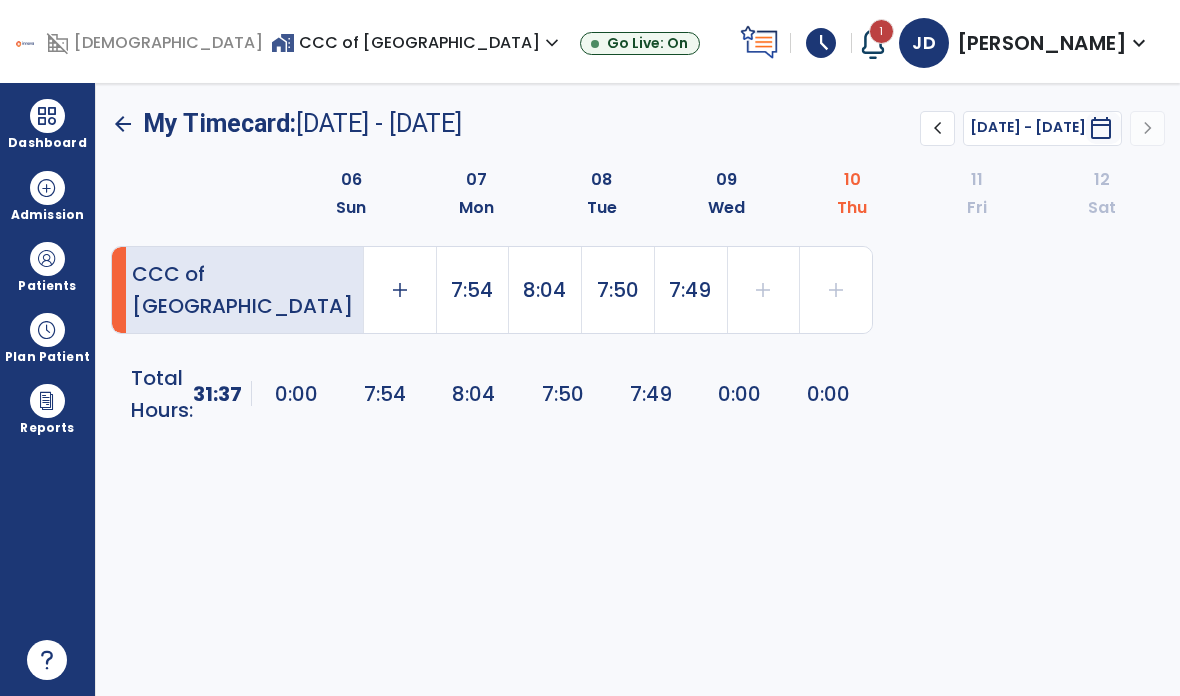 click on "7:49" 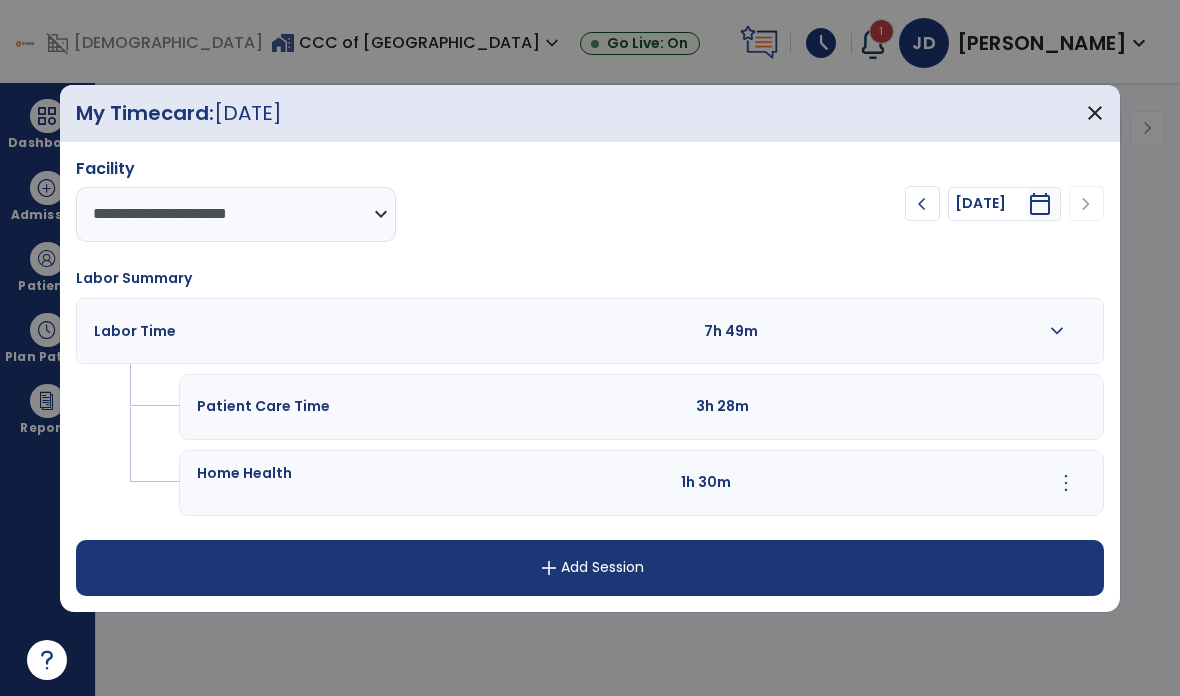 click on "add" at bounding box center [549, 568] 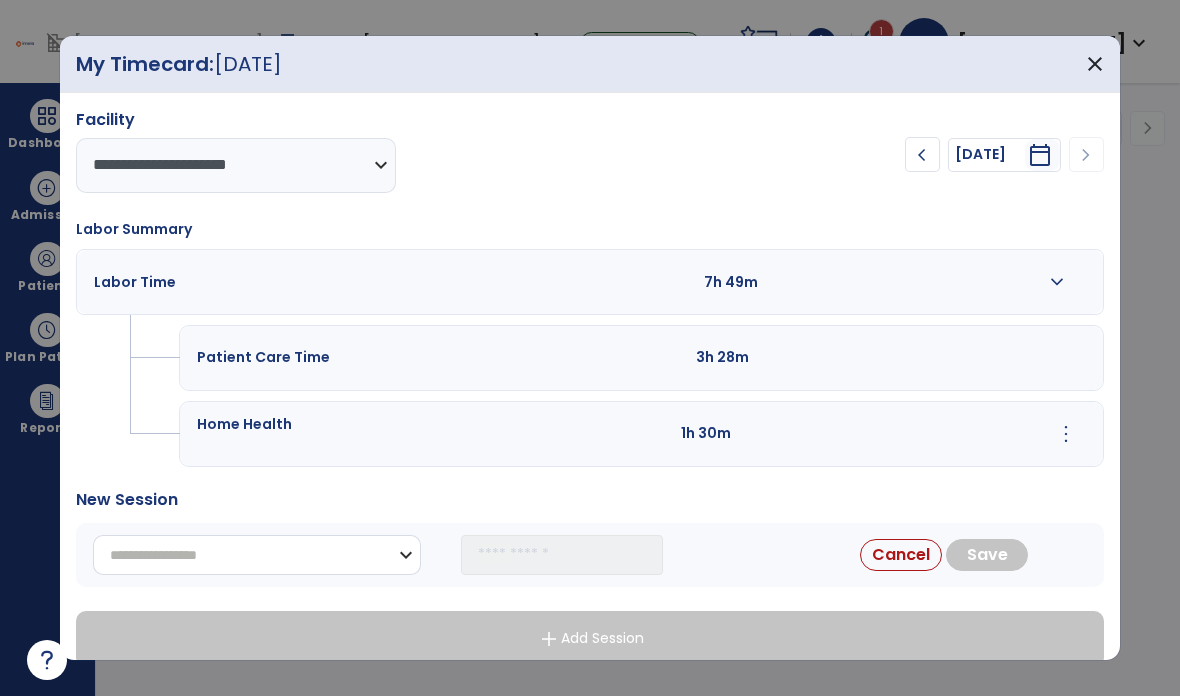click on "**********" at bounding box center [257, 555] 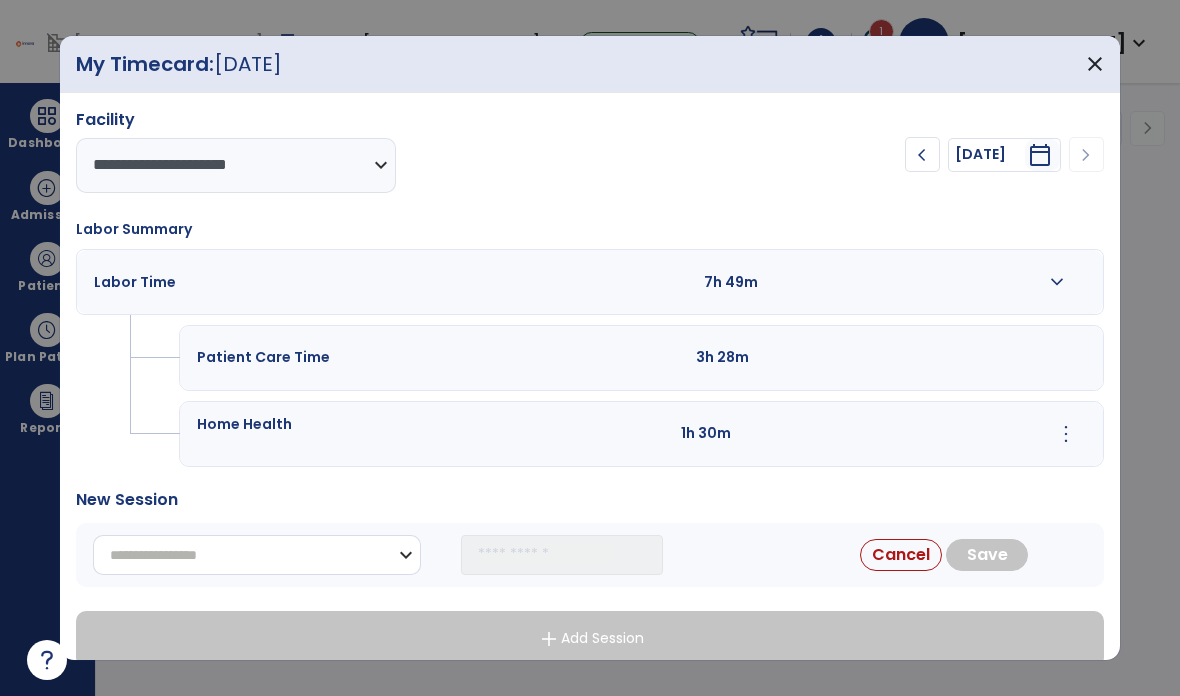 select on "**********" 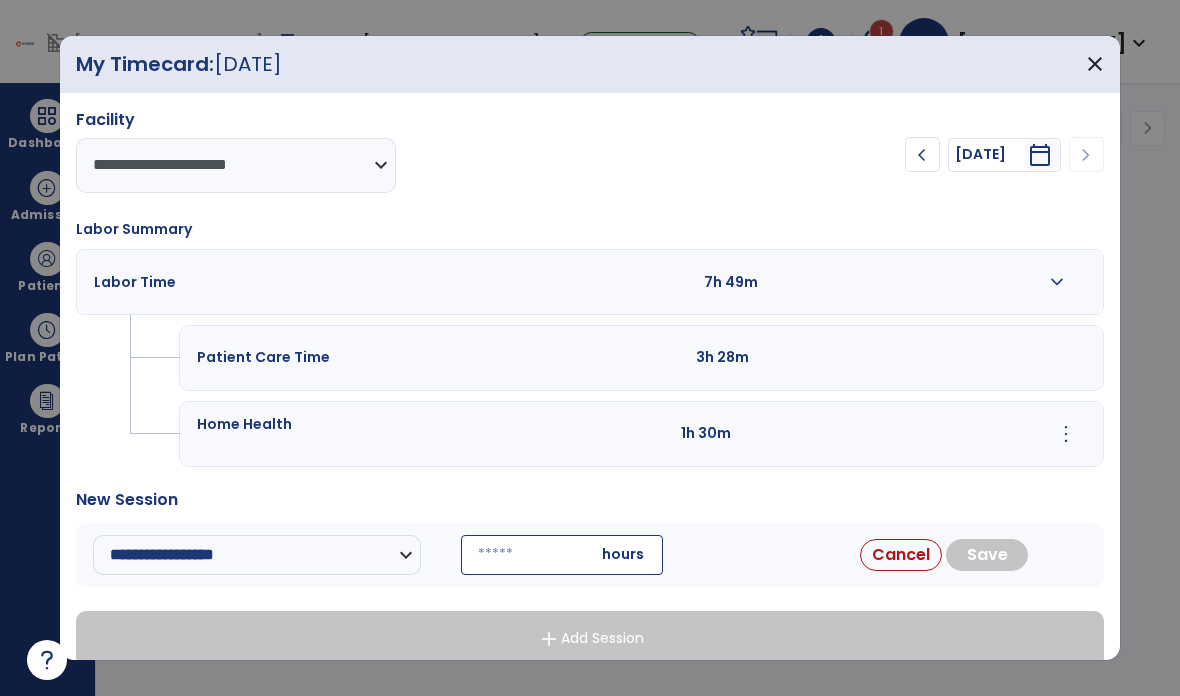 click at bounding box center (562, 555) 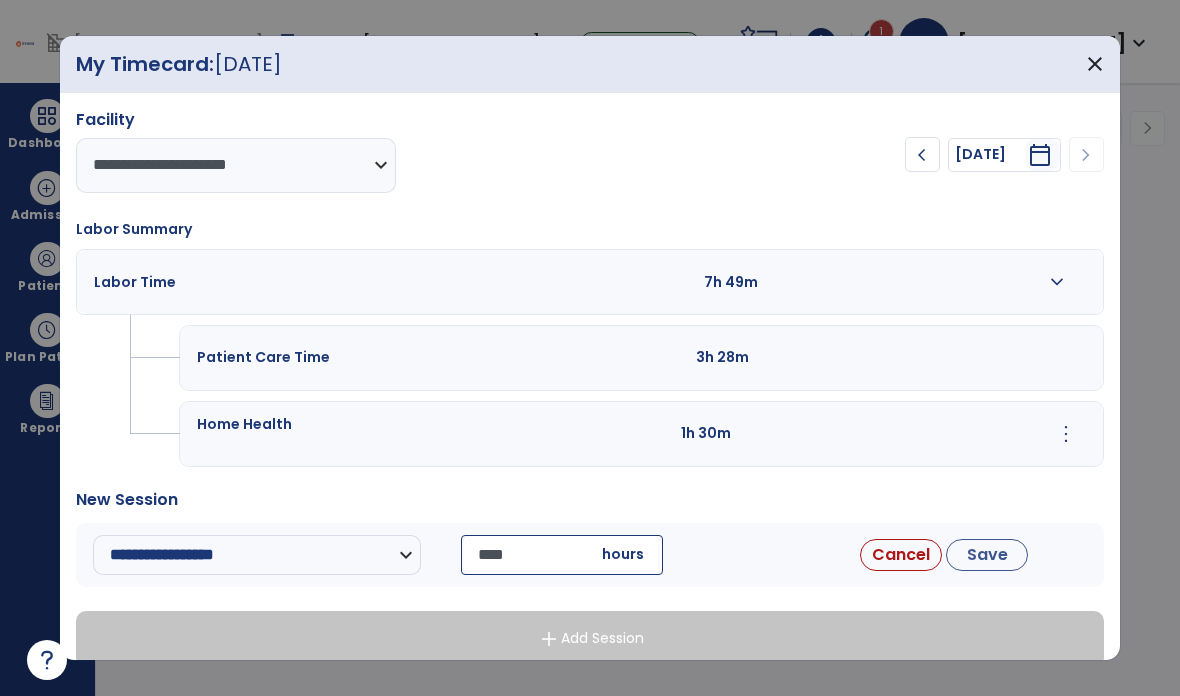 type on "*****" 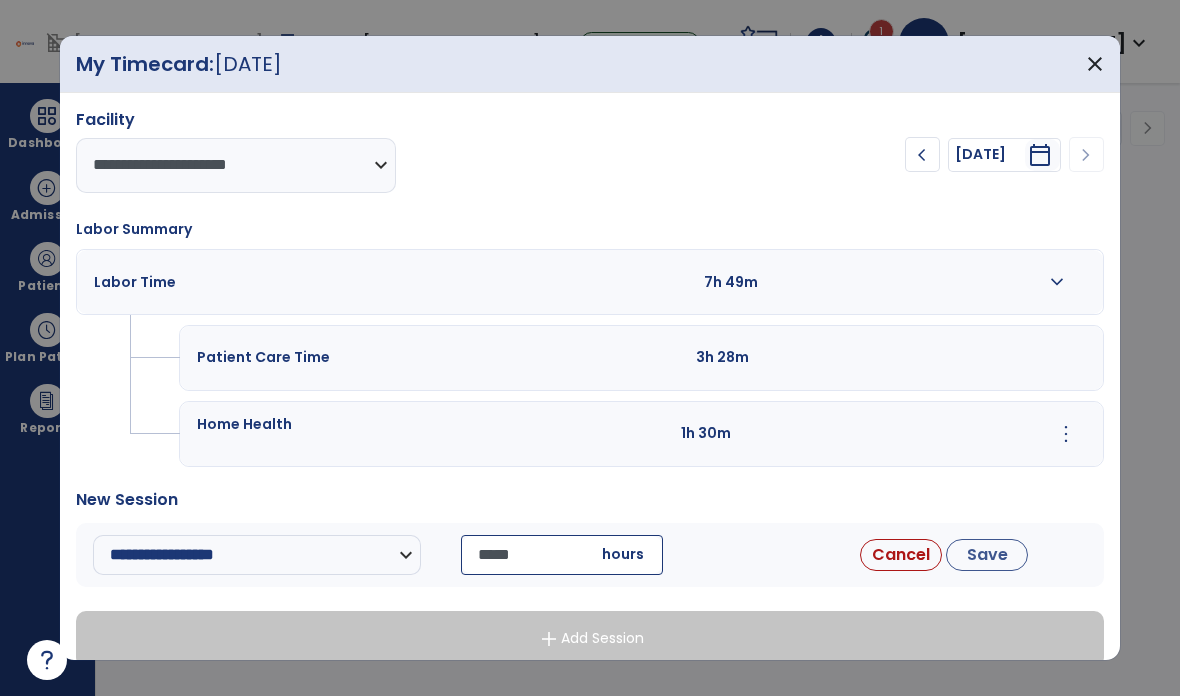click on "Save" at bounding box center [987, 555] 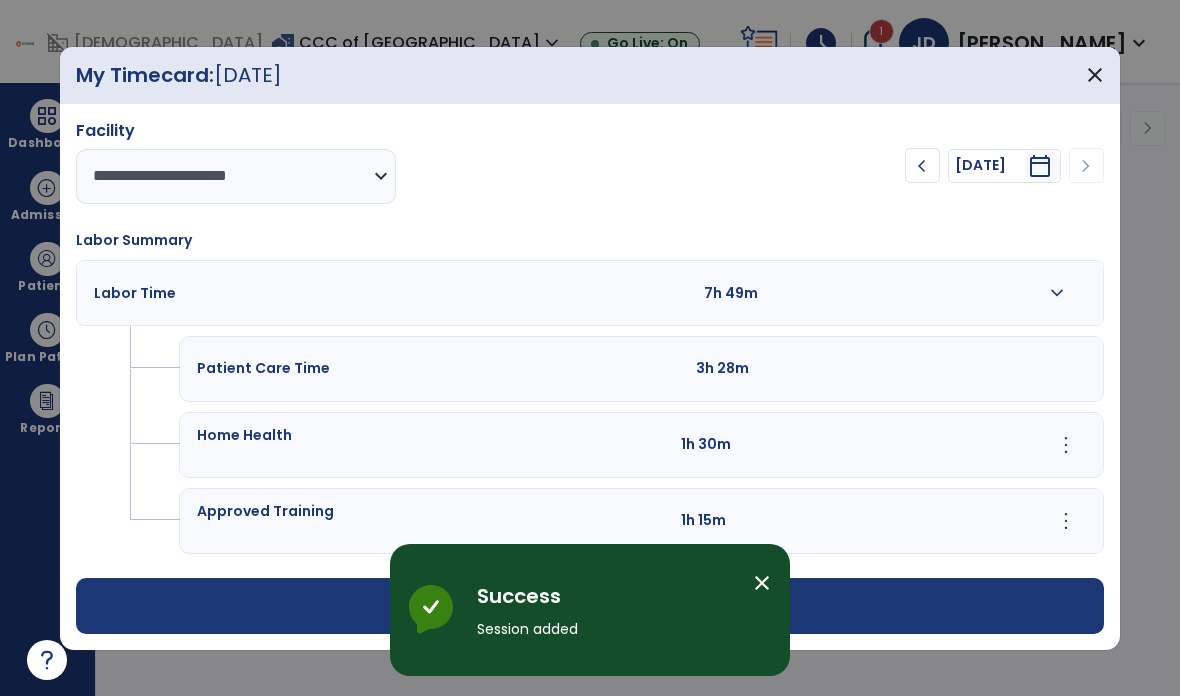 click on "close" at bounding box center [1095, 75] 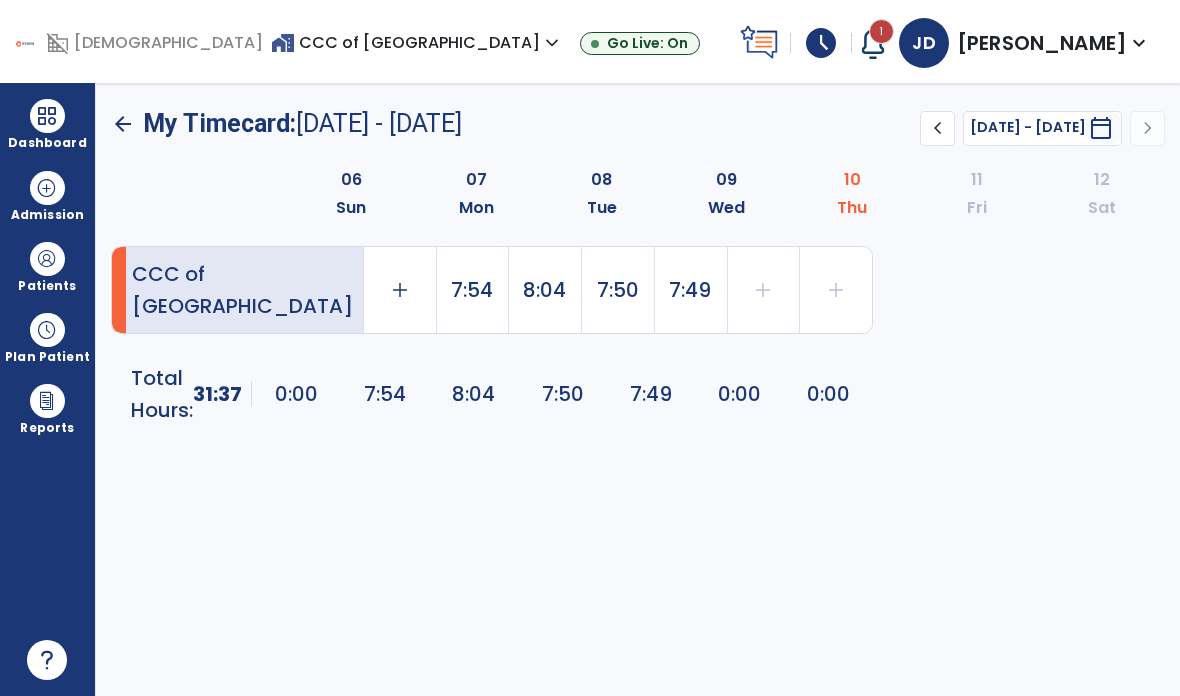 click at bounding box center [47, 116] 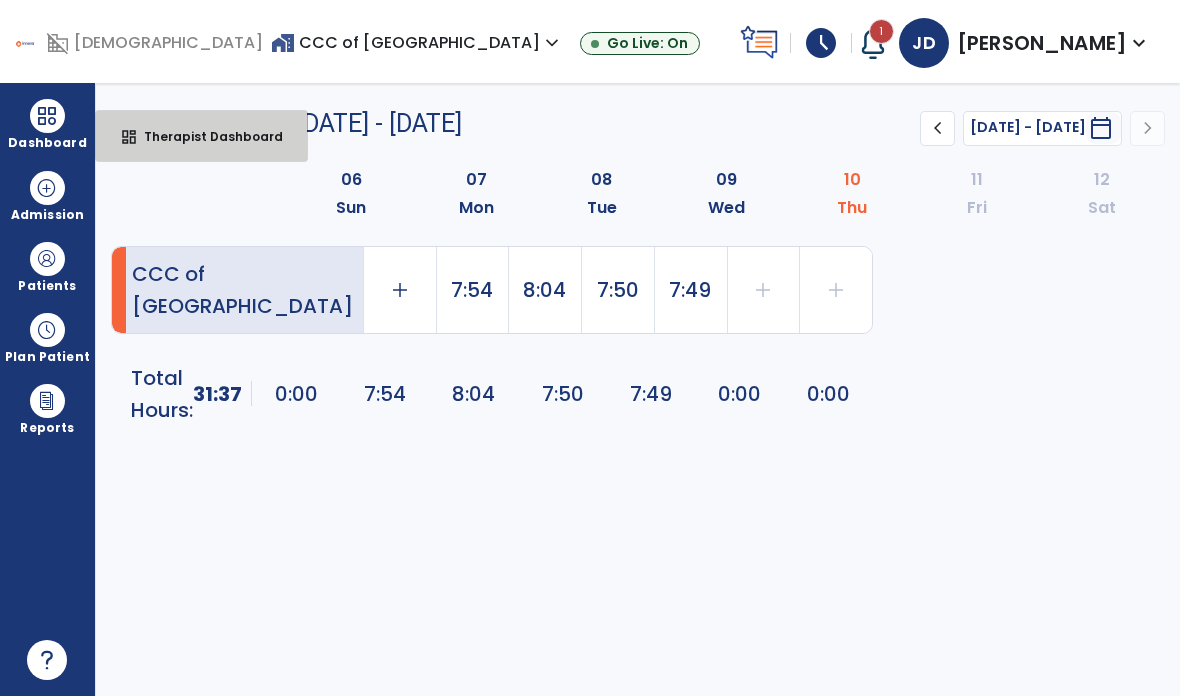 click on "Therapist Dashboard" at bounding box center [205, 136] 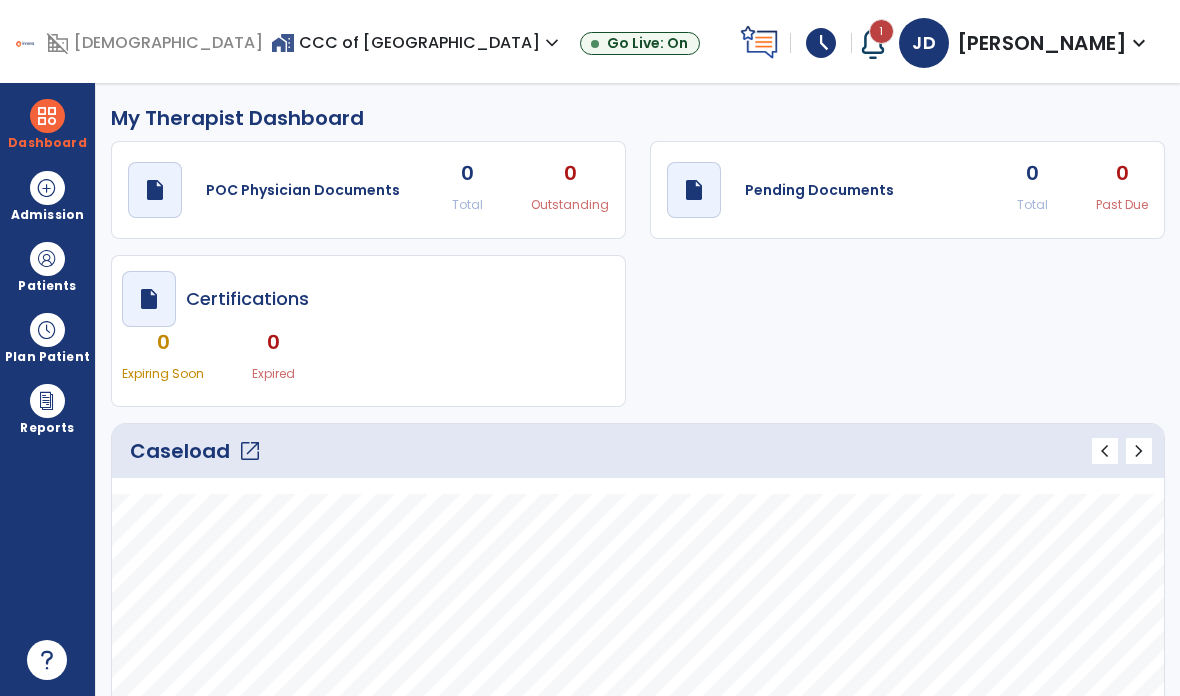 scroll, scrollTop: 0, scrollLeft: 0, axis: both 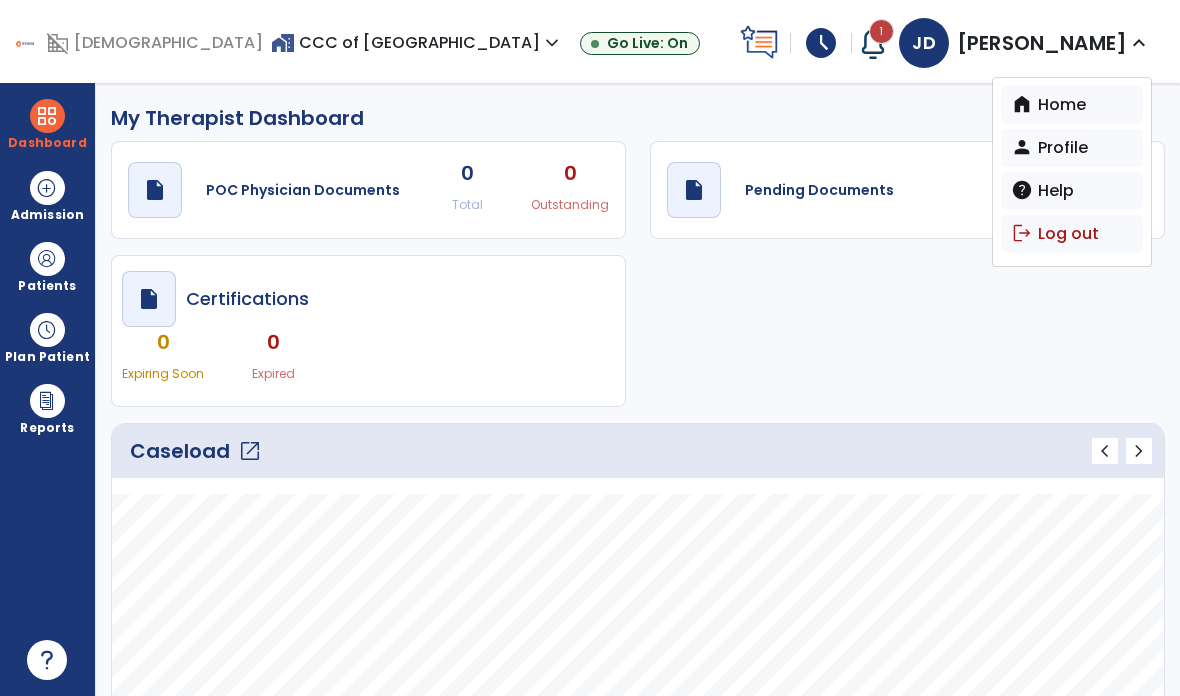 click on "logout   Log out" at bounding box center [1072, 234] 